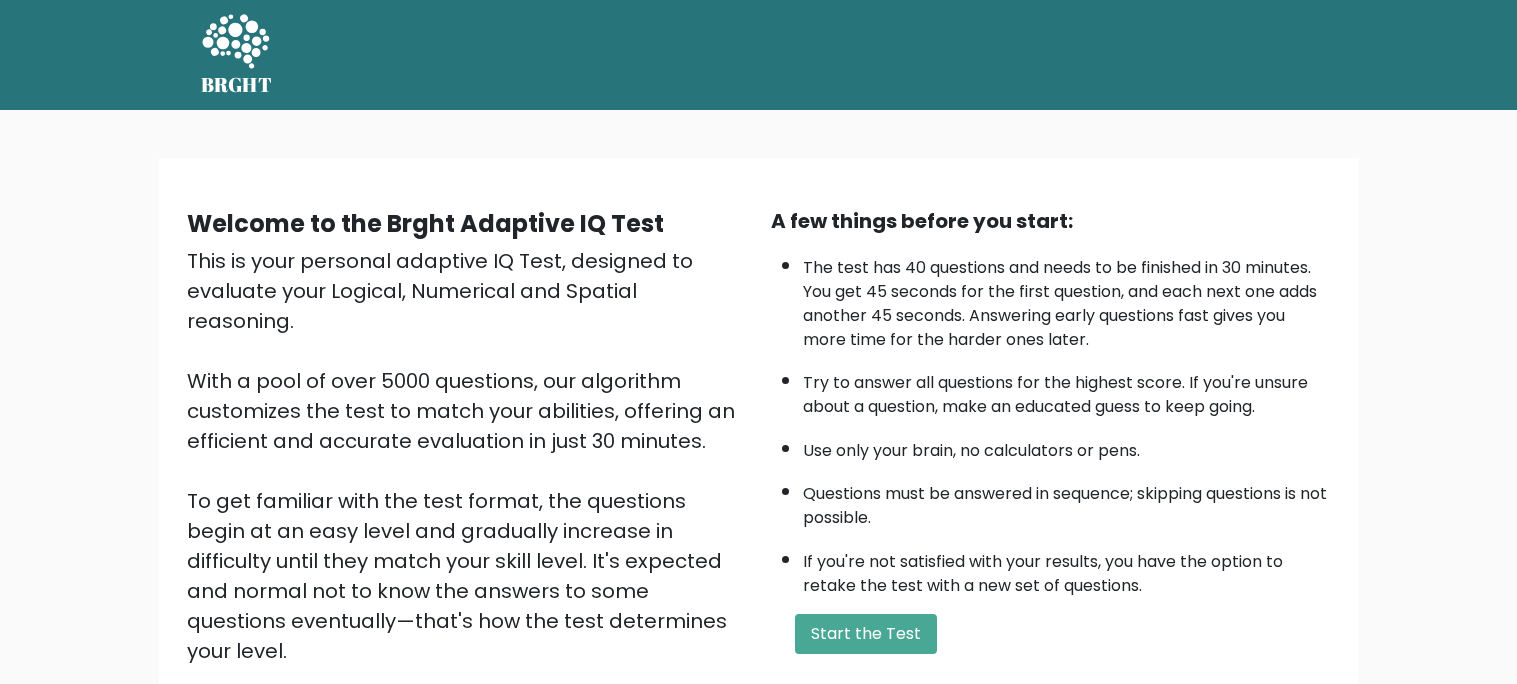 scroll, scrollTop: 0, scrollLeft: 0, axis: both 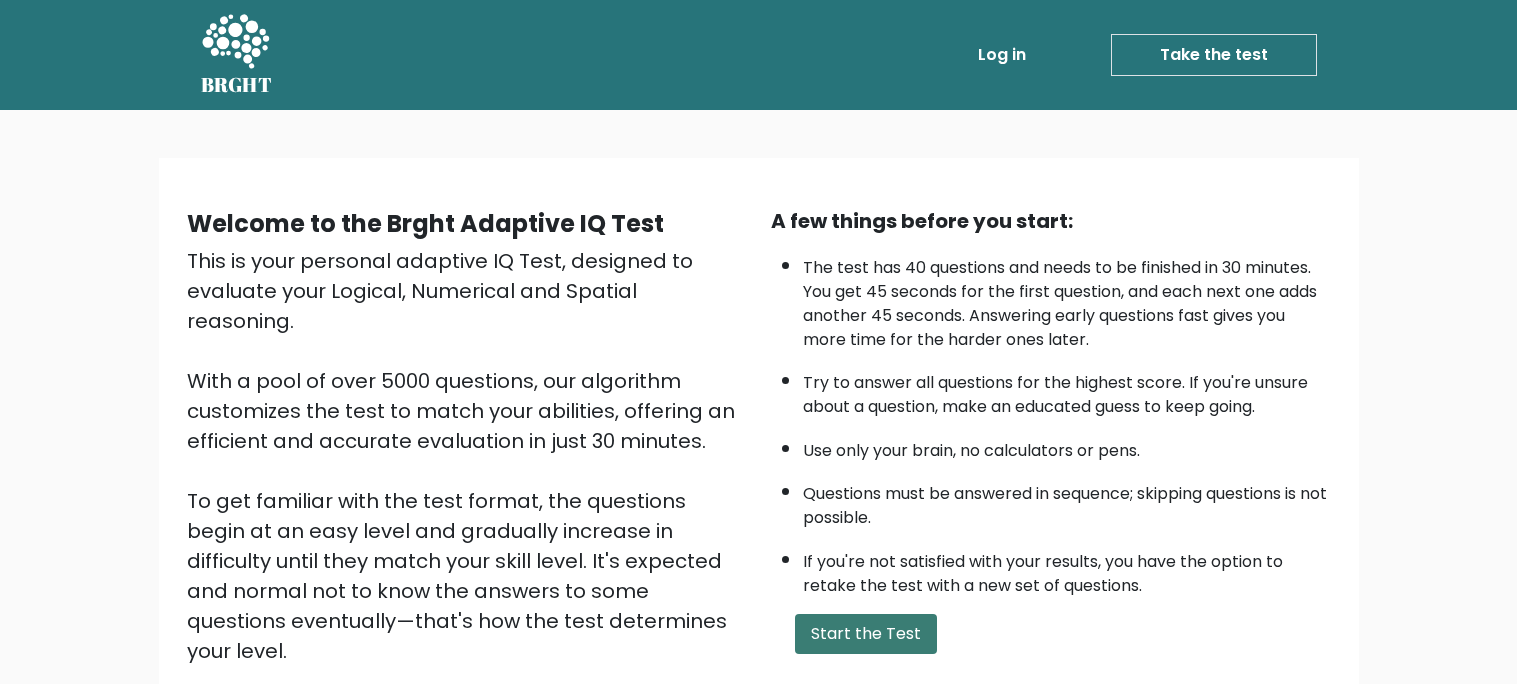 click on "Start the Test" at bounding box center [866, 634] 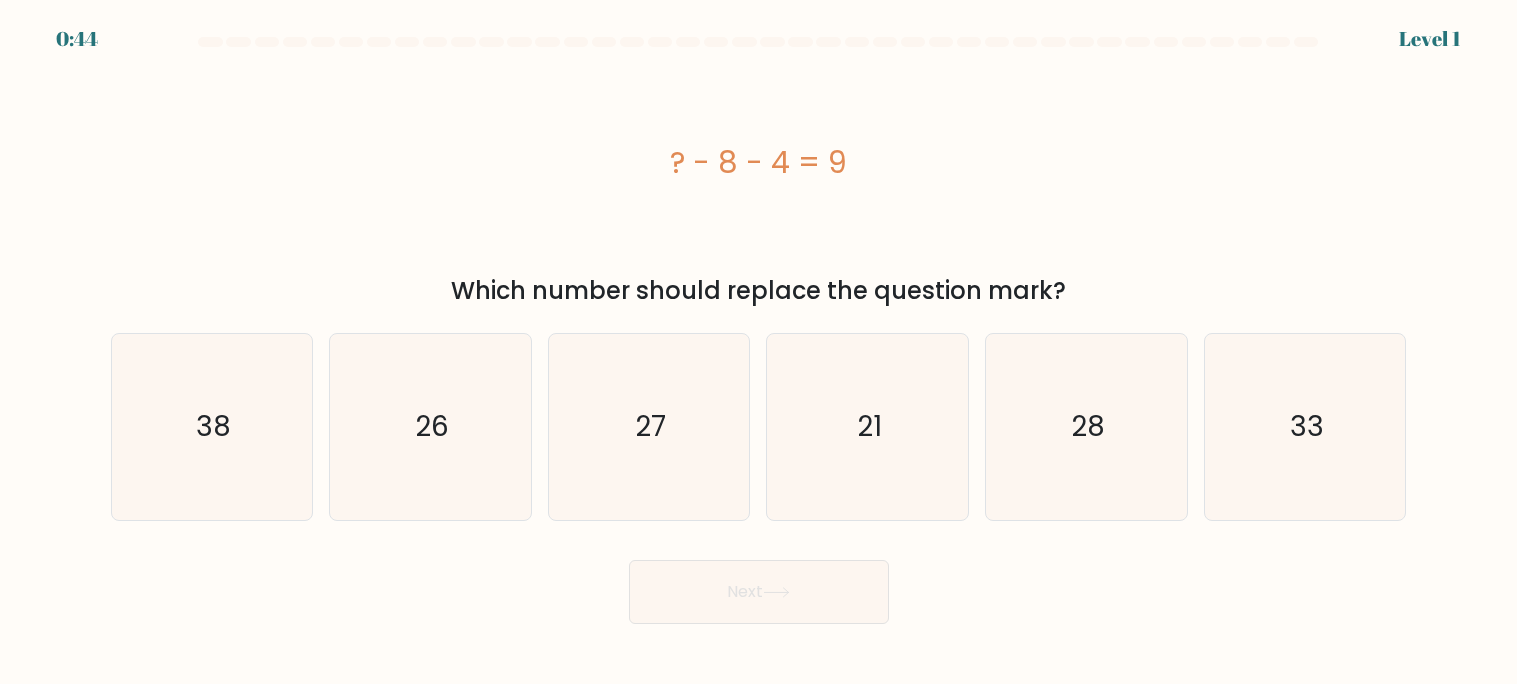 scroll, scrollTop: 0, scrollLeft: 0, axis: both 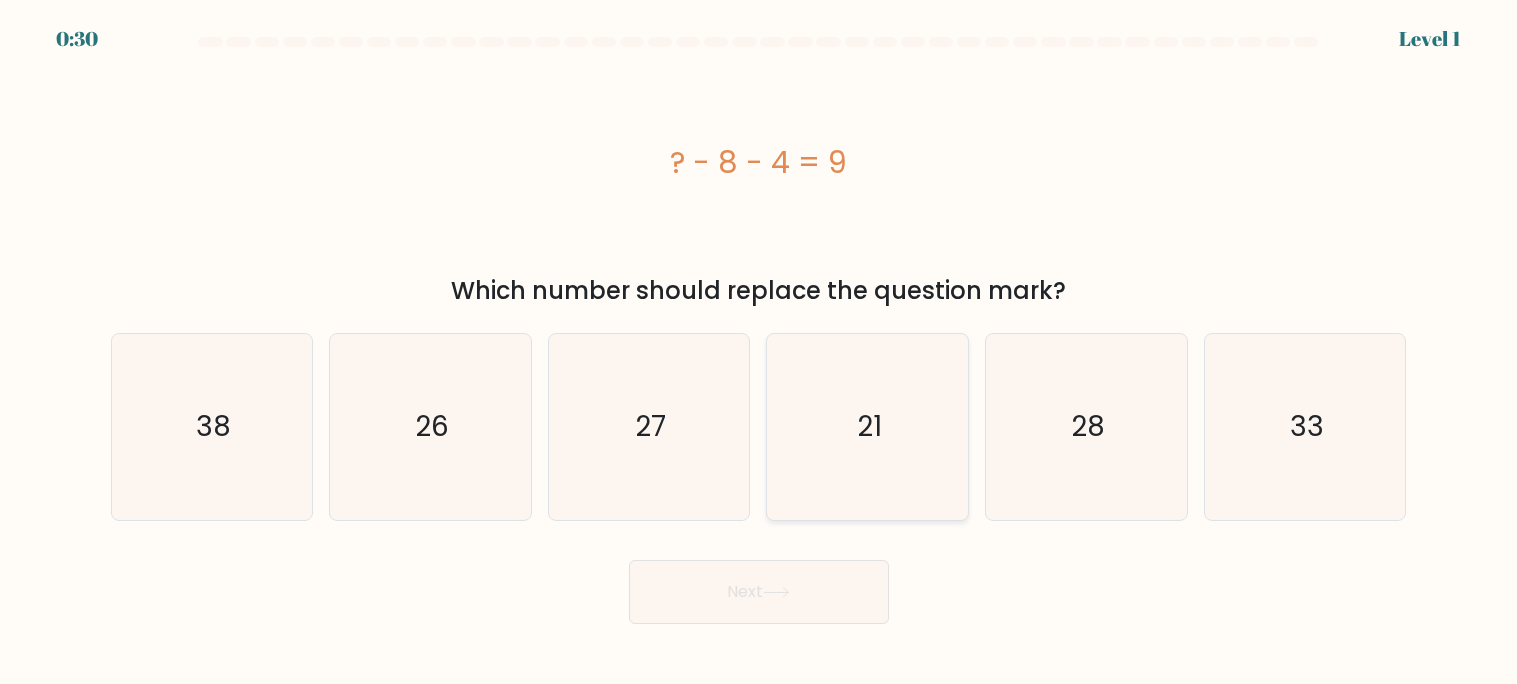 click on "21" 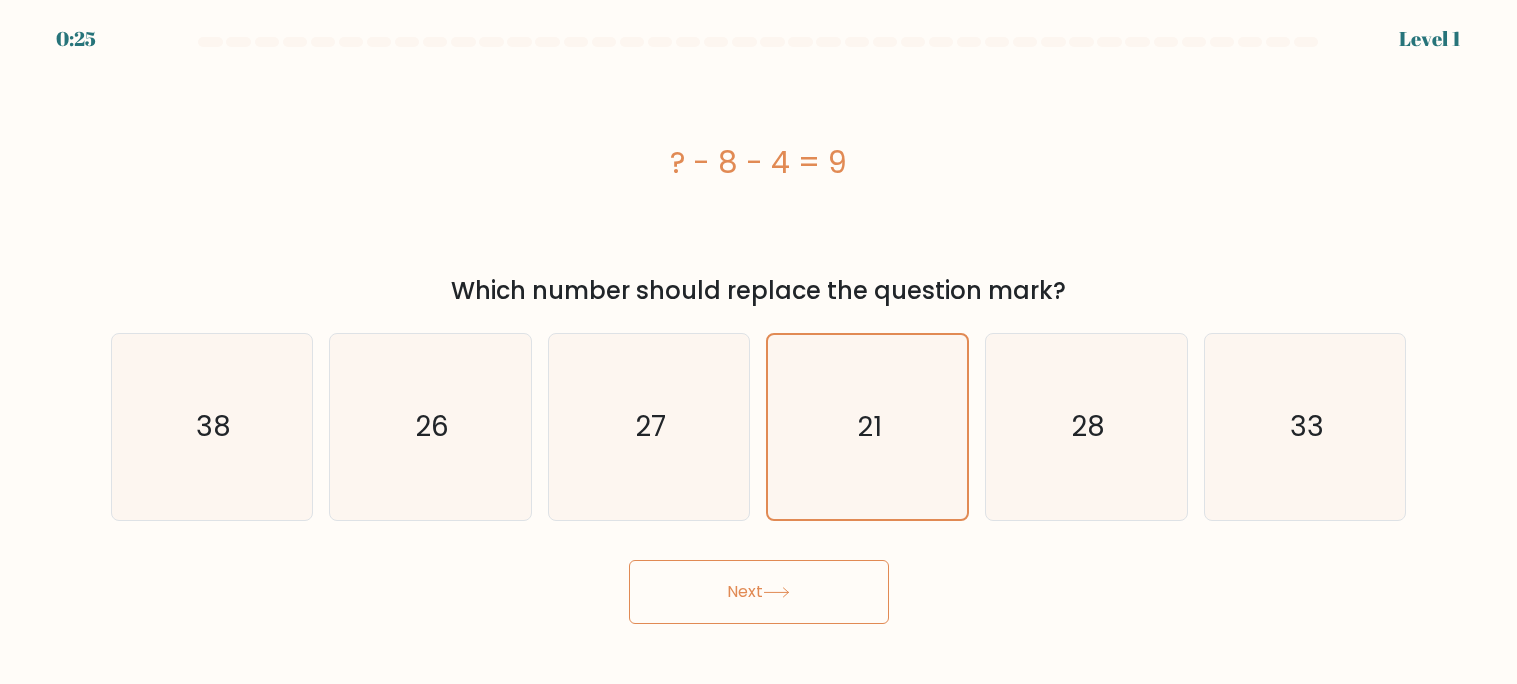 click on "Next" at bounding box center [759, 592] 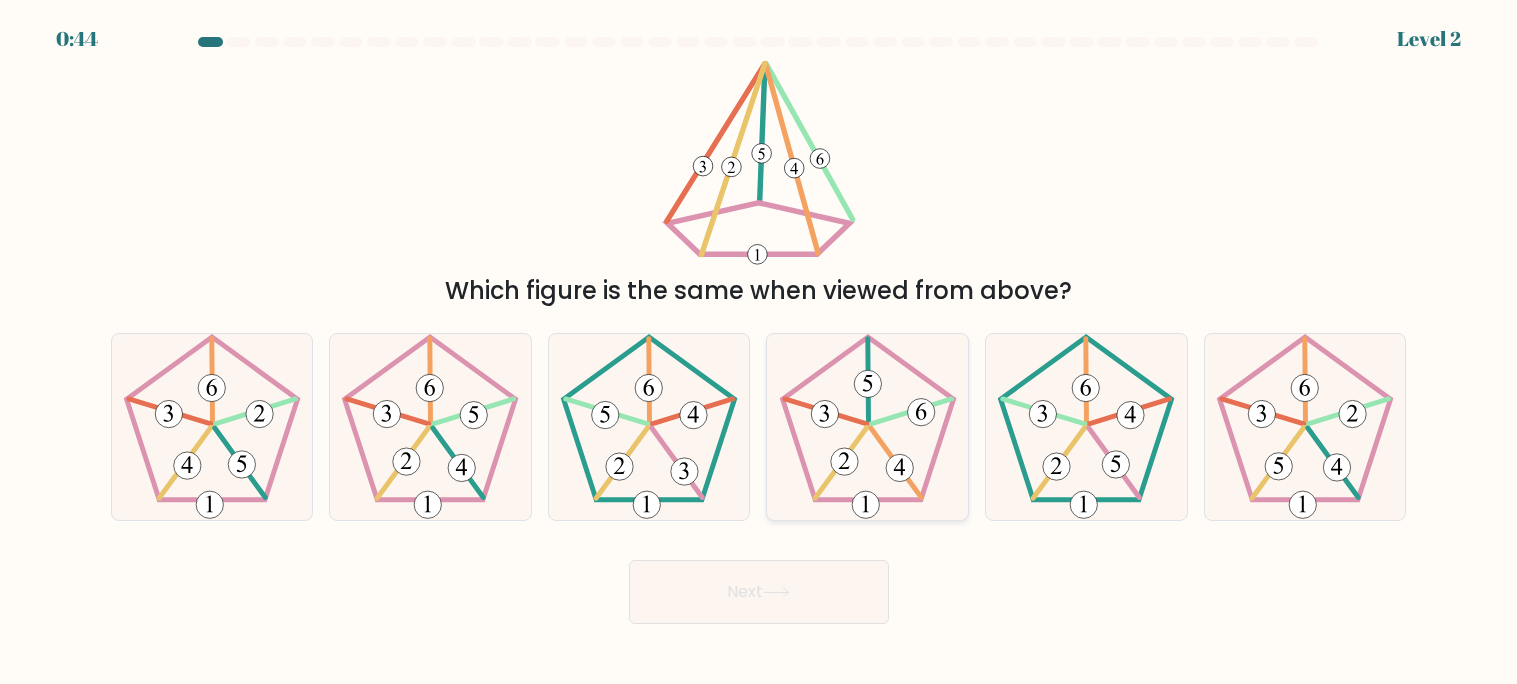 click 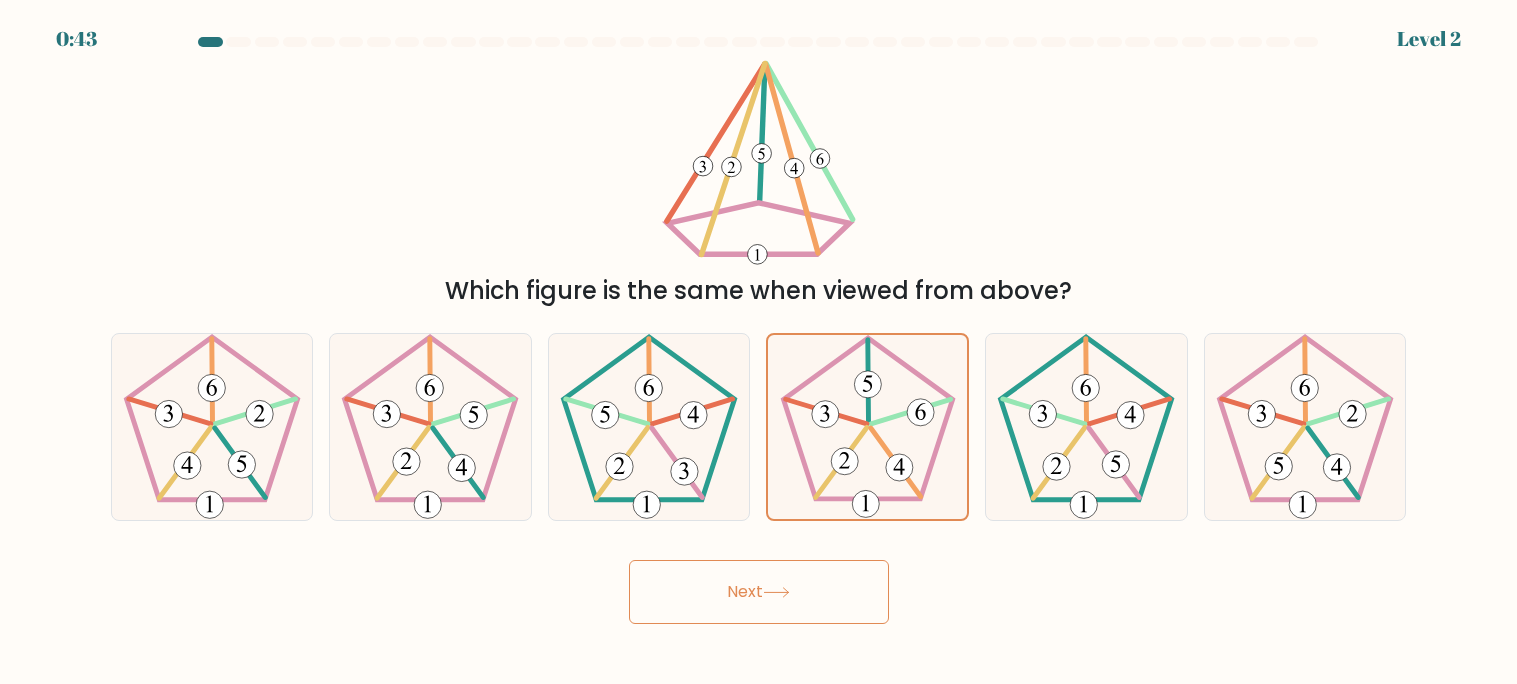 click on "Next" at bounding box center [759, 592] 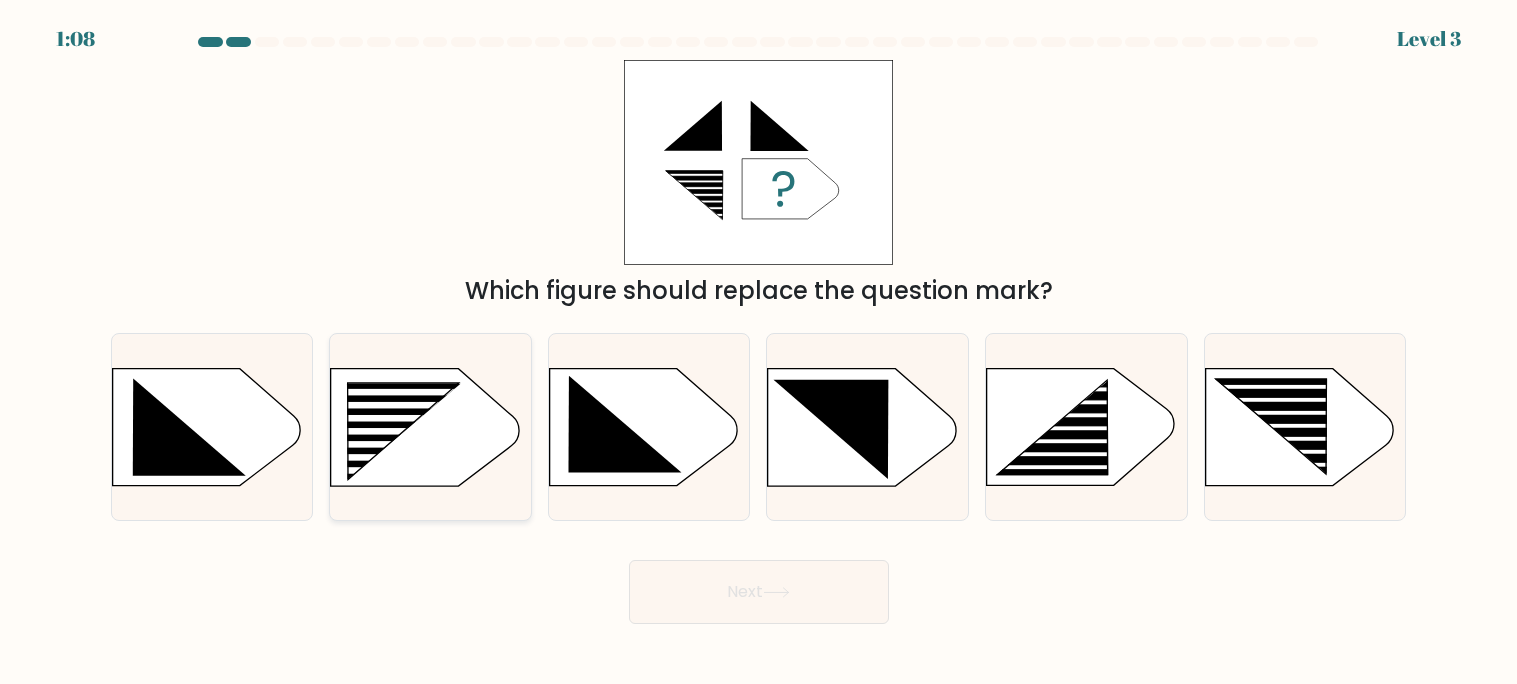 click 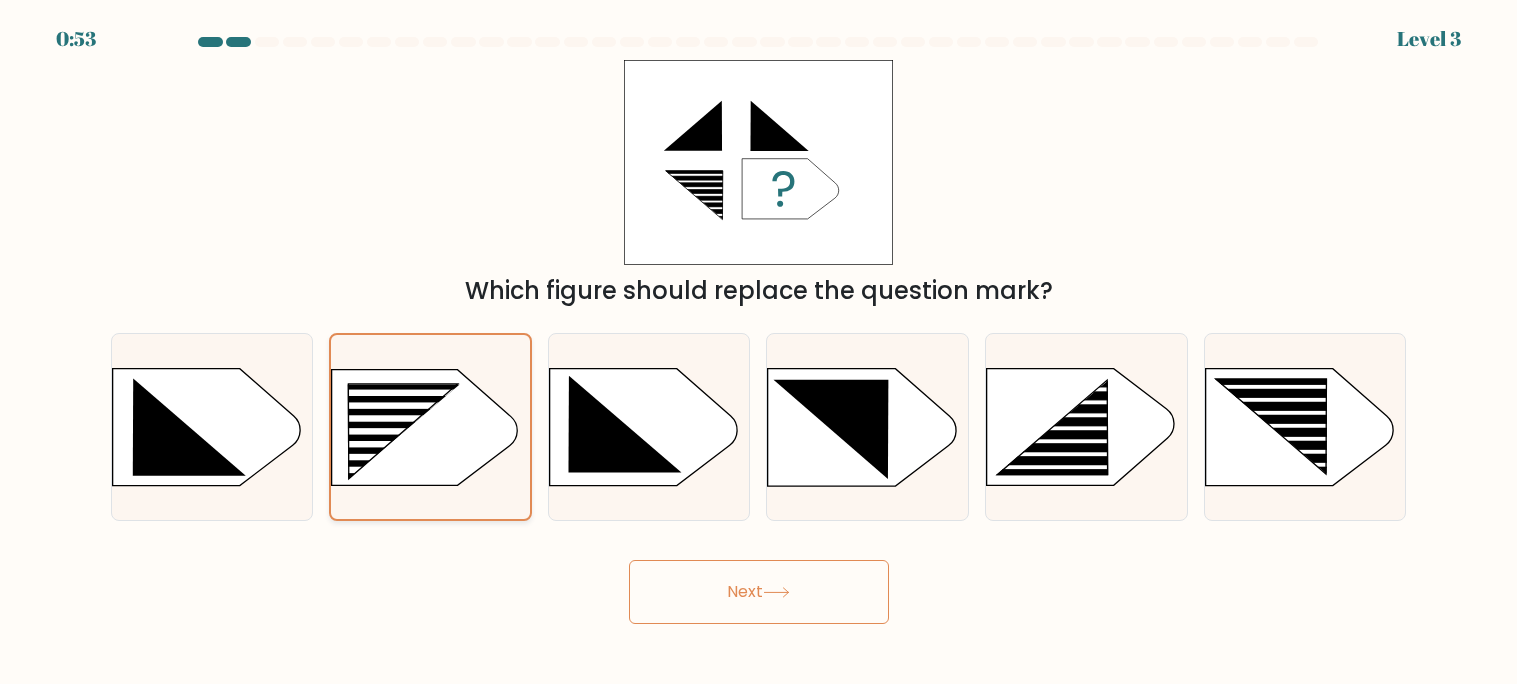 click 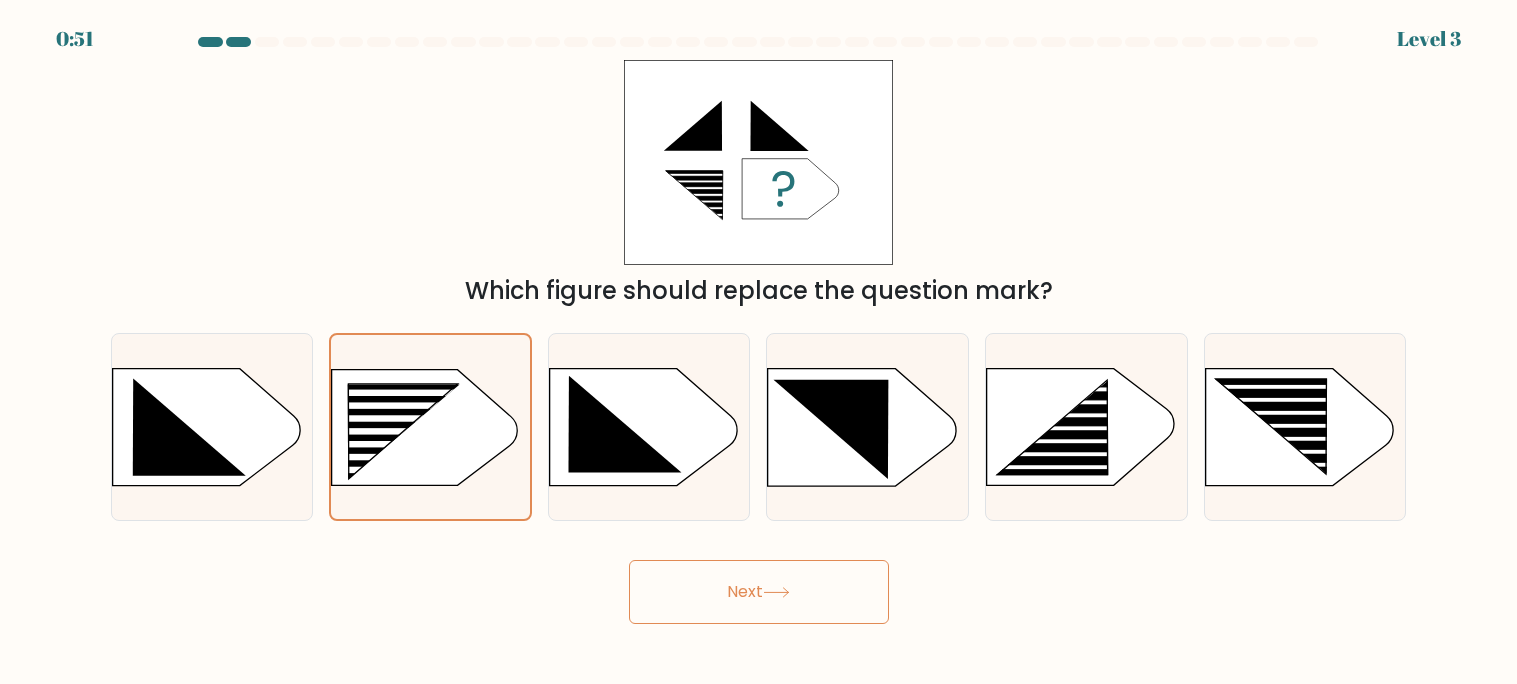 click on "Next" at bounding box center [759, 592] 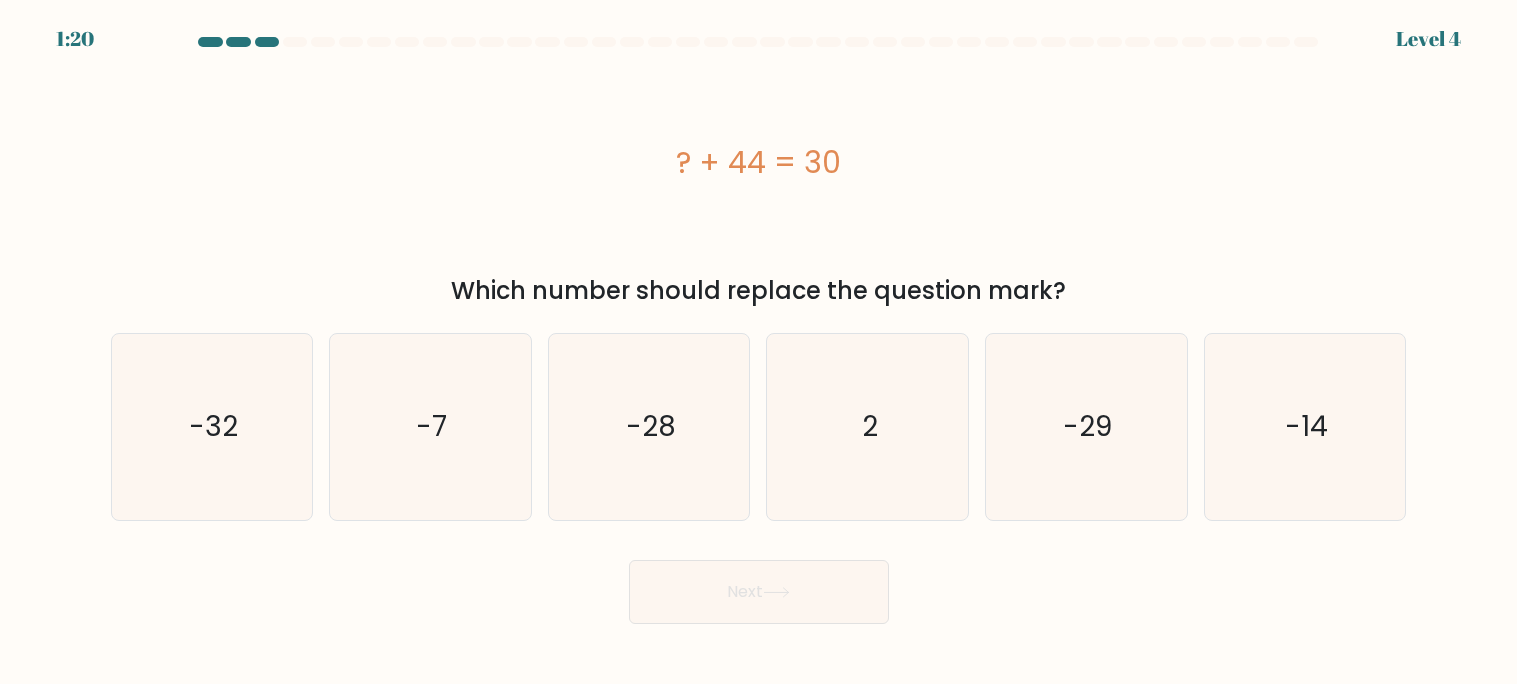 type 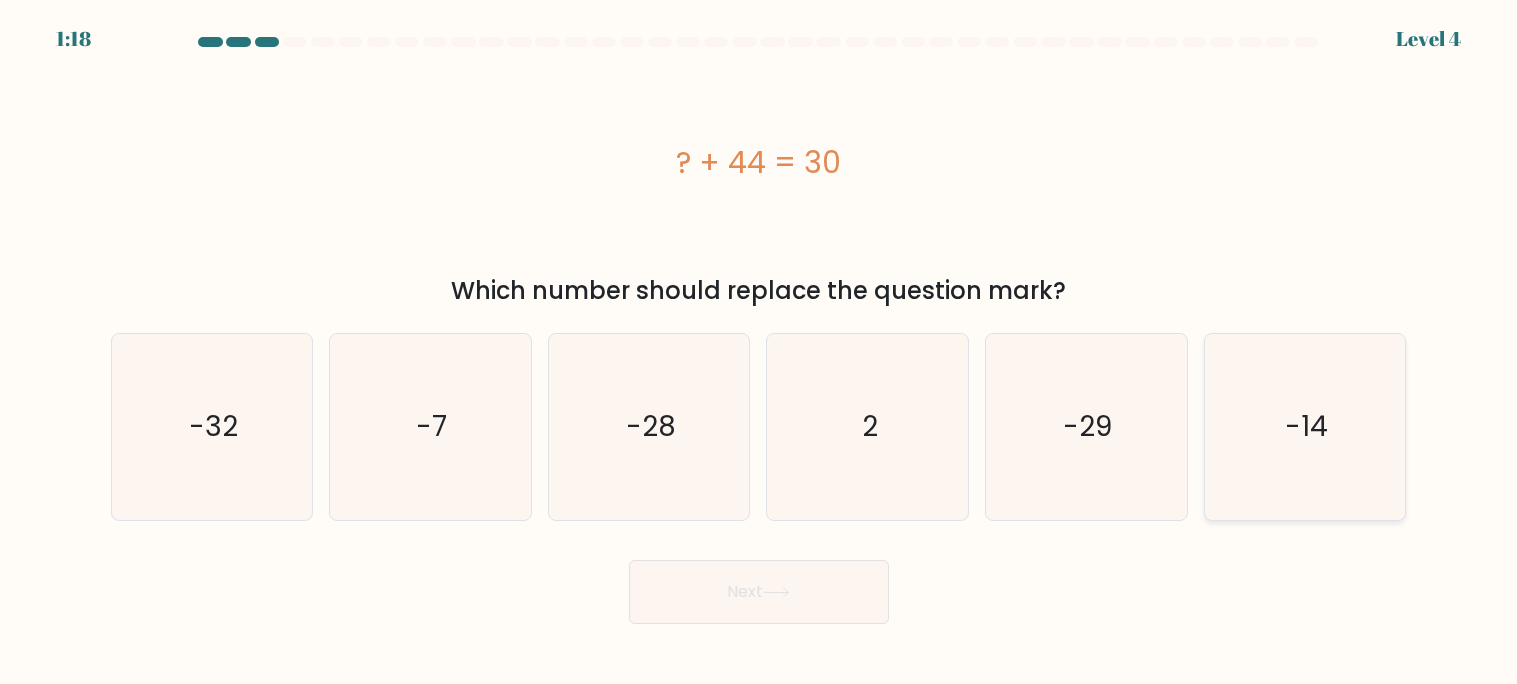 click on "-14" 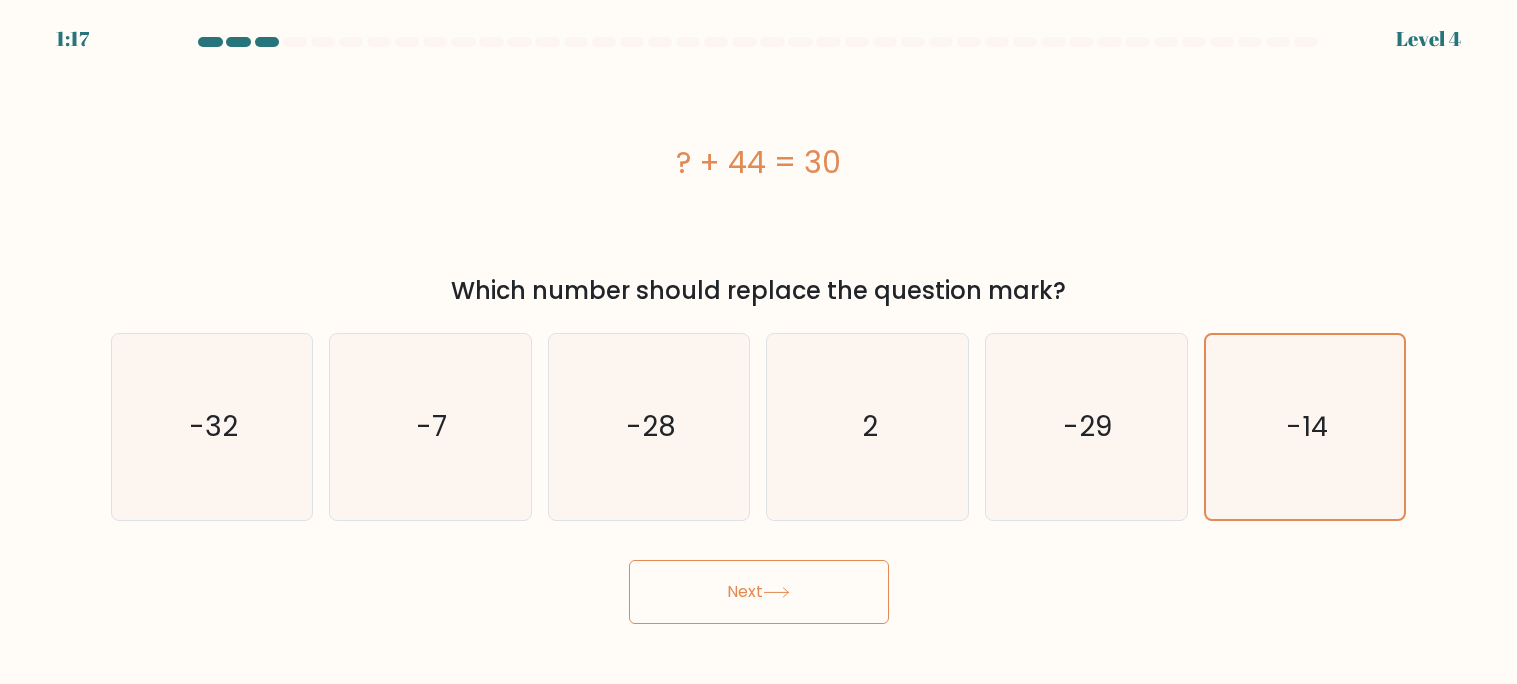 click on "Next" at bounding box center [759, 592] 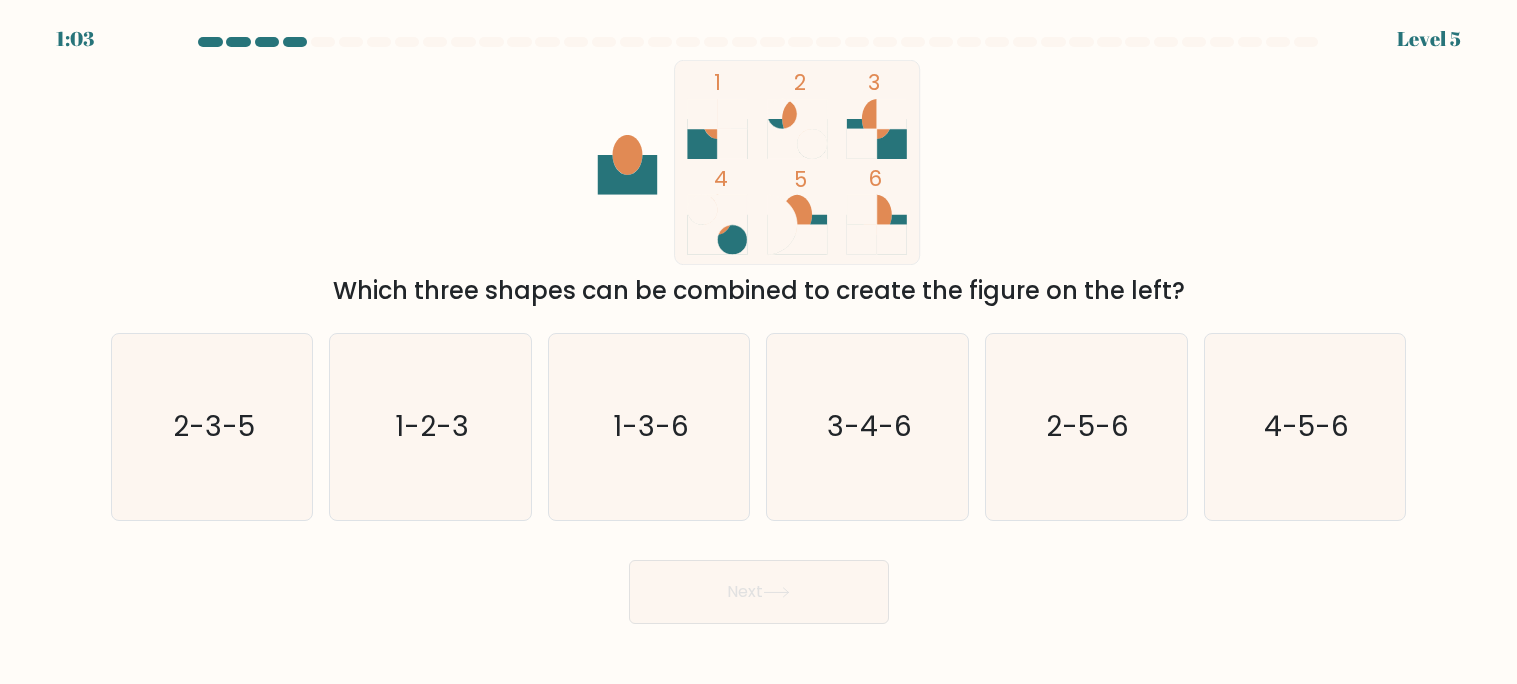 click 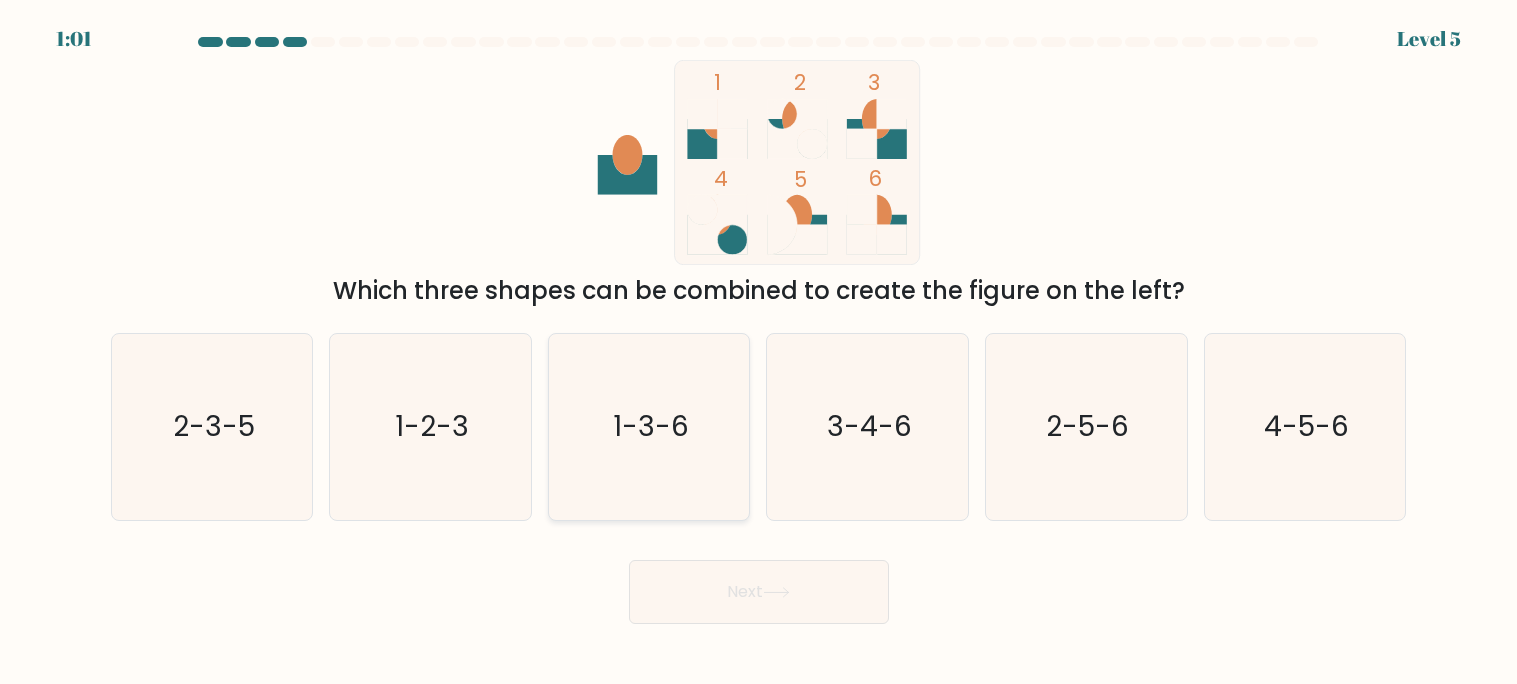 click on "1-3-6" 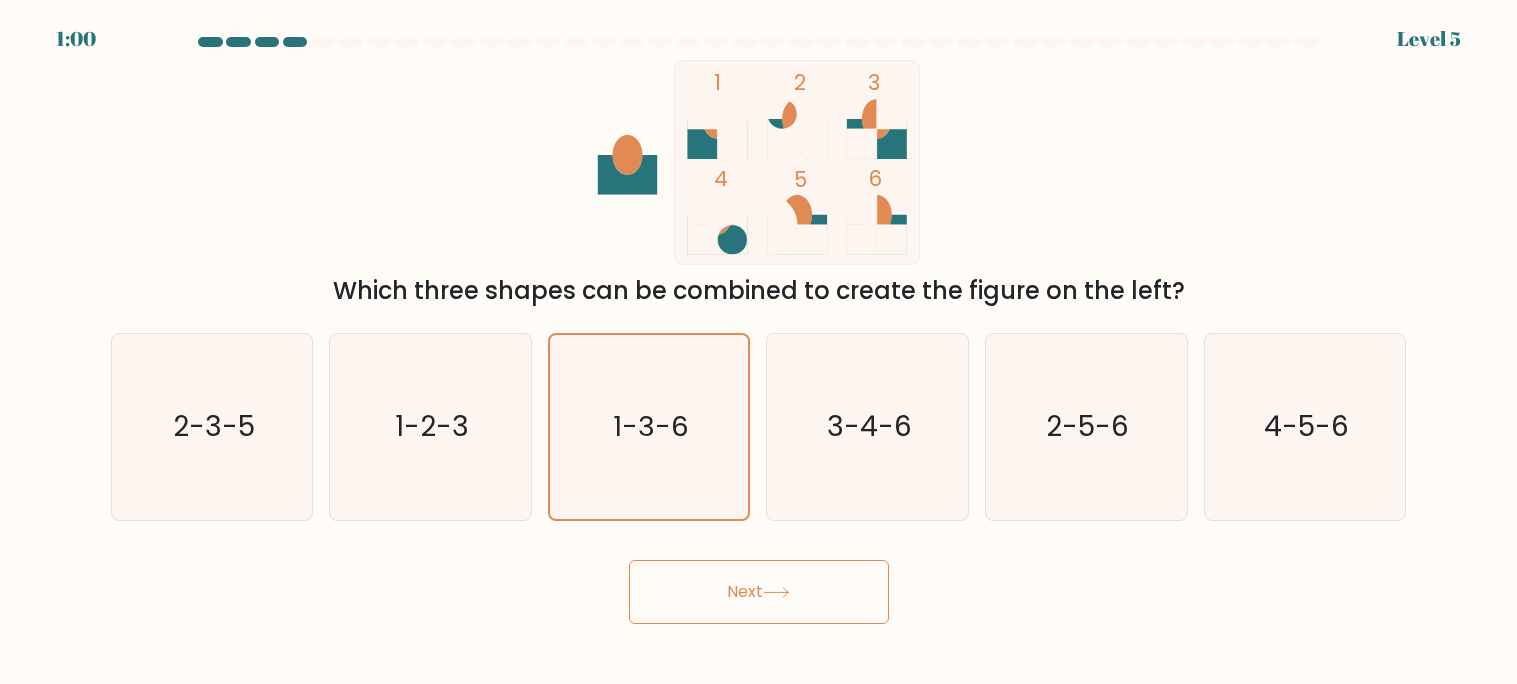 click on "Next" at bounding box center (759, 592) 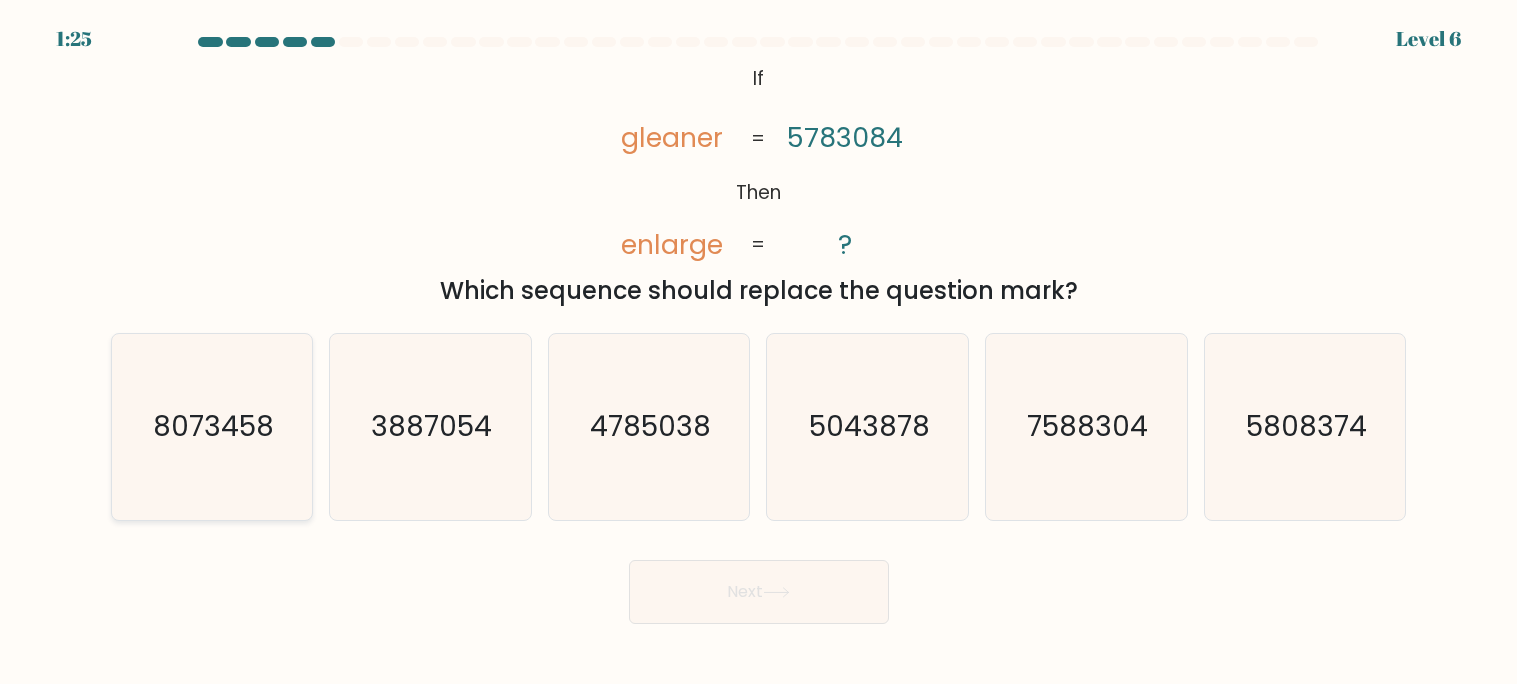 click on "8073458" 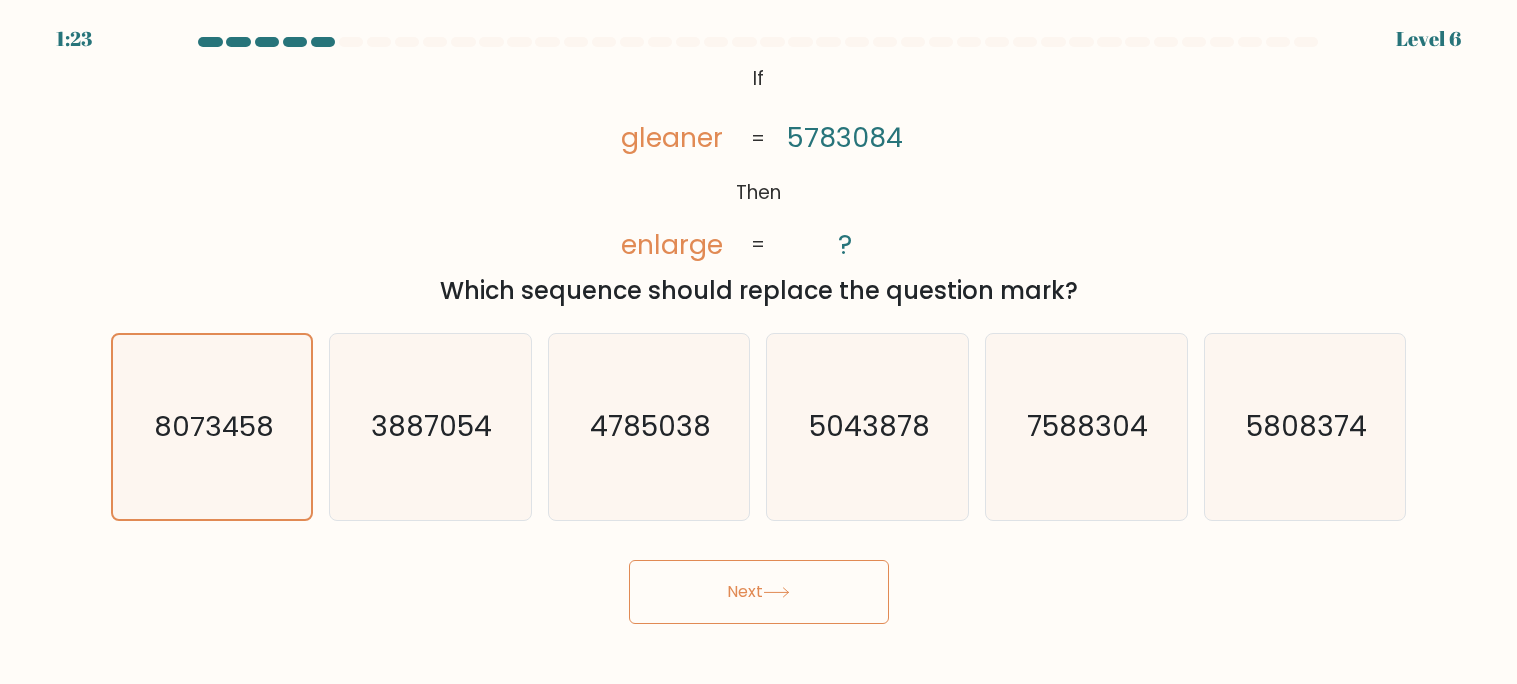 click on "Next" at bounding box center (759, 592) 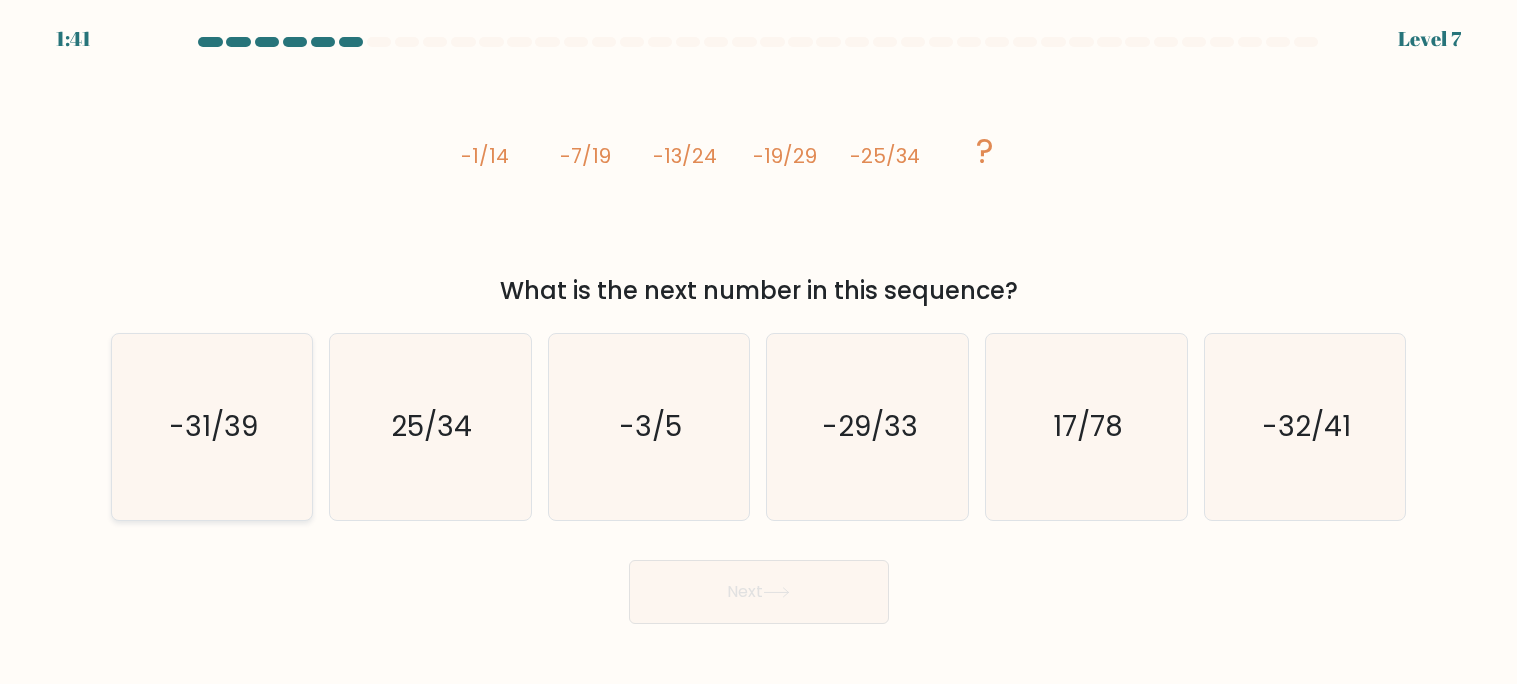 click on "-31/39" 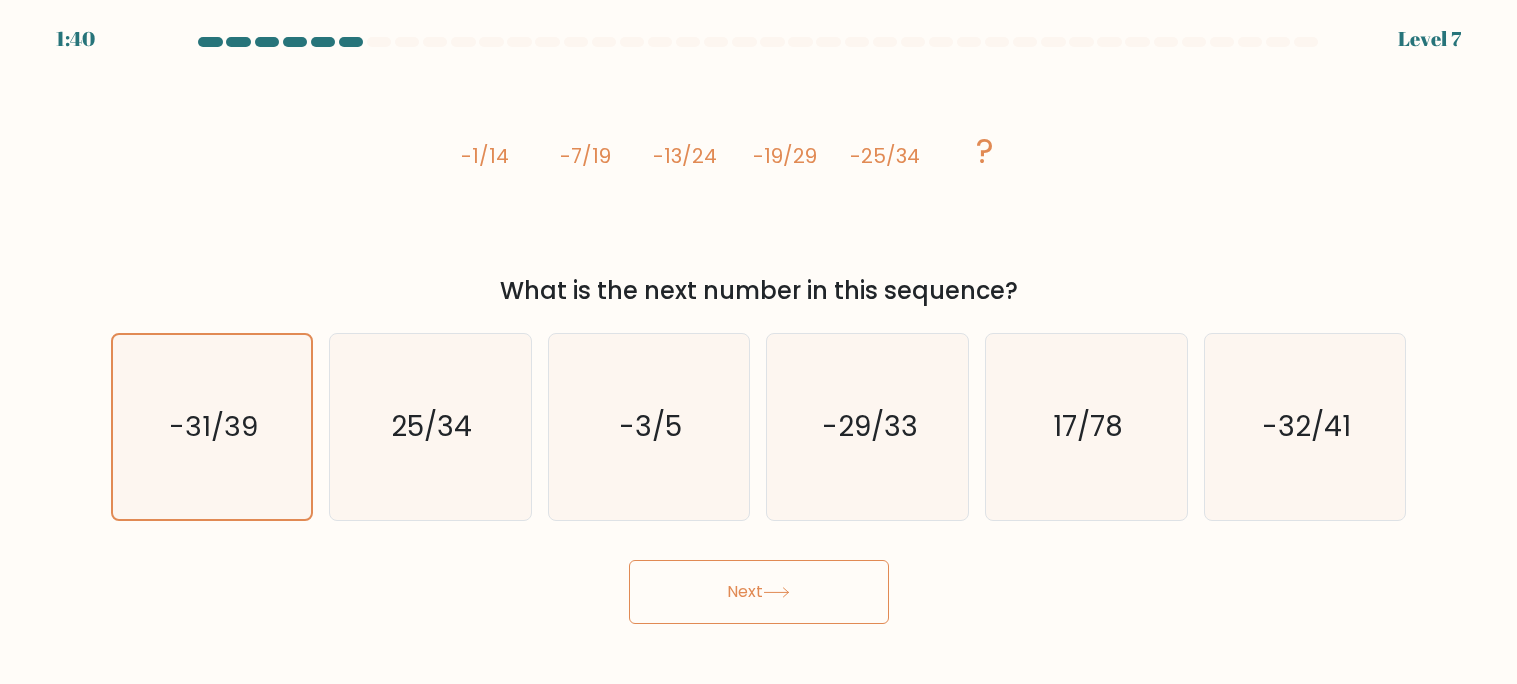 click on "Next" at bounding box center [759, 592] 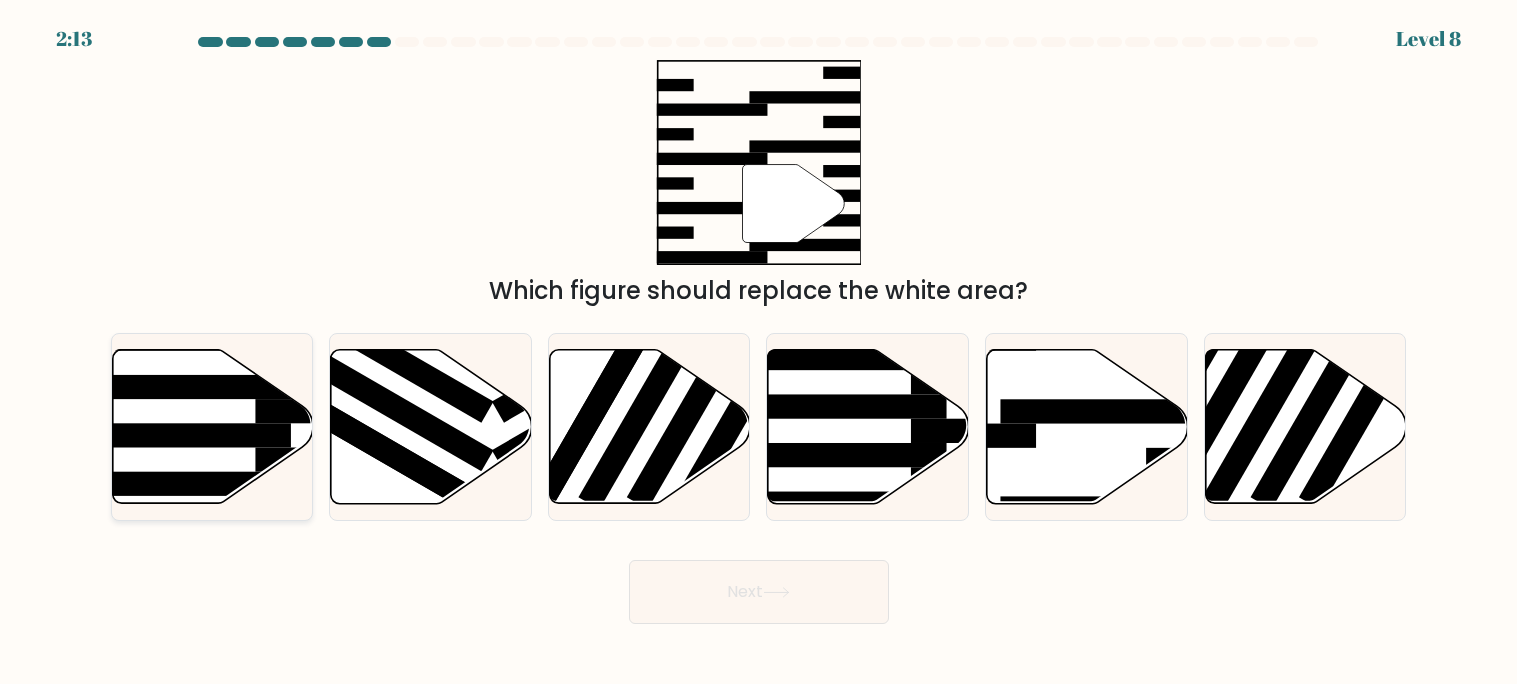 click 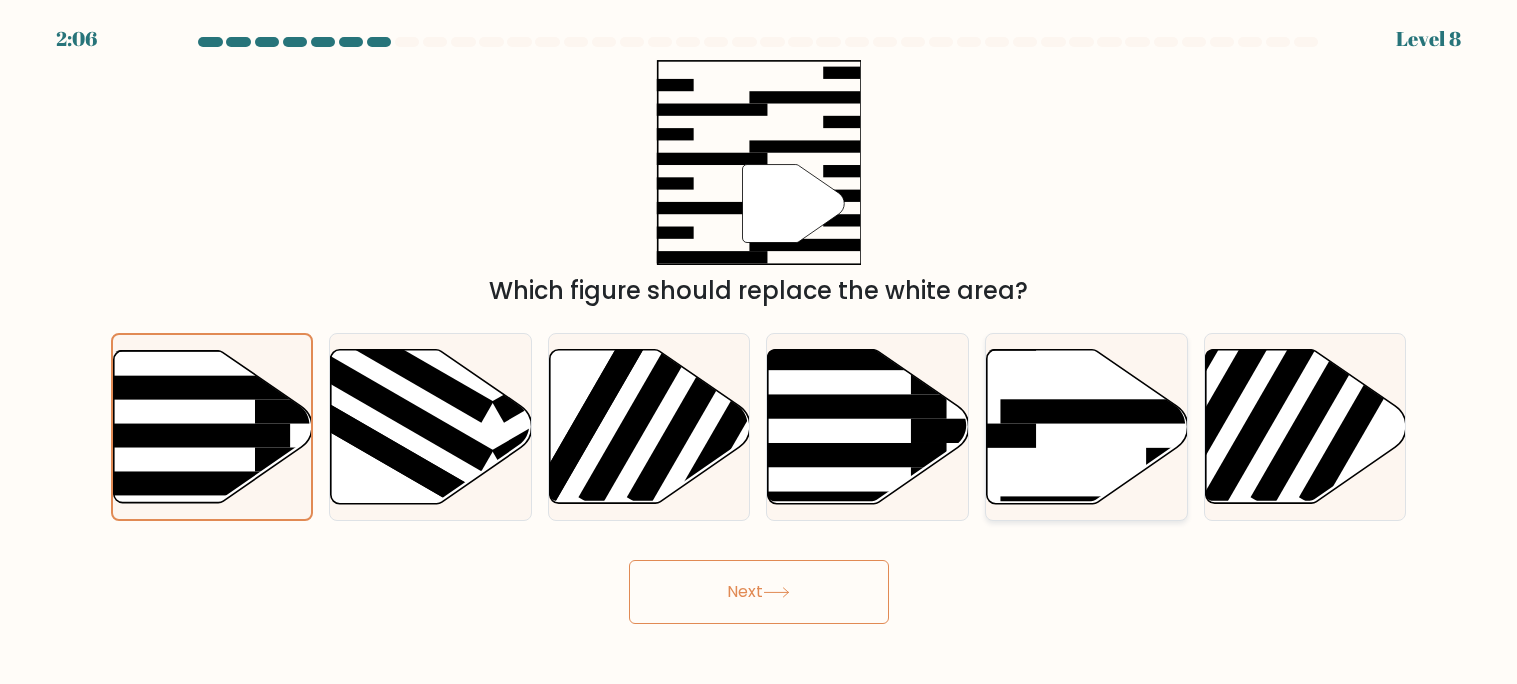 click 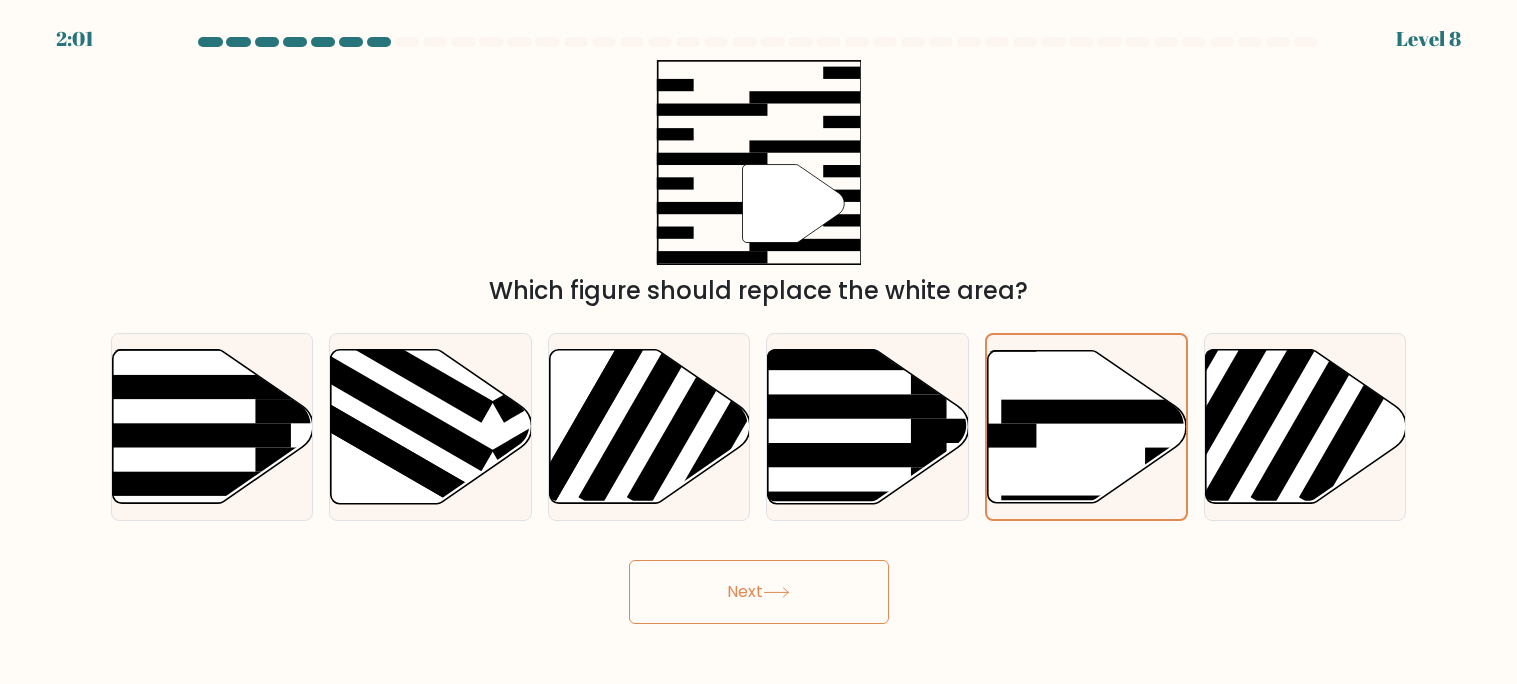 click on "Next" at bounding box center (759, 592) 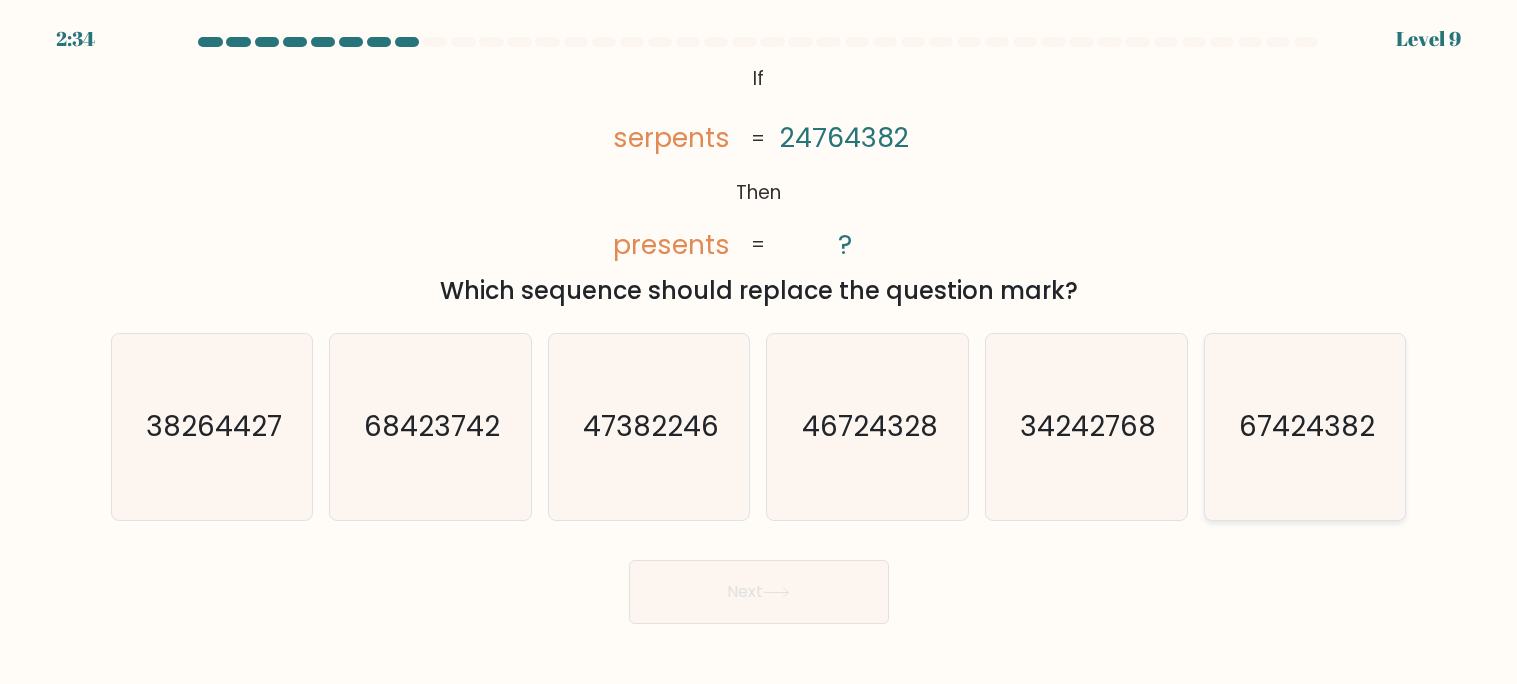 click on "67424382" 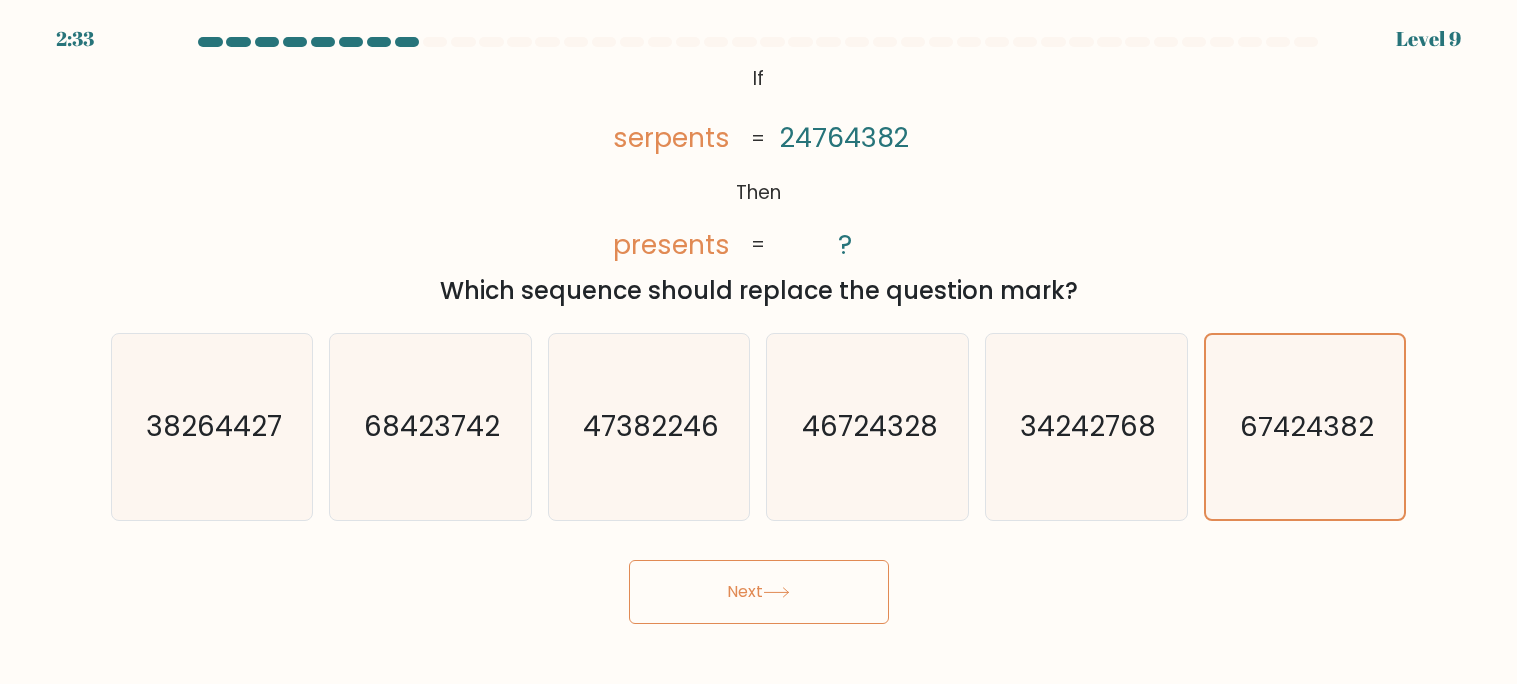 click on "Next" at bounding box center (759, 592) 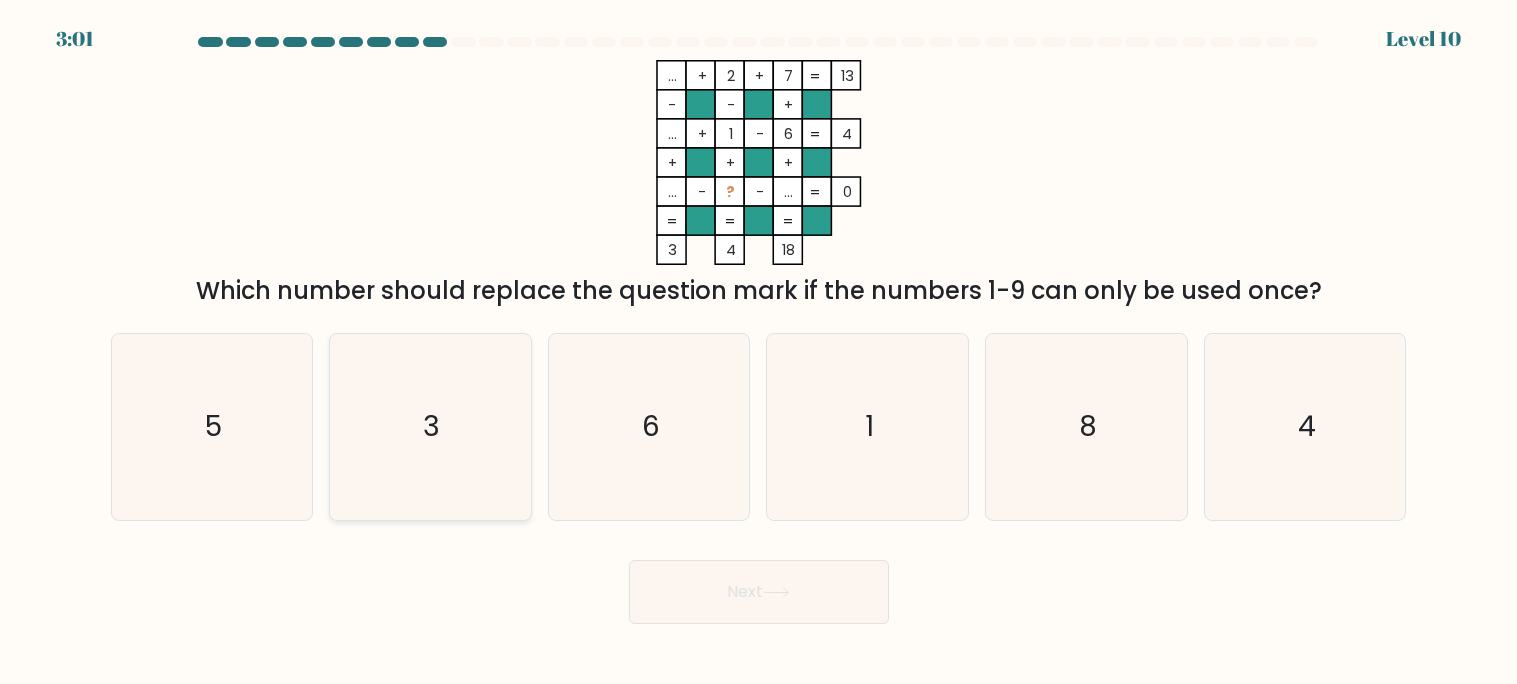 click on "3" 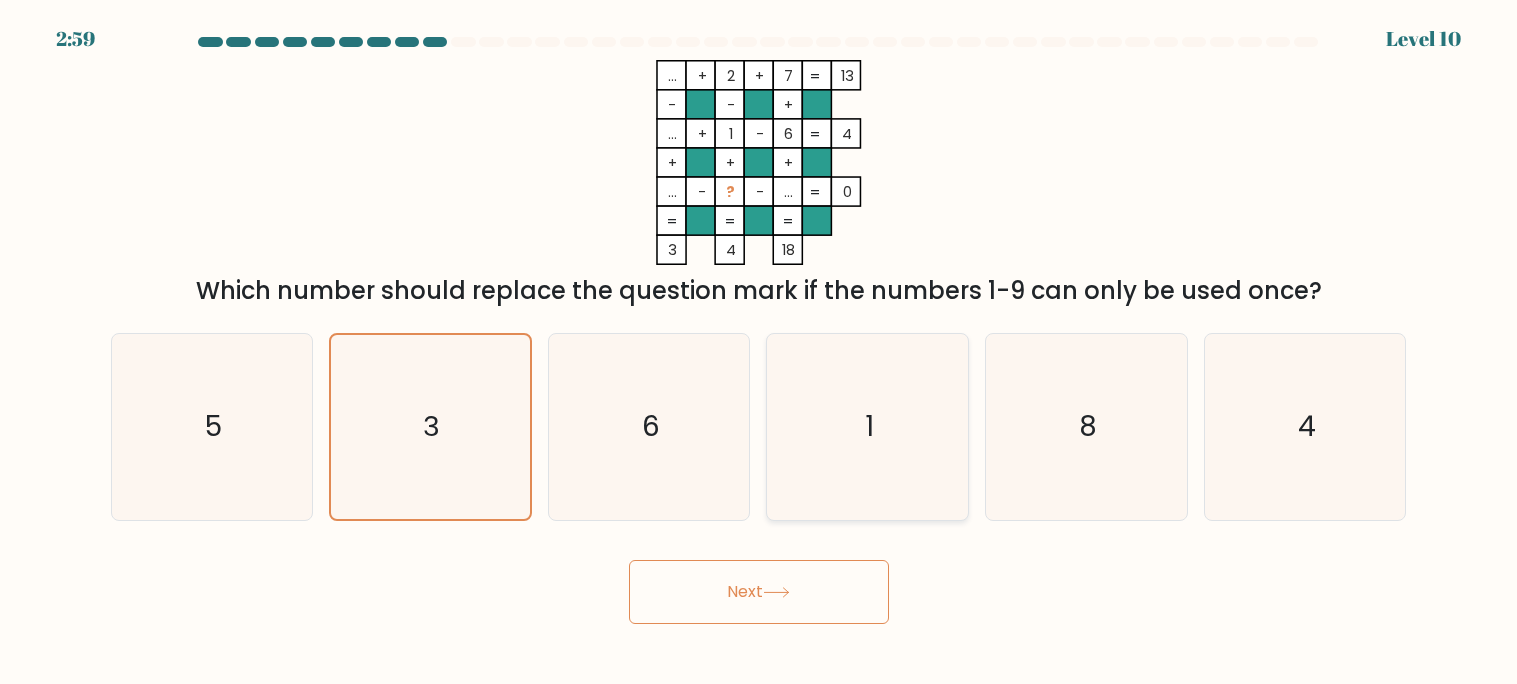 click on "1" at bounding box center (867, 427) 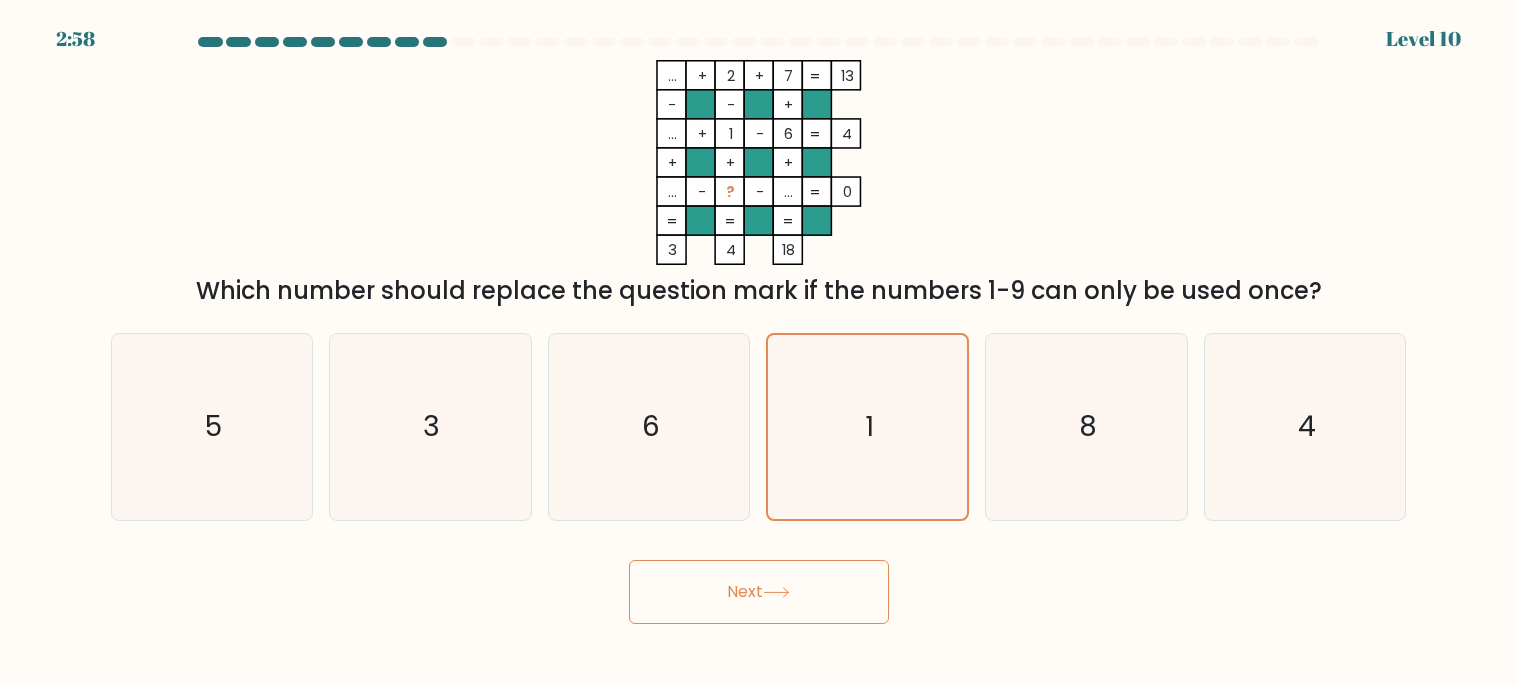 click on "a.
5
b.
3
c.
6
d." at bounding box center [759, 419] 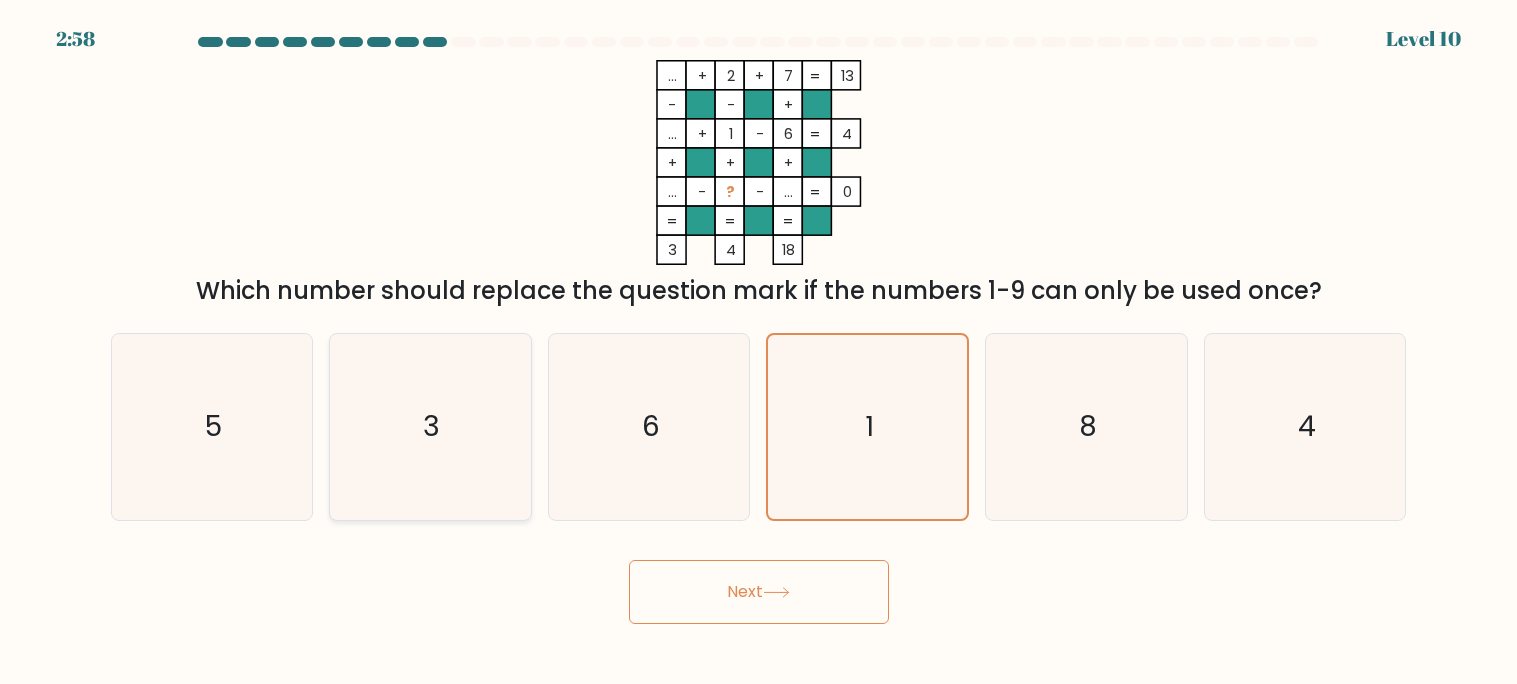 click on "3" 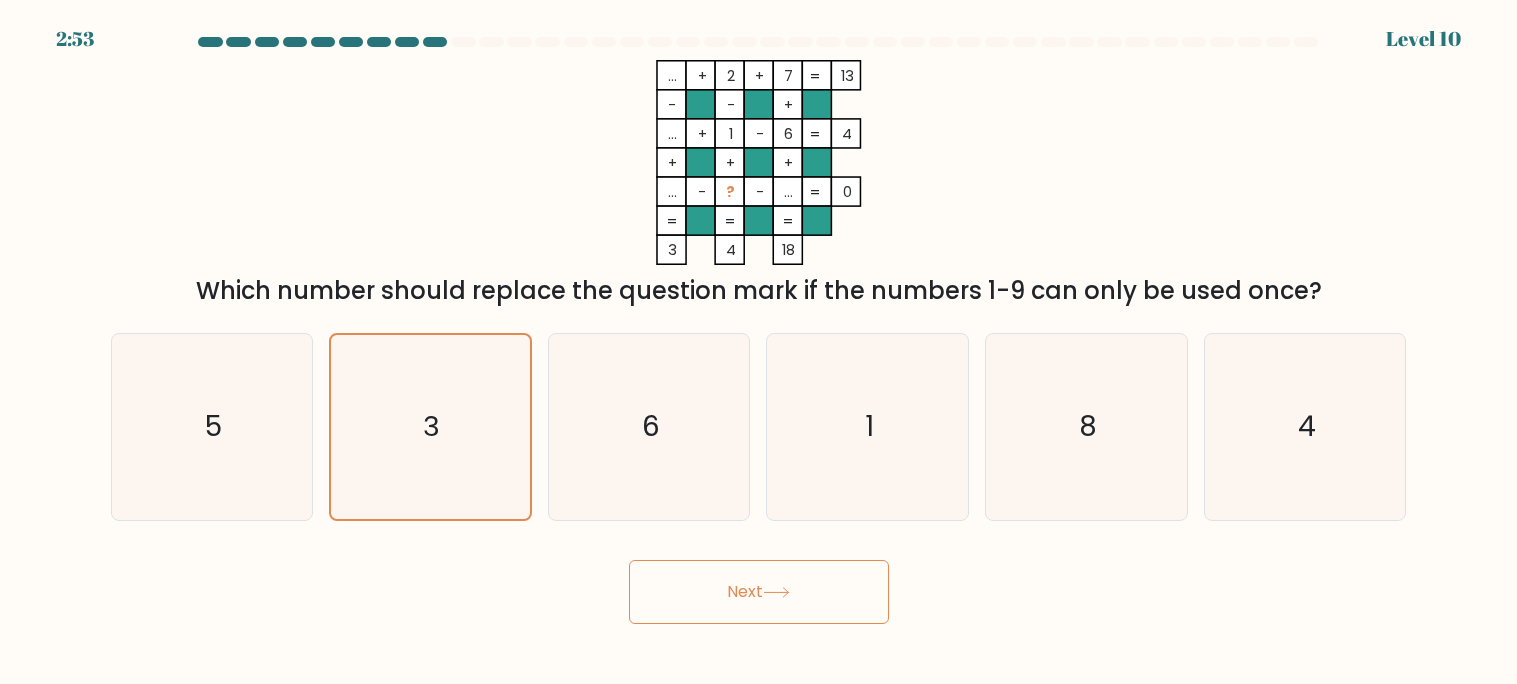 click on "Next" at bounding box center (759, 592) 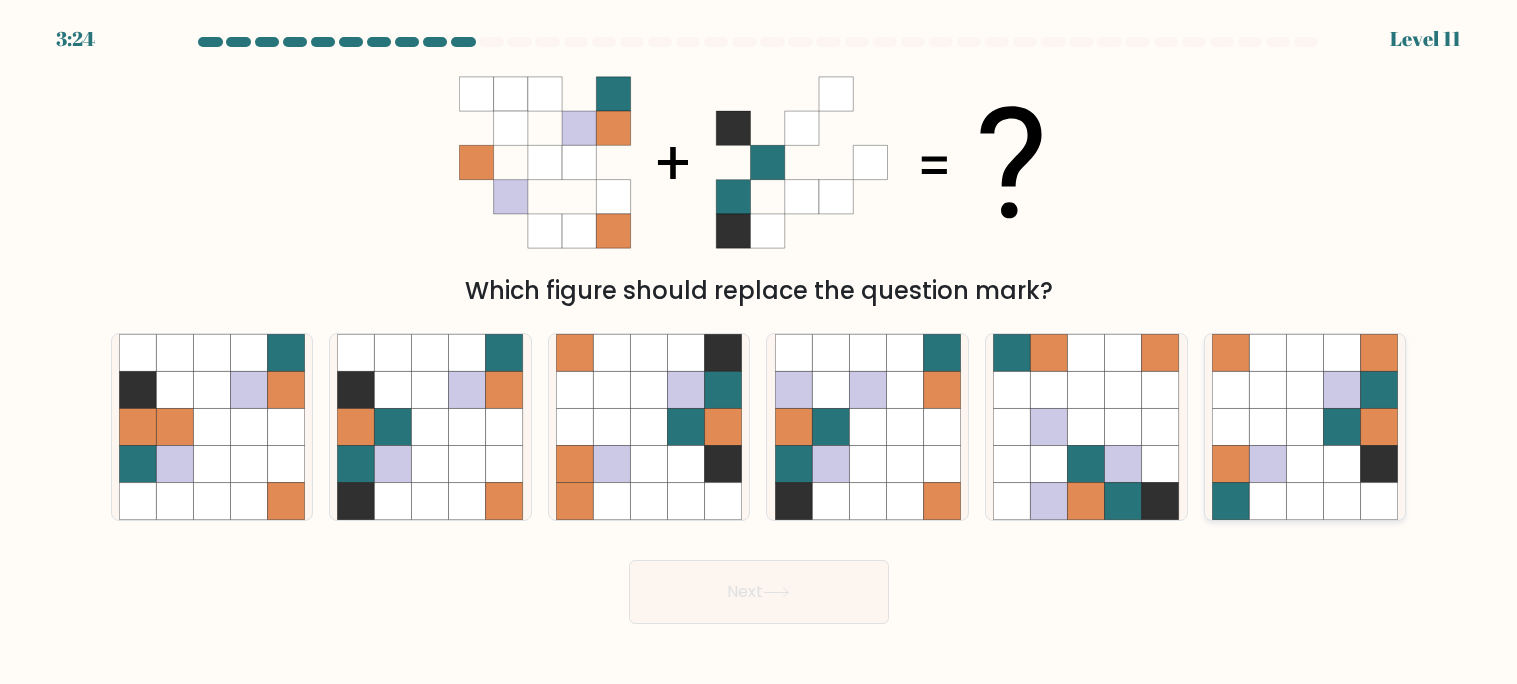 click 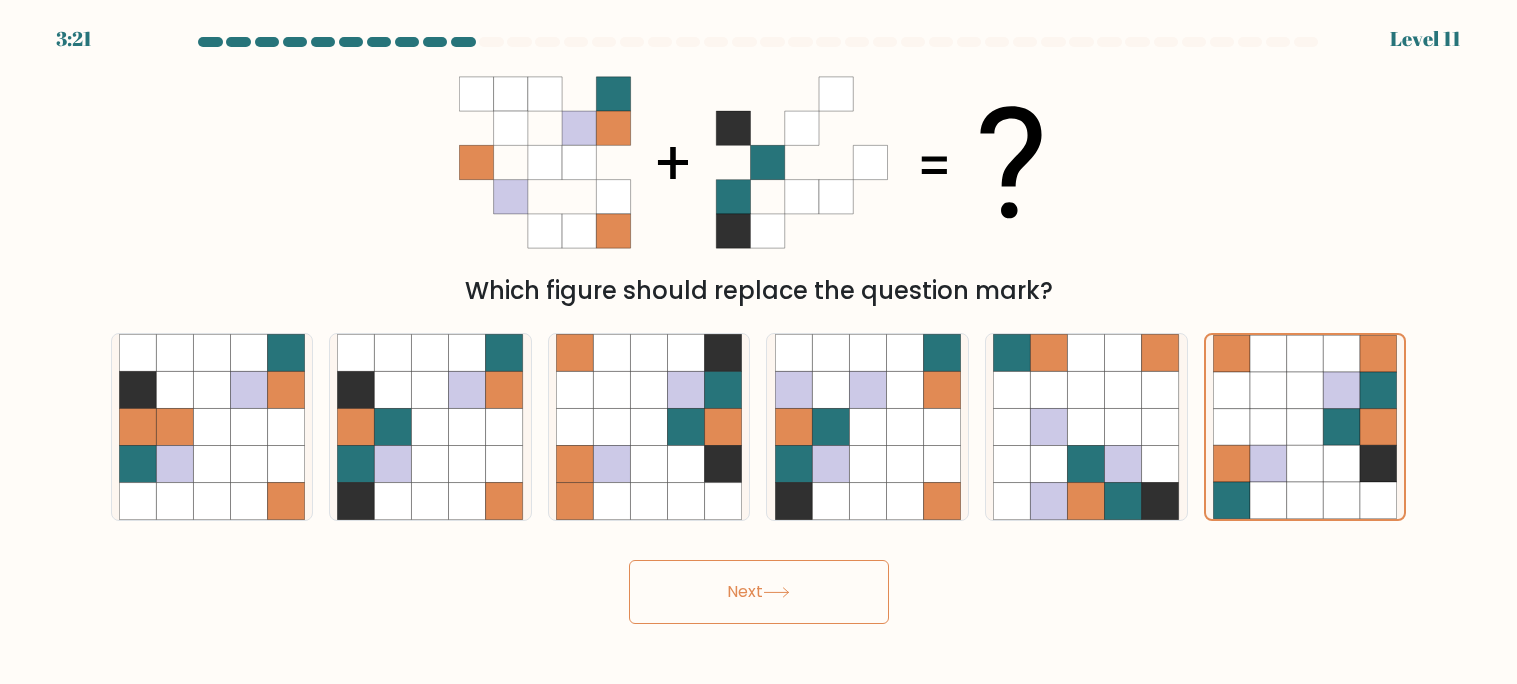 click 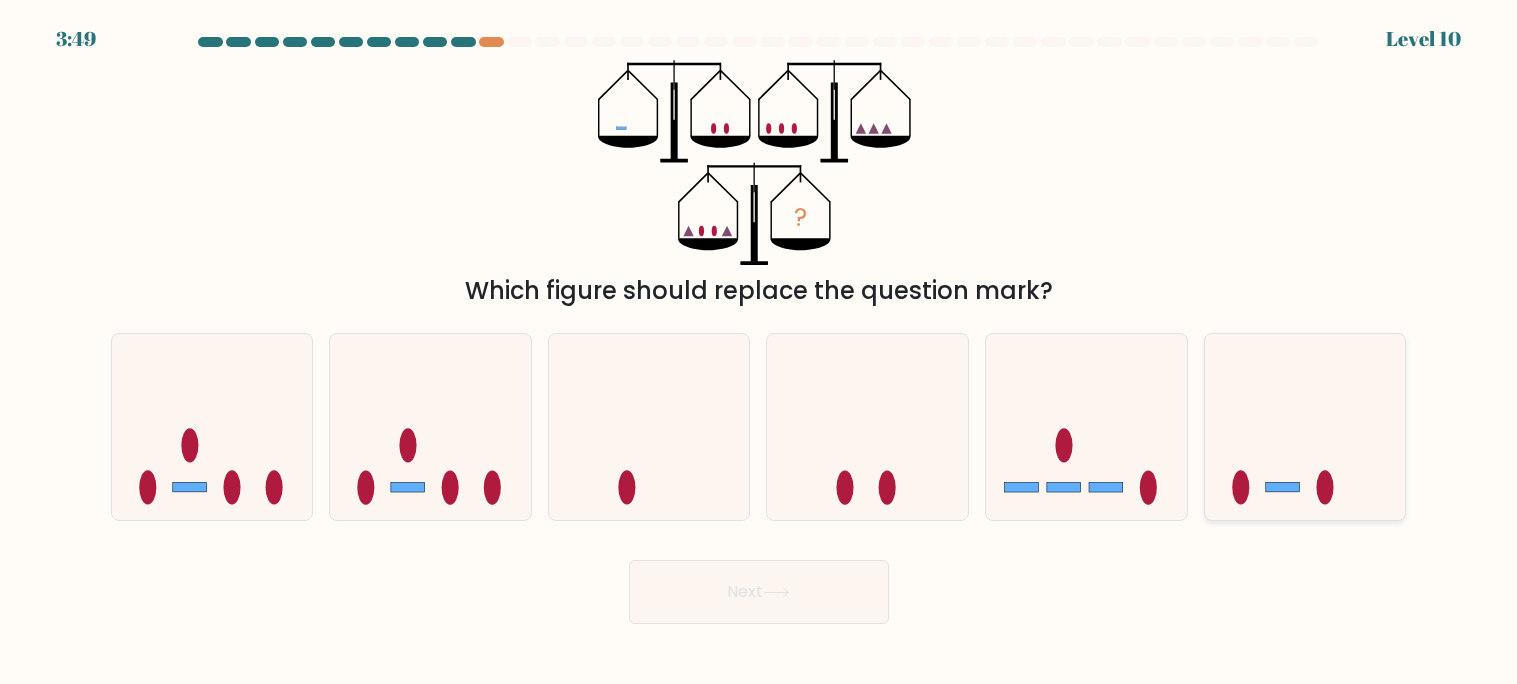 click 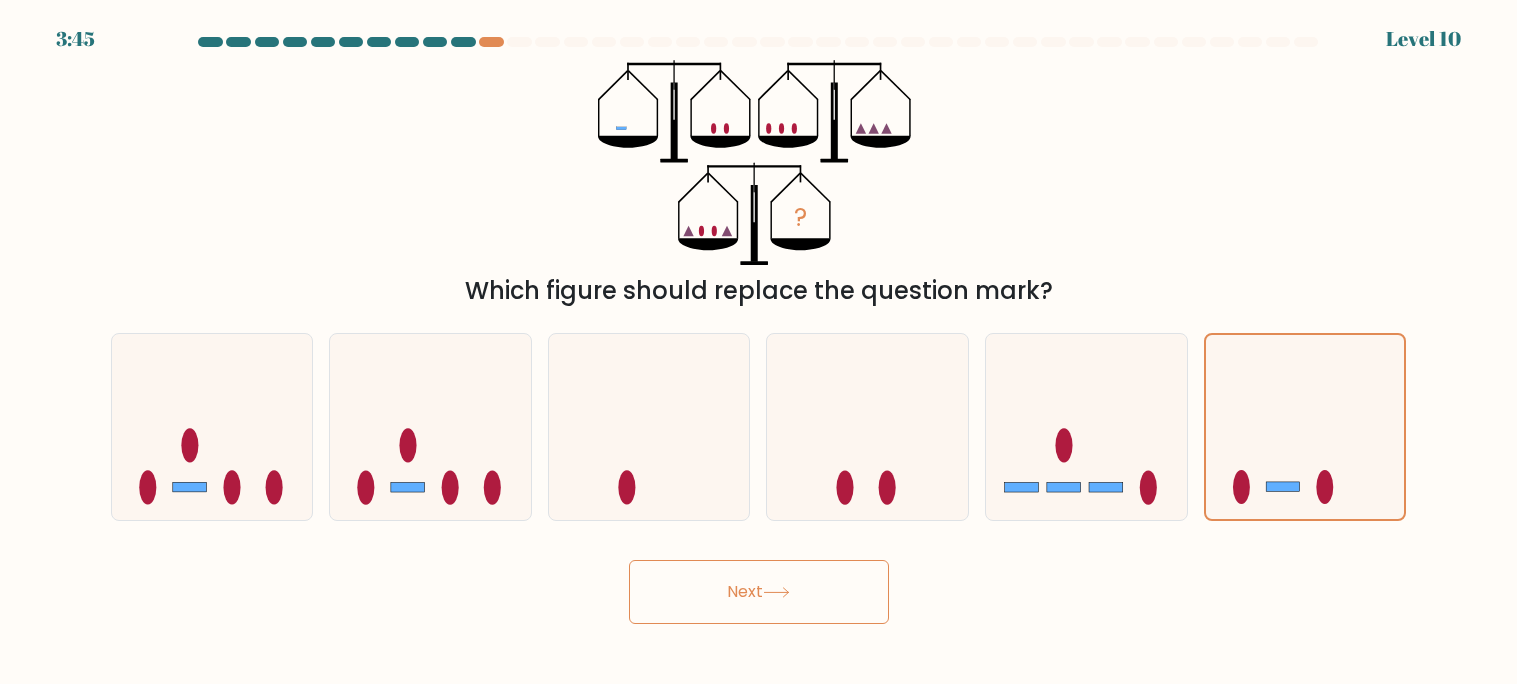 click on "Next" at bounding box center (759, 592) 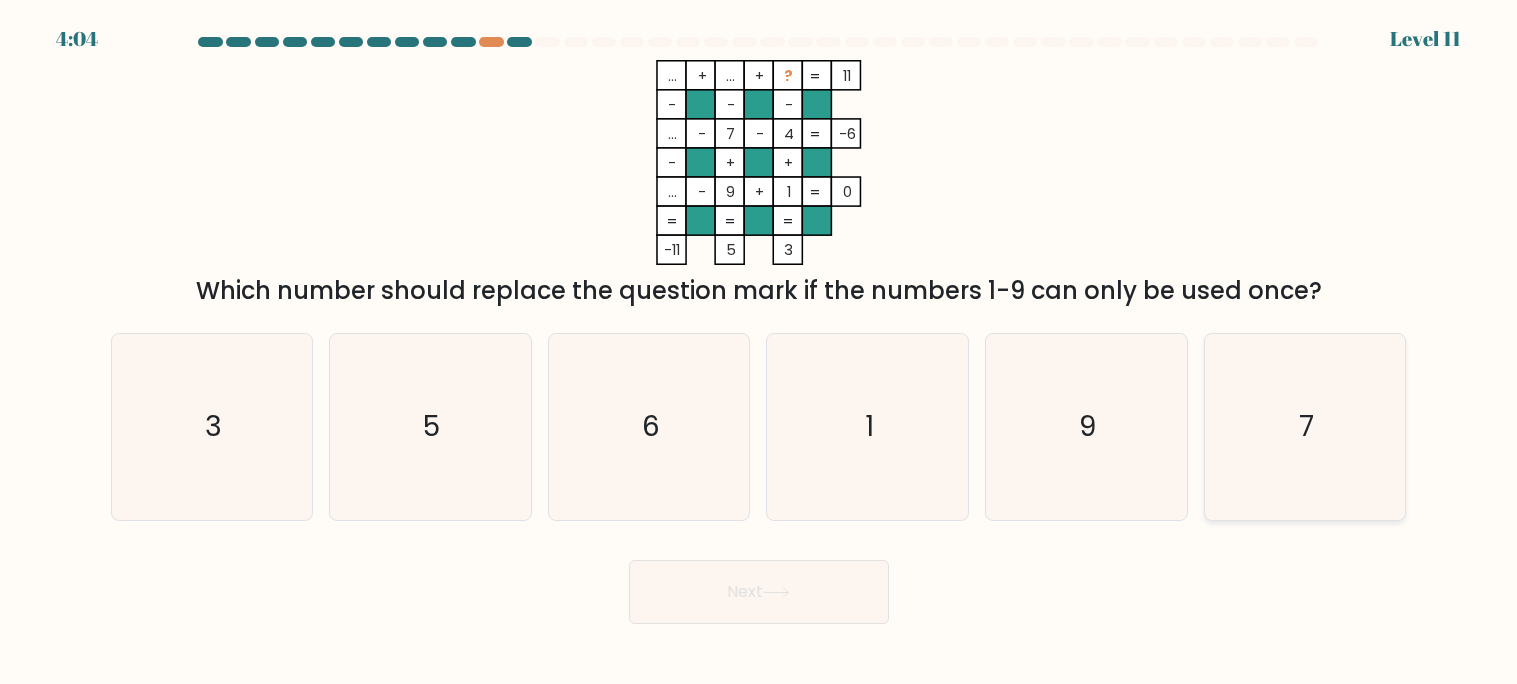 click on "7" 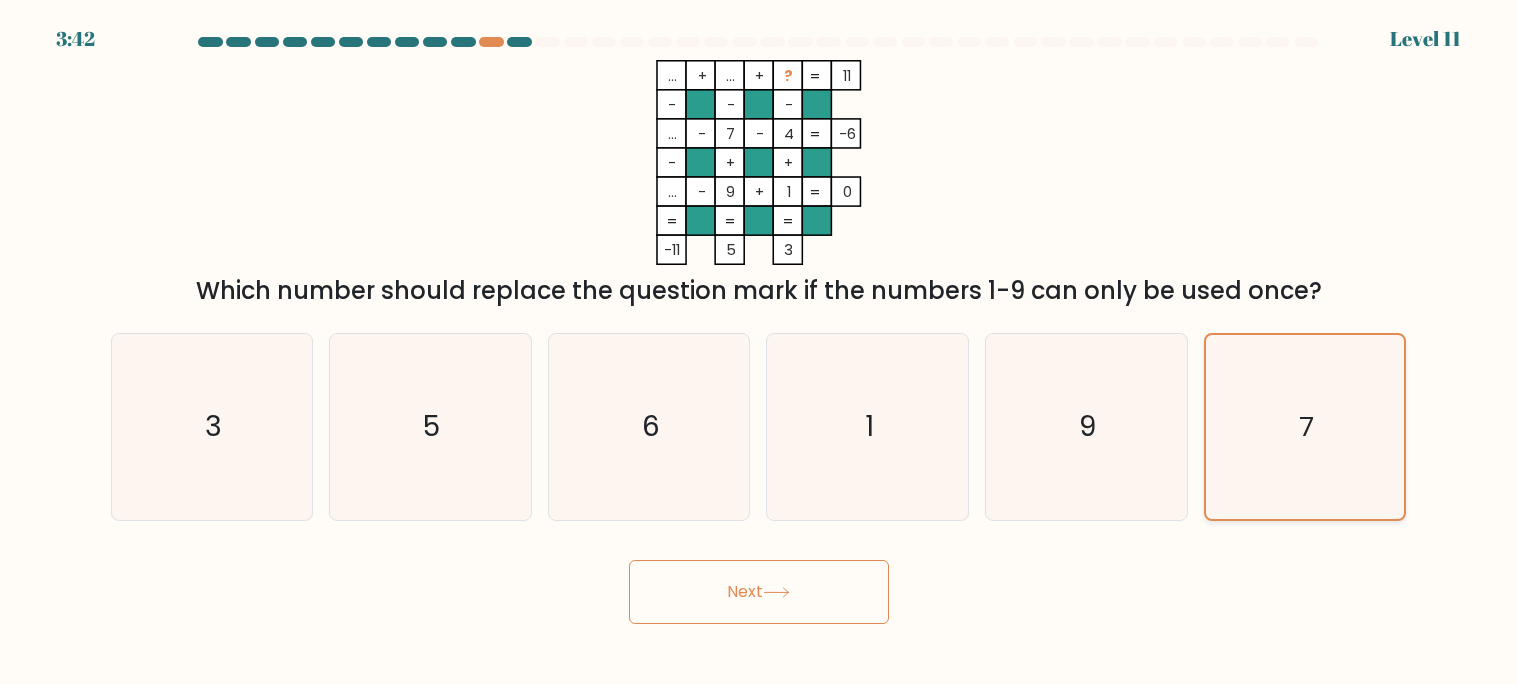 click on "7" 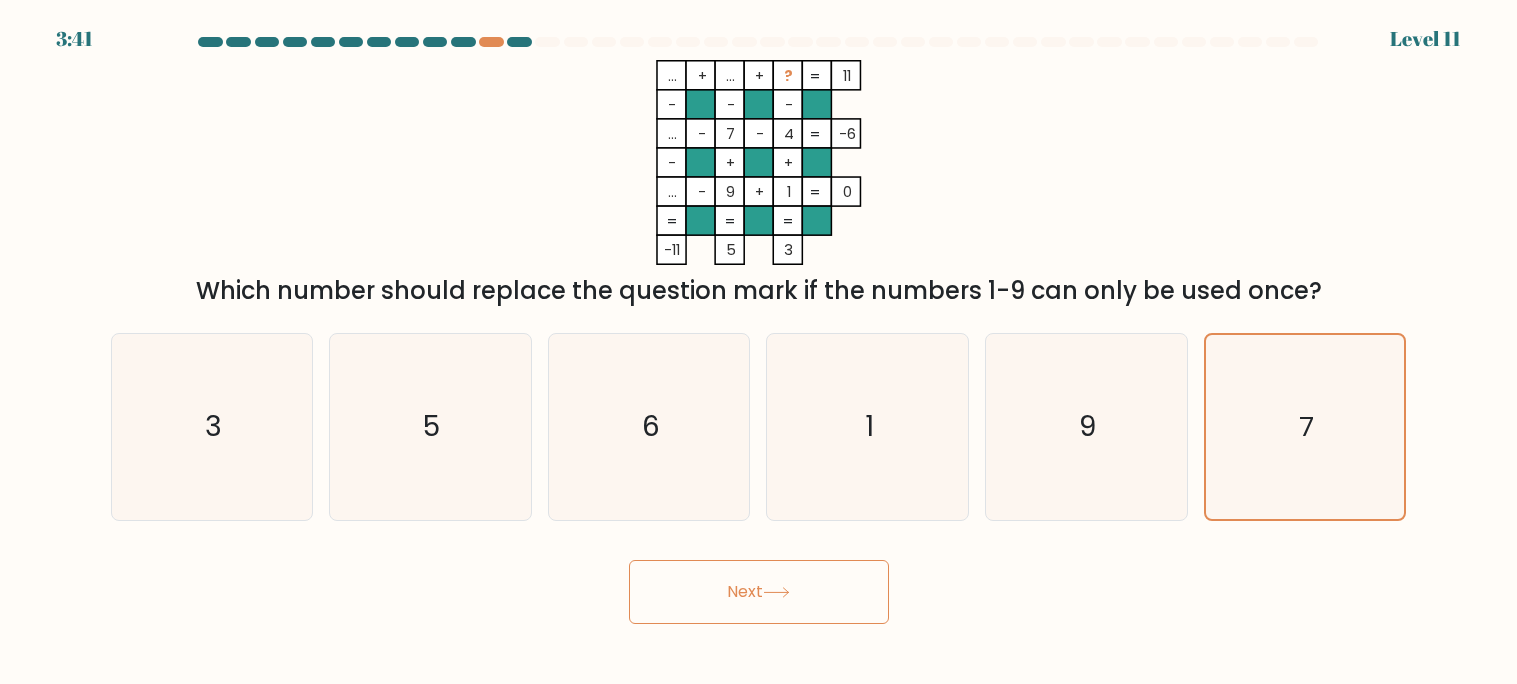 click 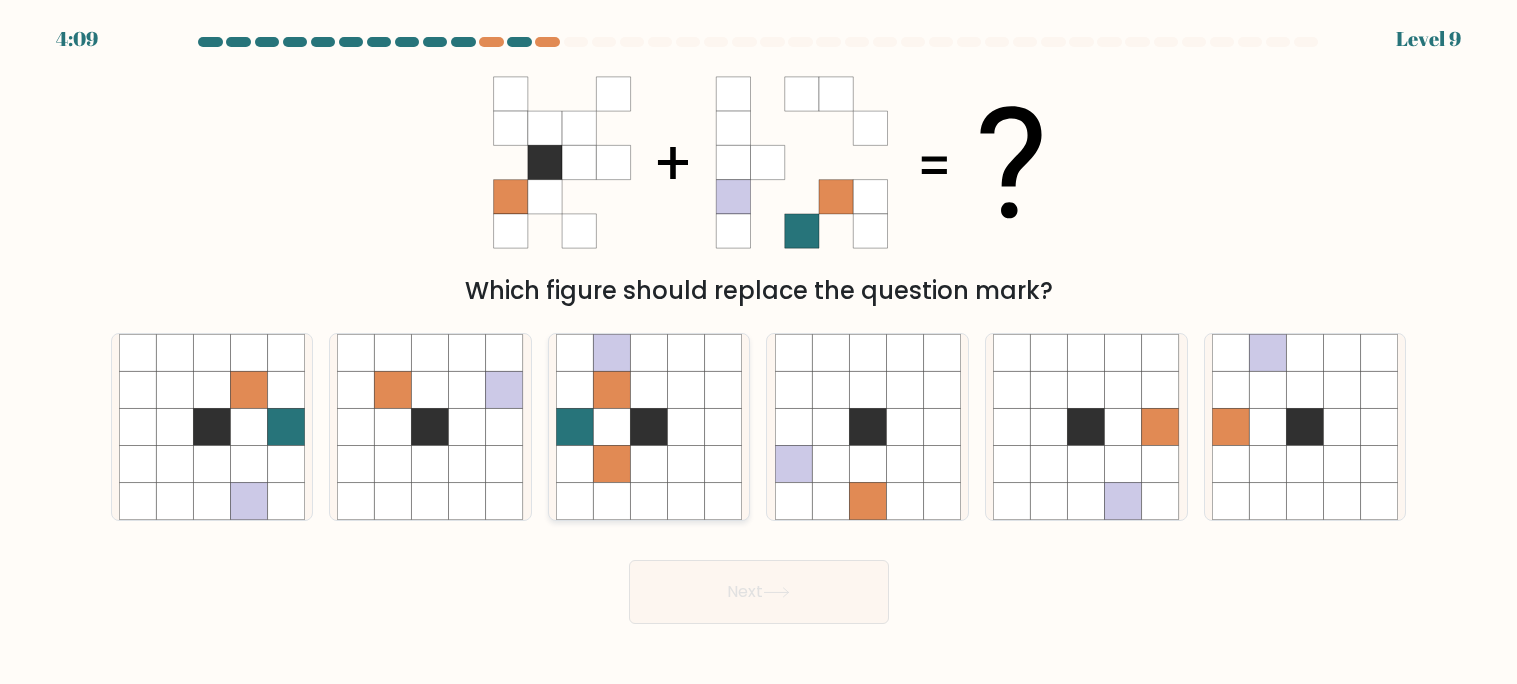 click 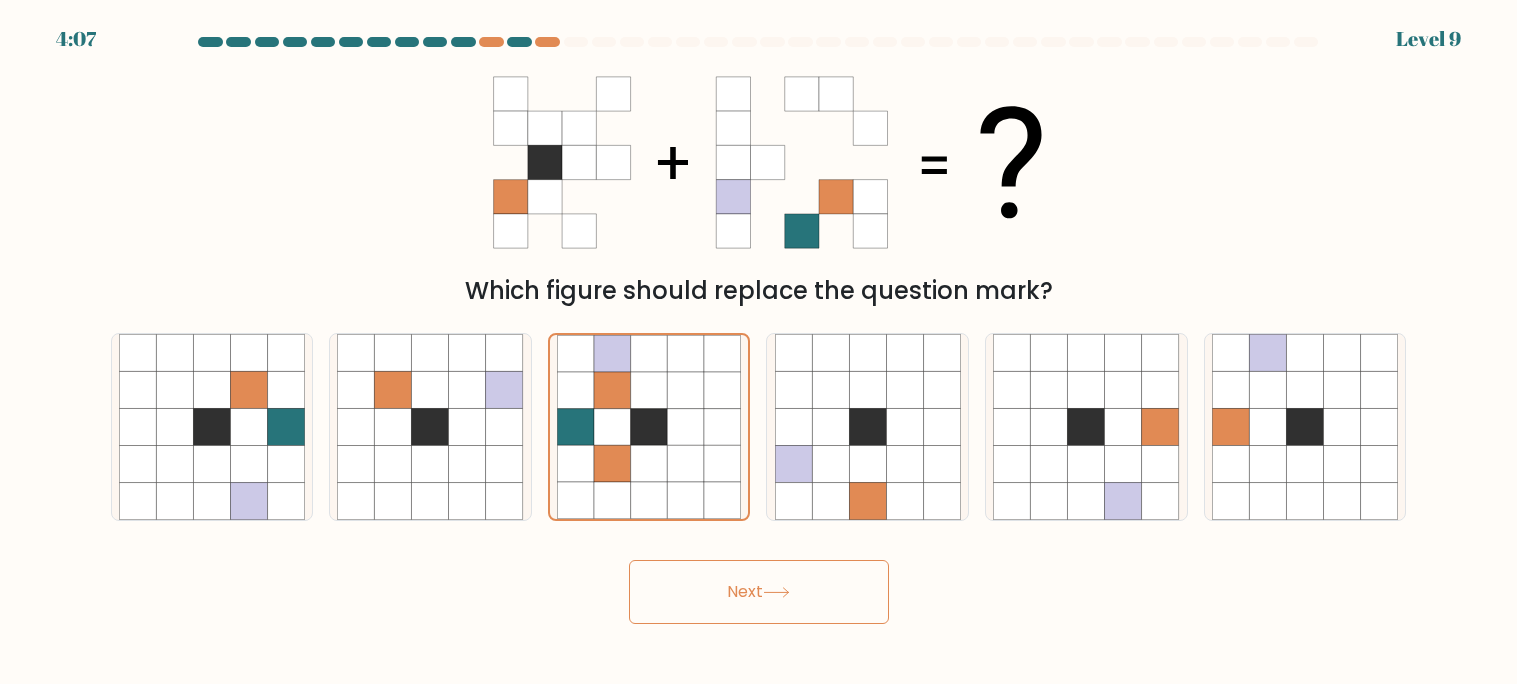 click on "Next" at bounding box center [759, 592] 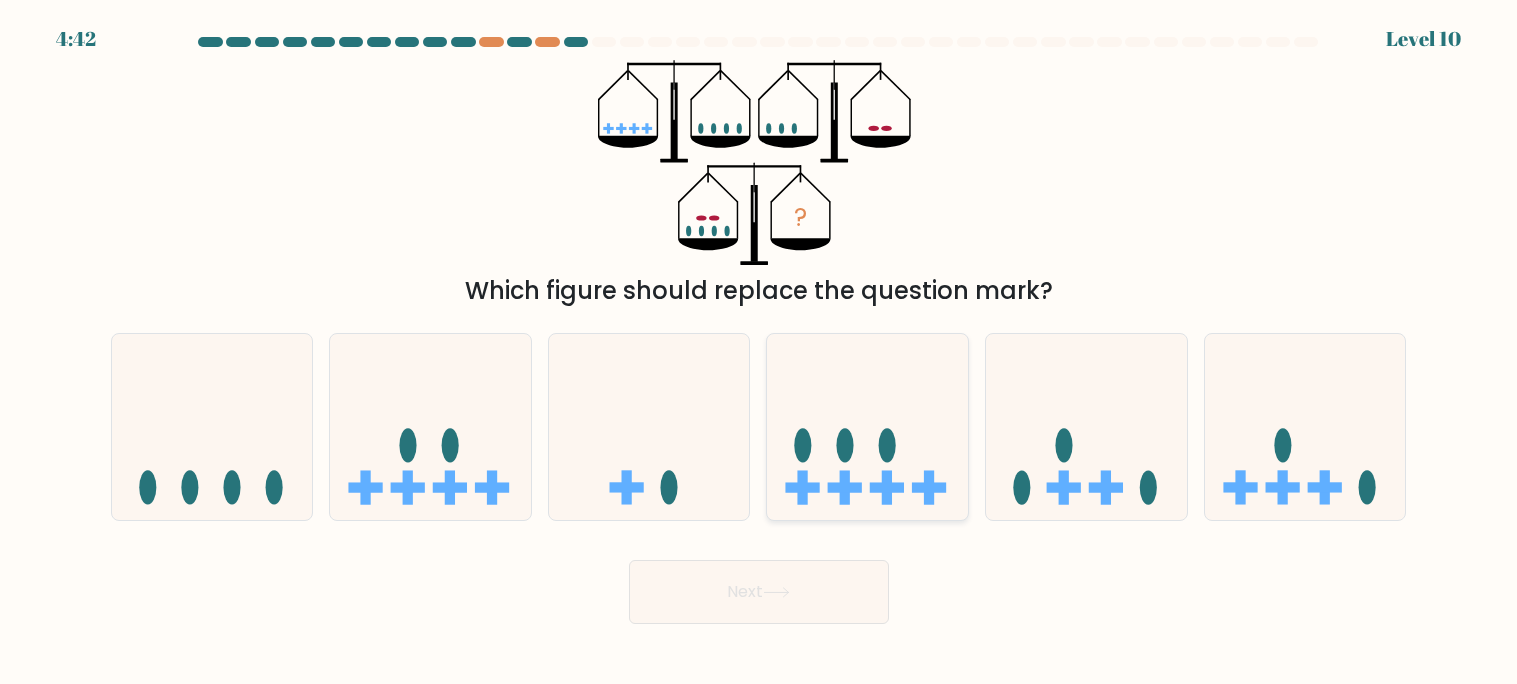 click 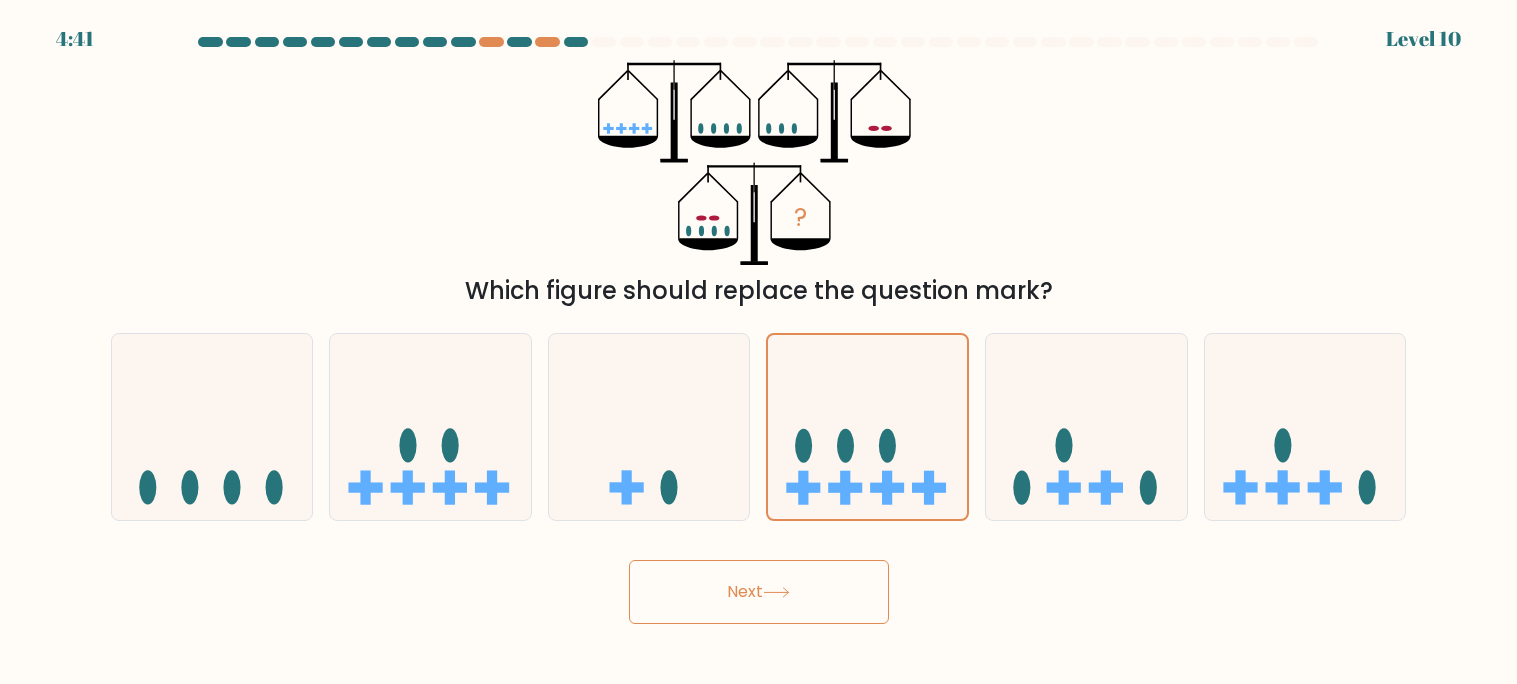 click on "Next" at bounding box center [759, 592] 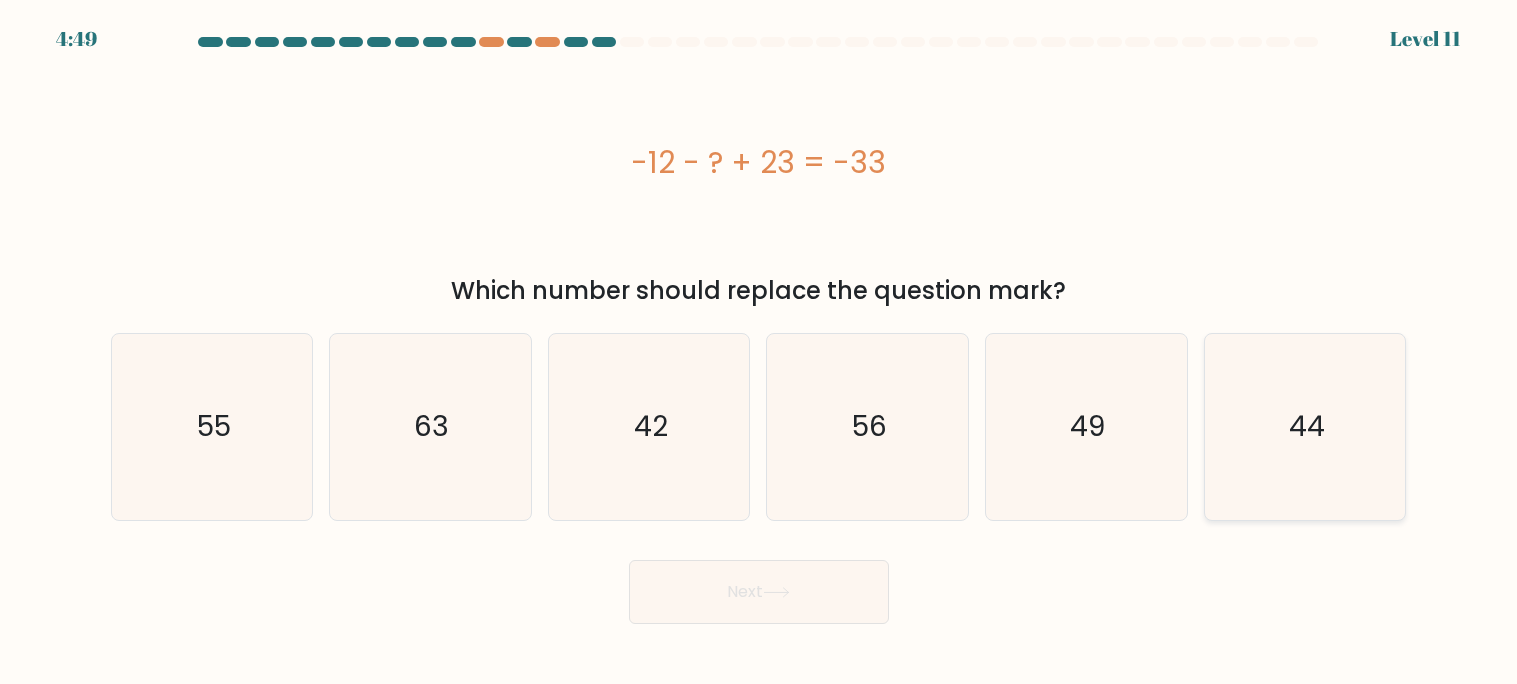 click on "44" 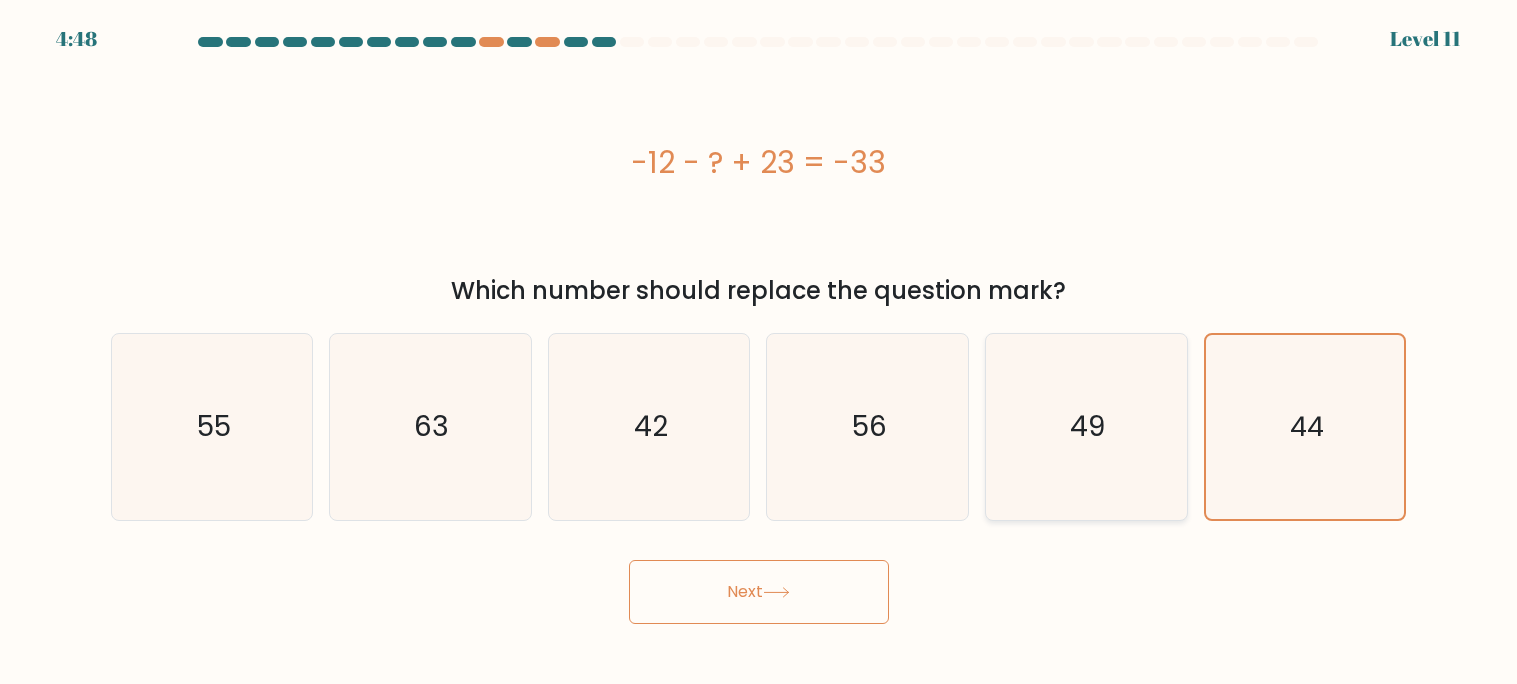 click on "49" 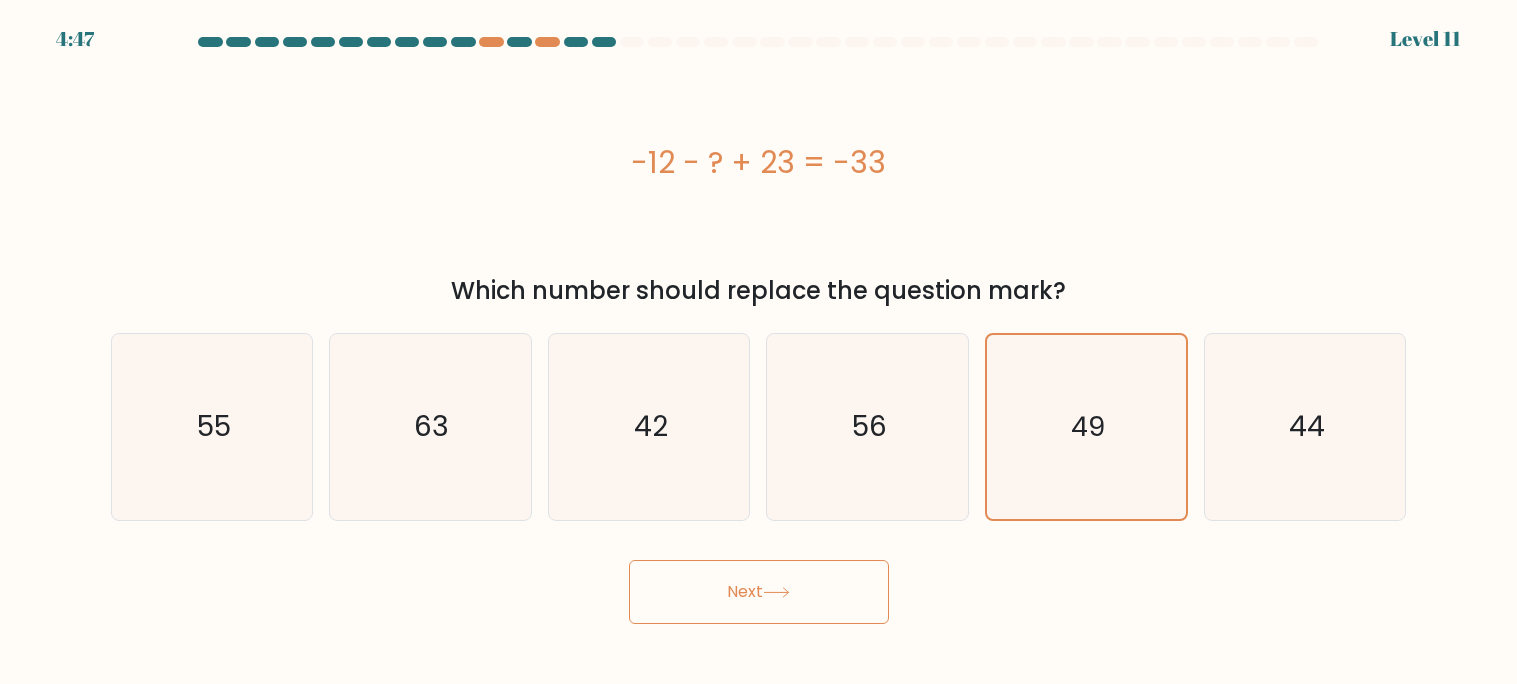 click on "Next" at bounding box center [759, 592] 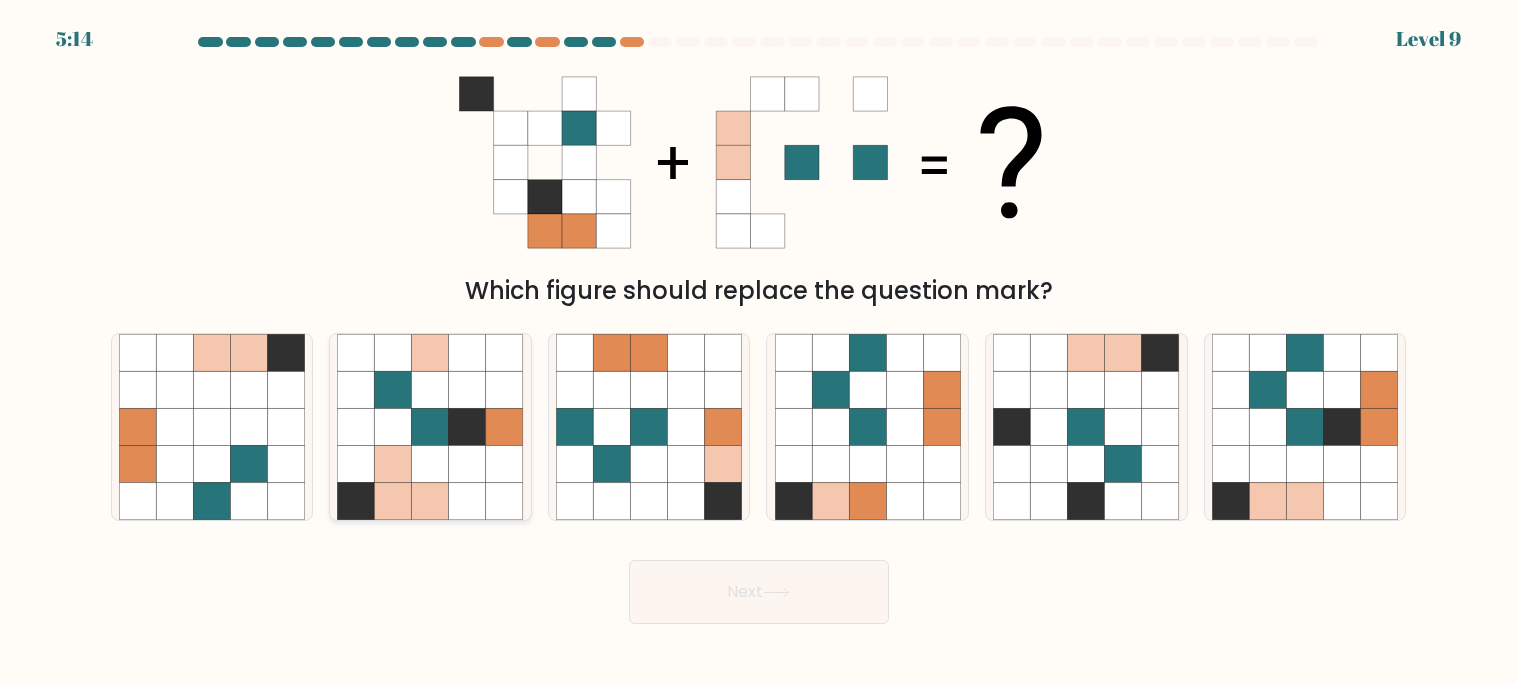 click 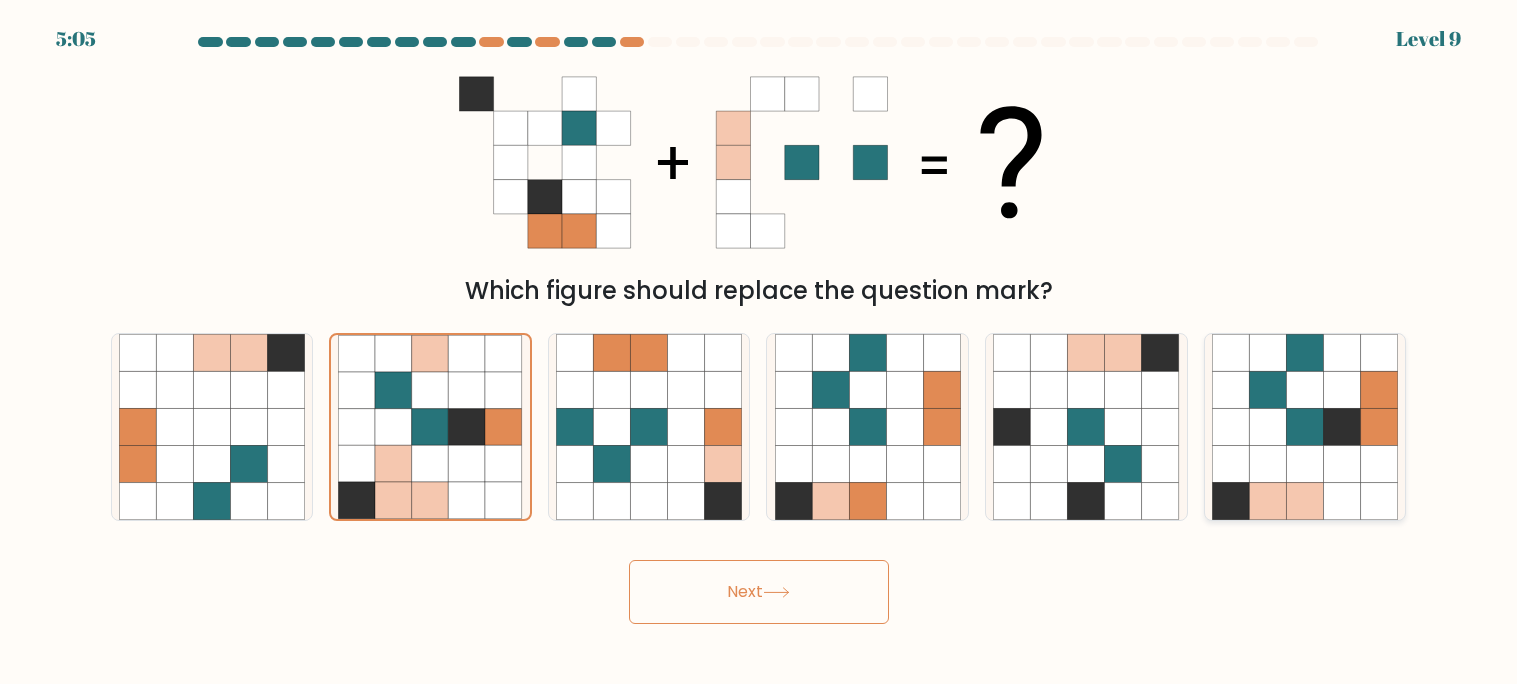 click 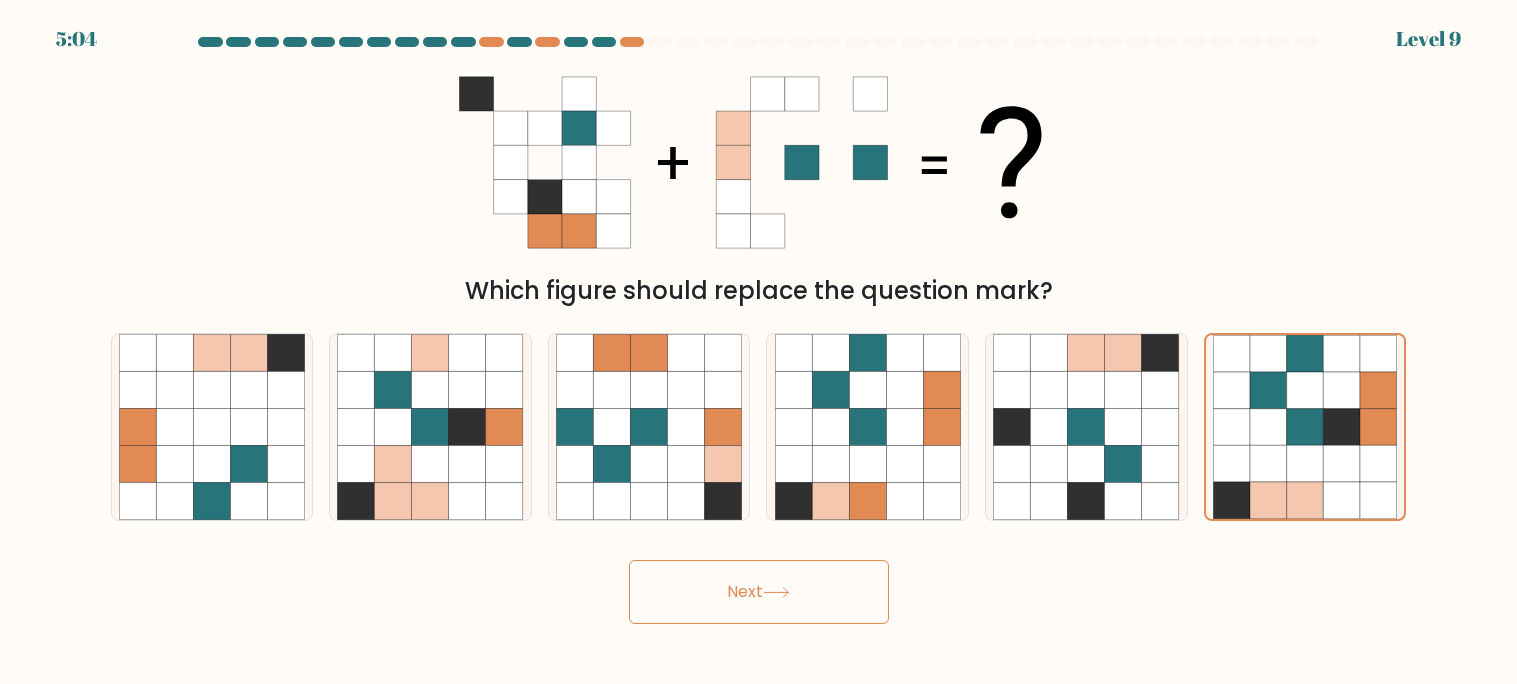 click on "Next" at bounding box center (759, 592) 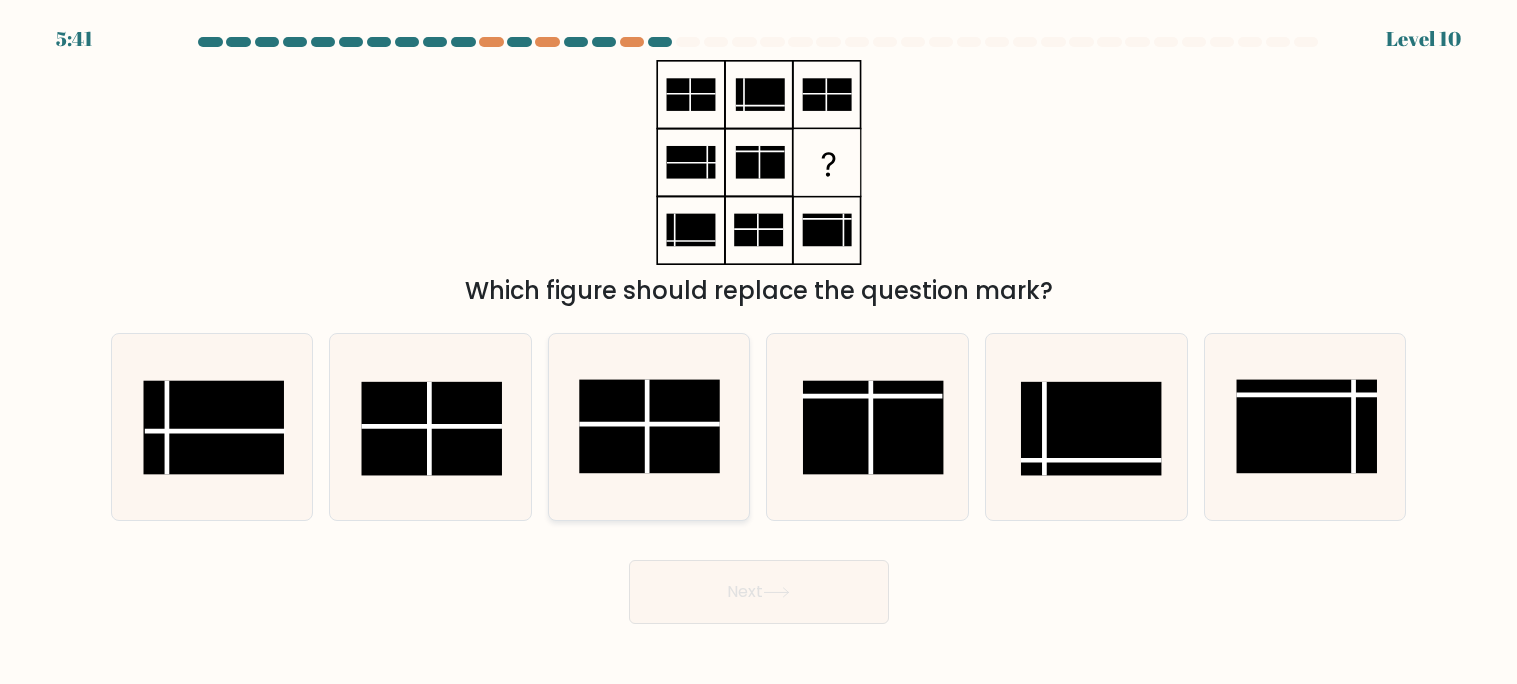 click 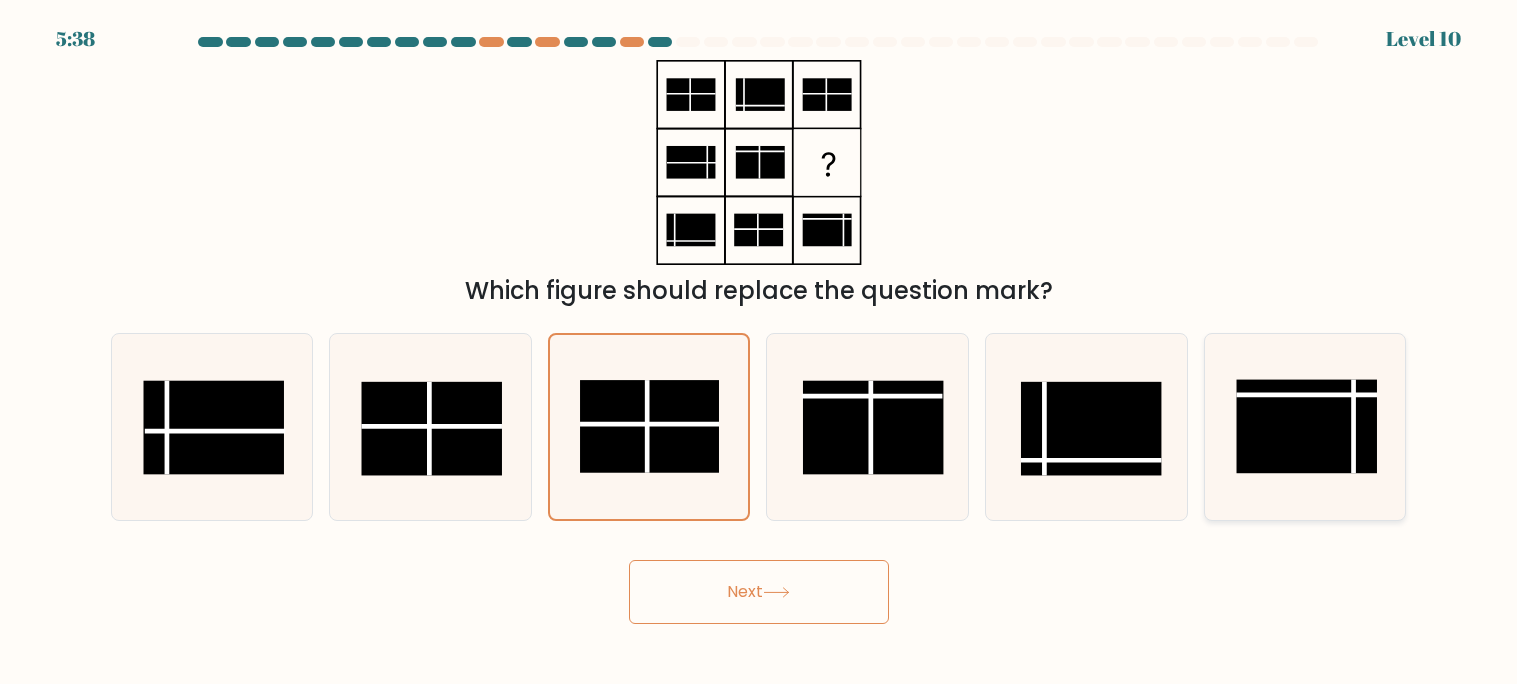 click 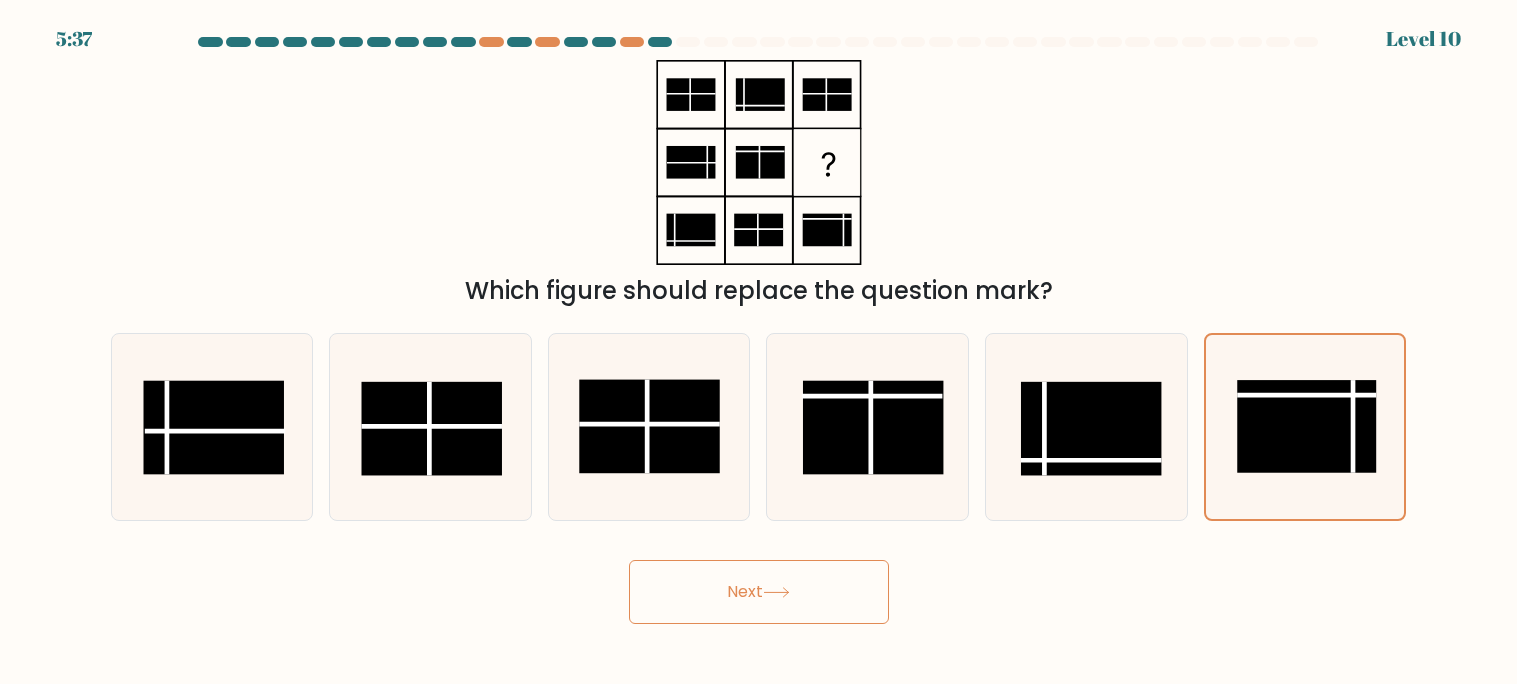 click on "Next" at bounding box center [759, 592] 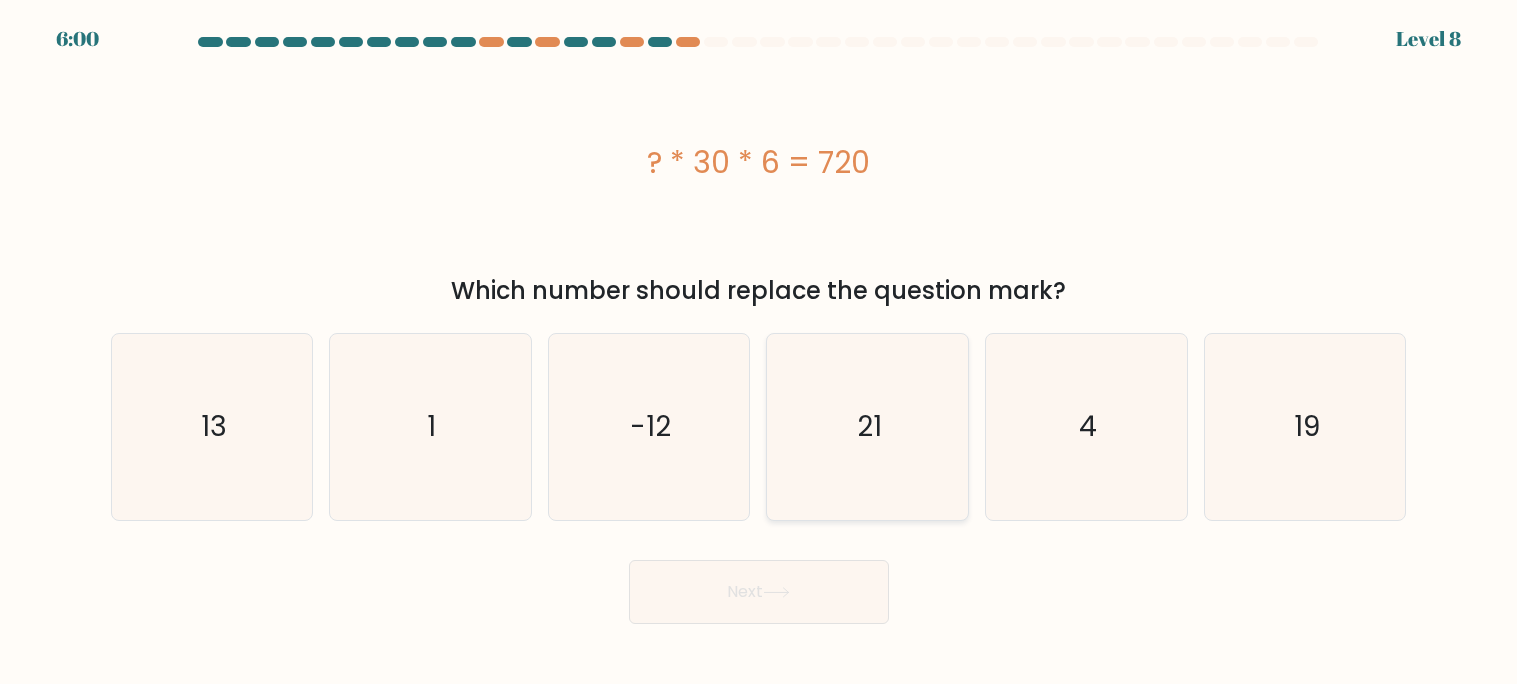 click on "21" 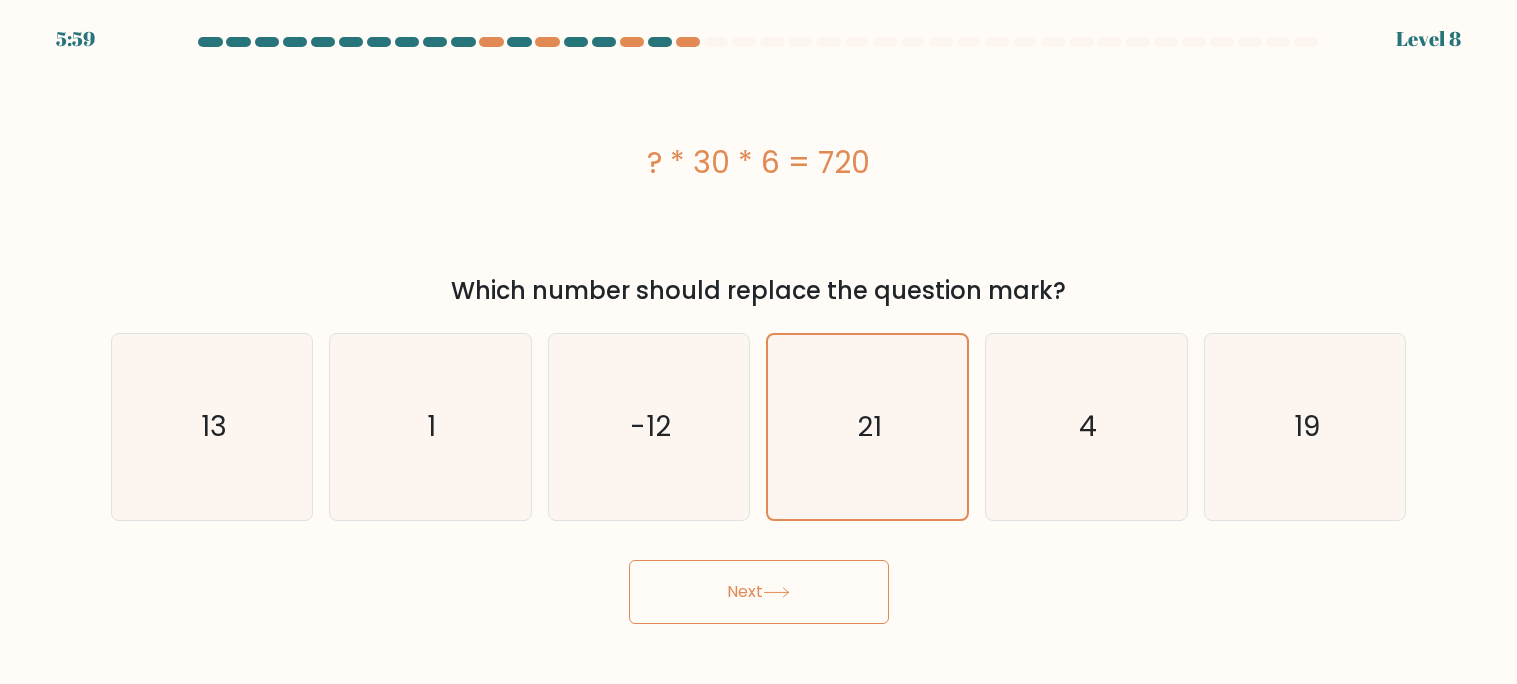 click on "Next" at bounding box center [759, 592] 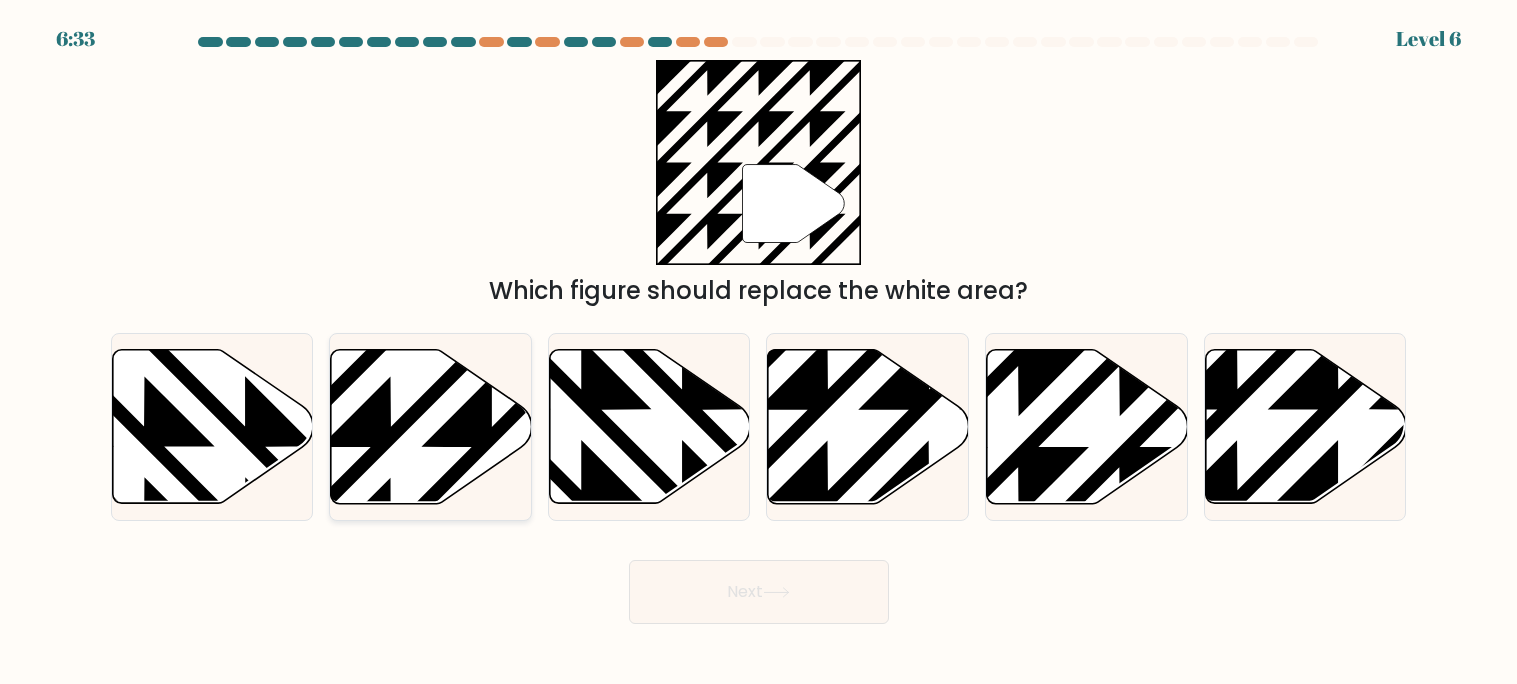 click 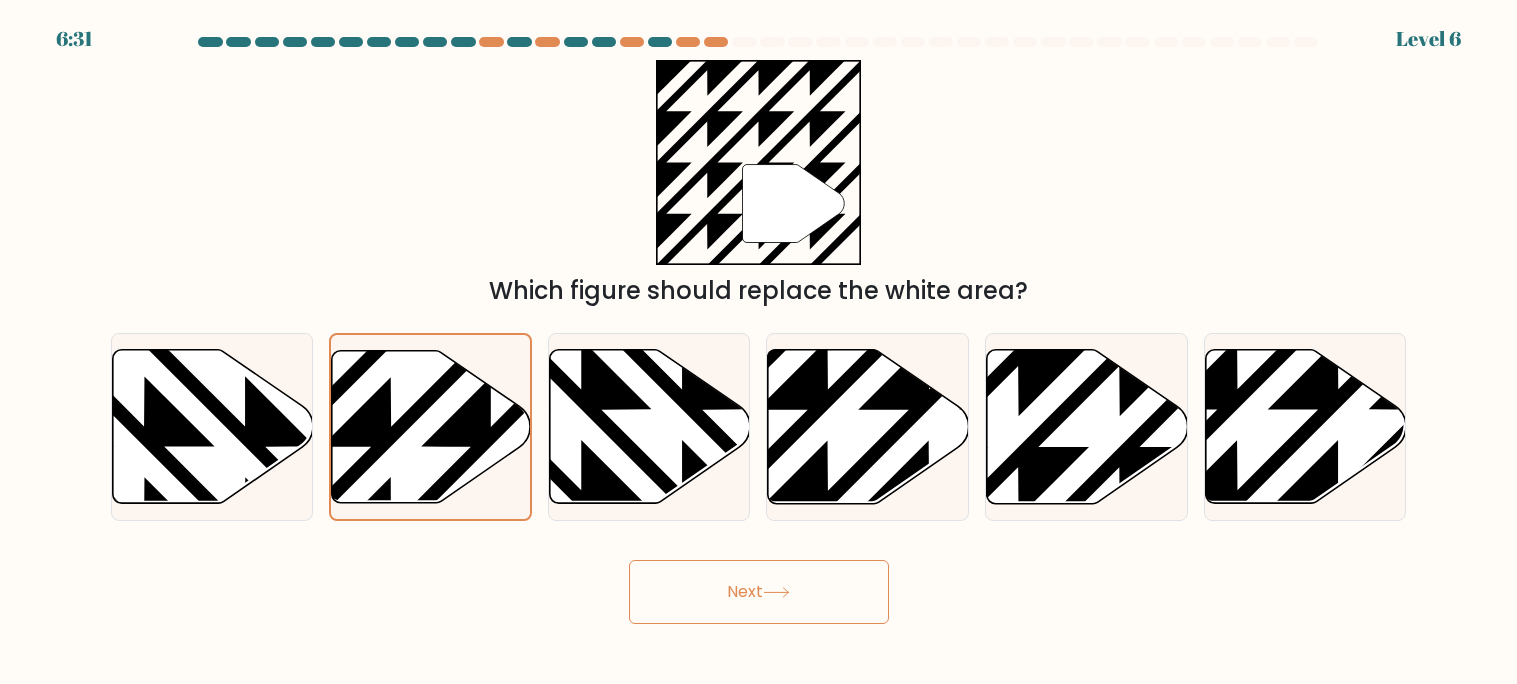 click on "Next" at bounding box center (759, 592) 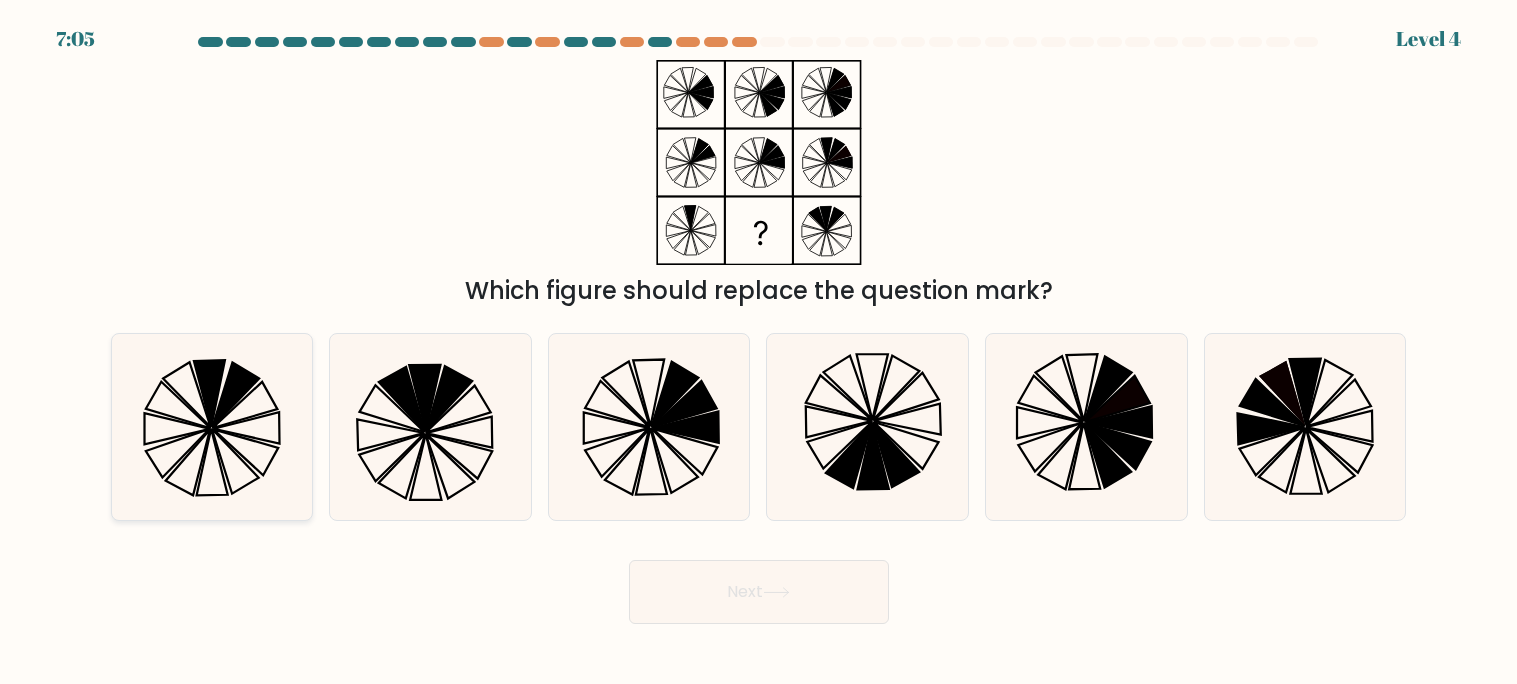 click 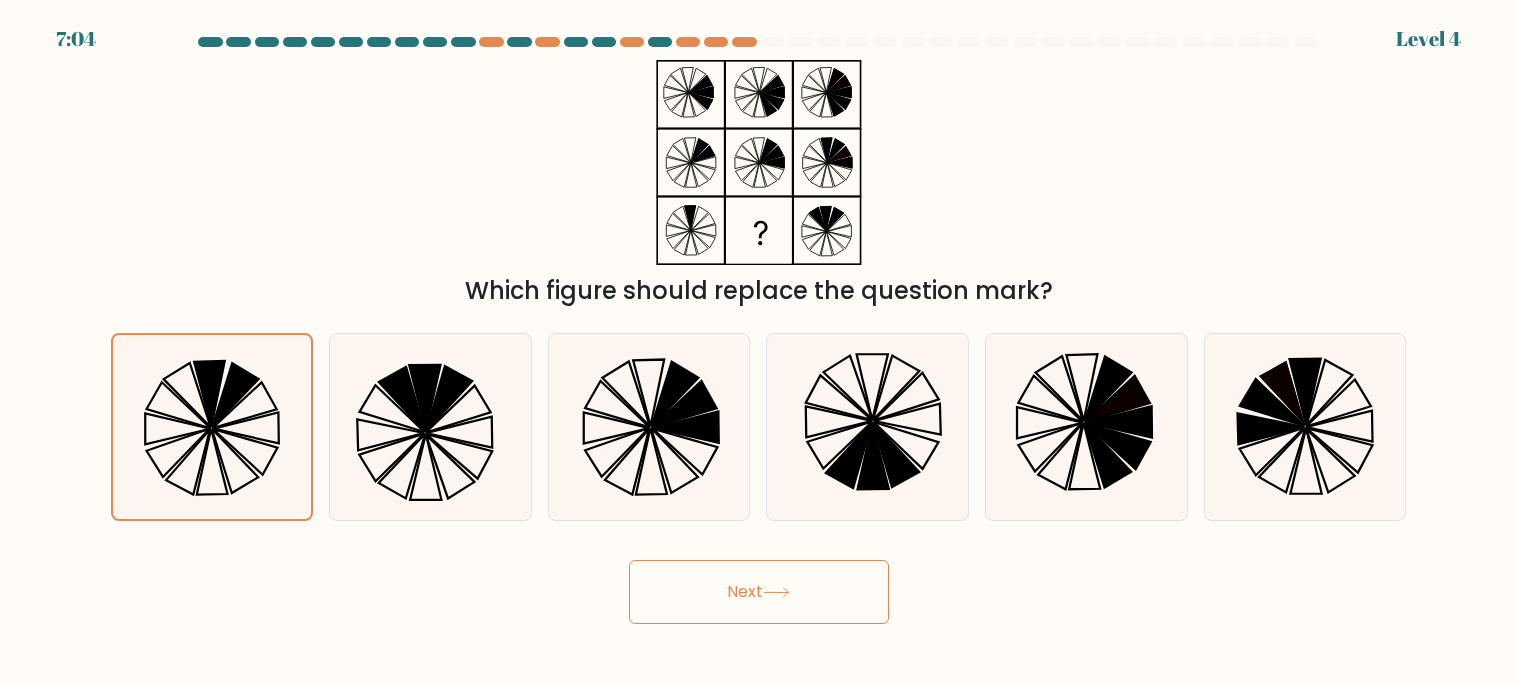 click on "Next" at bounding box center [759, 592] 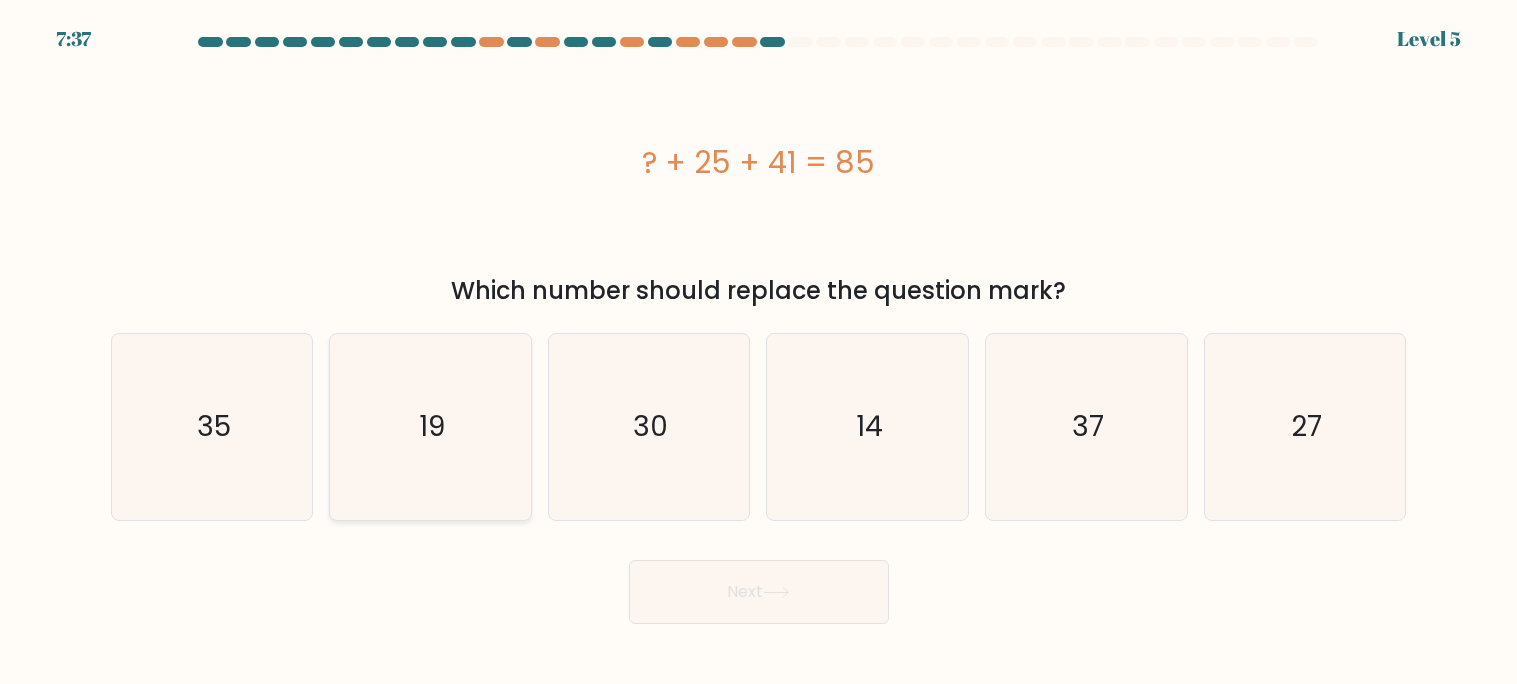 click on "19" 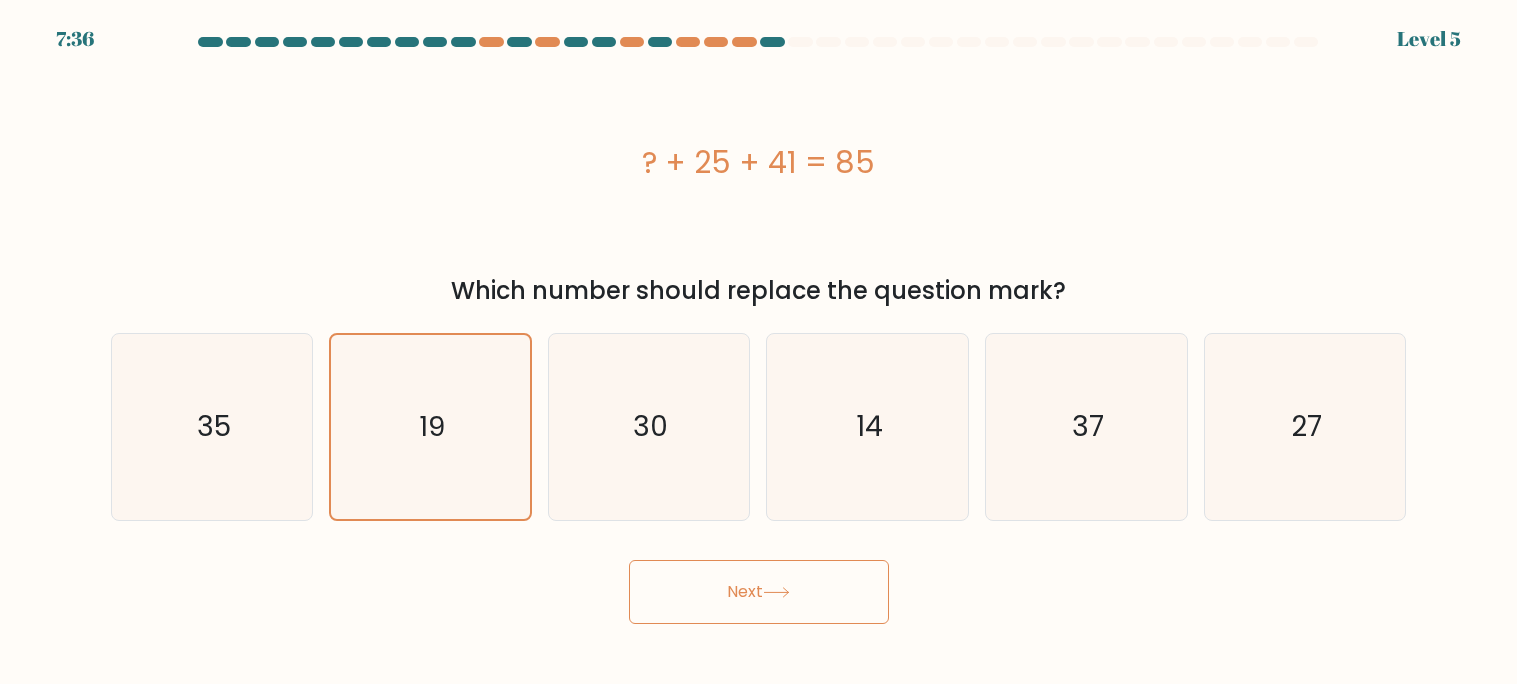 click on "Next" at bounding box center [759, 592] 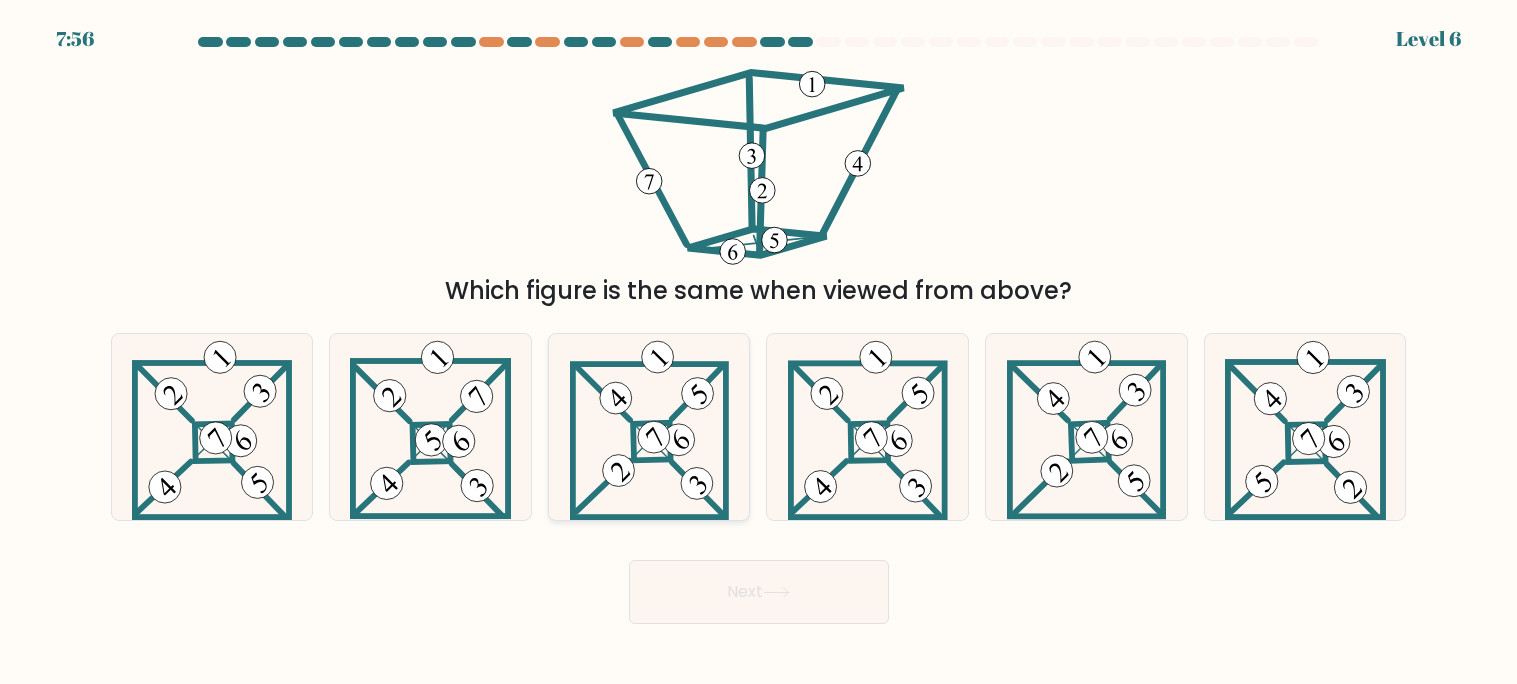click 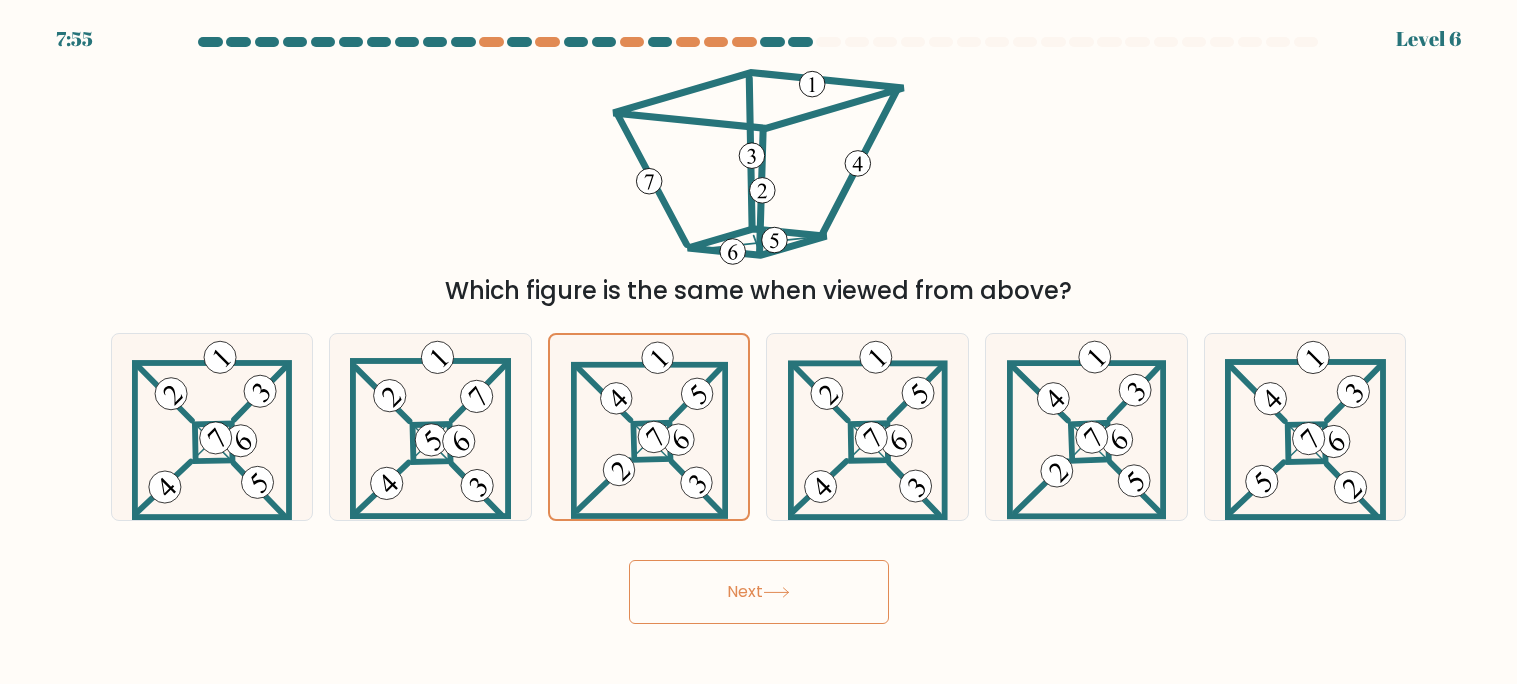 click on "Next" at bounding box center [759, 592] 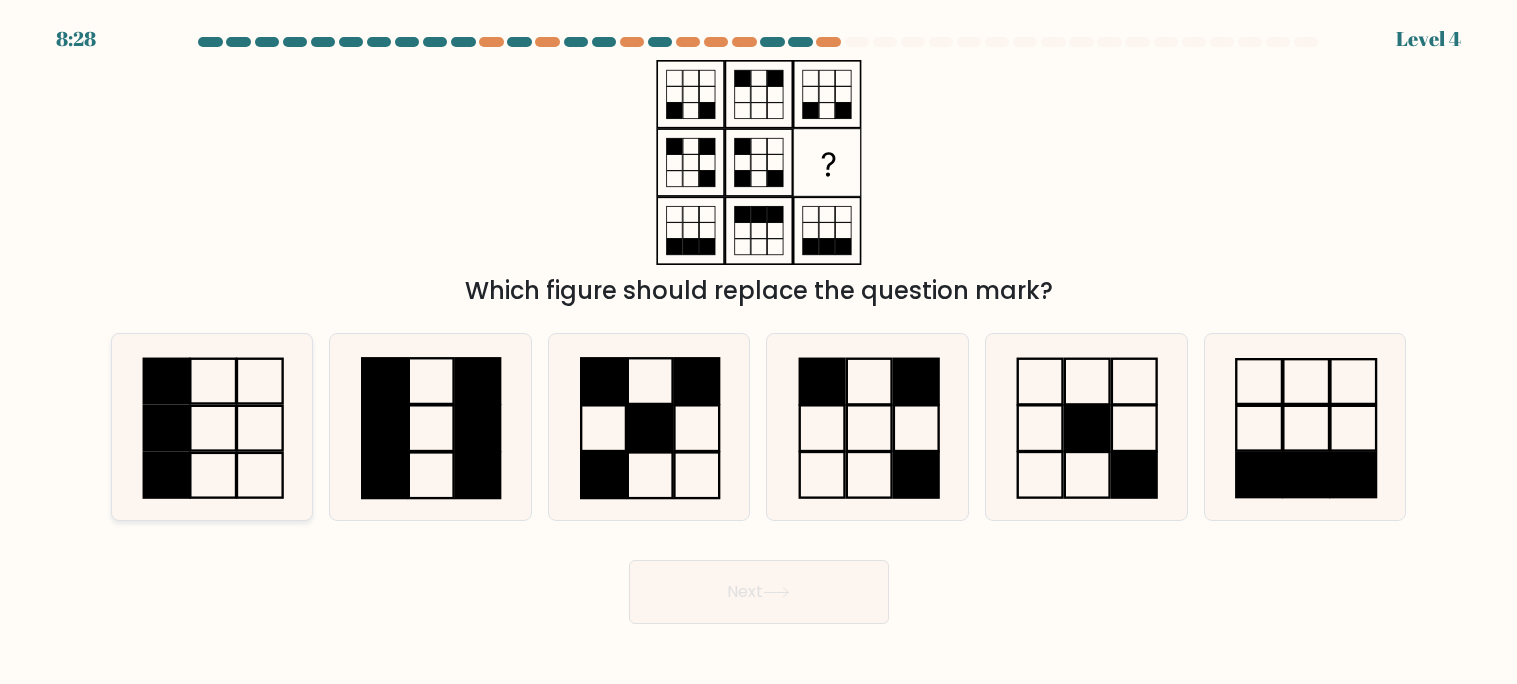 click 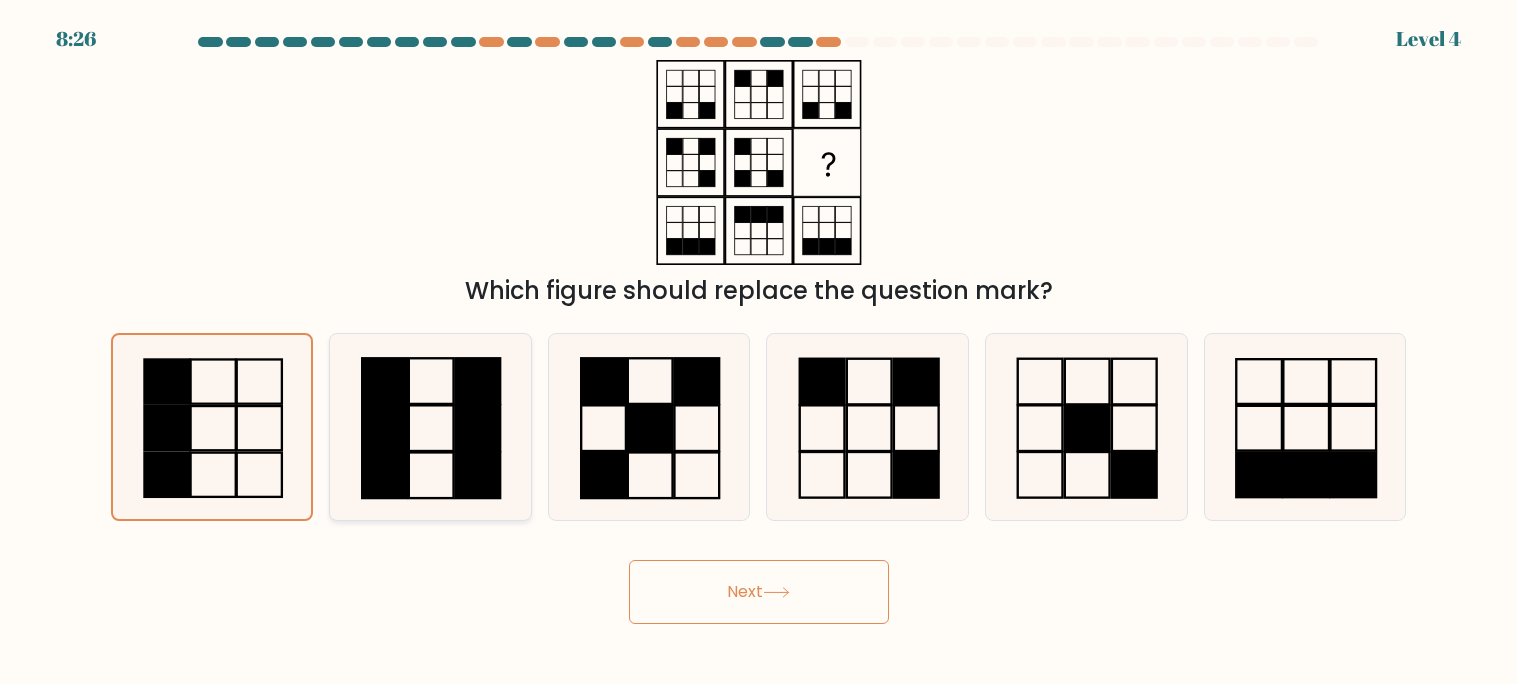 click 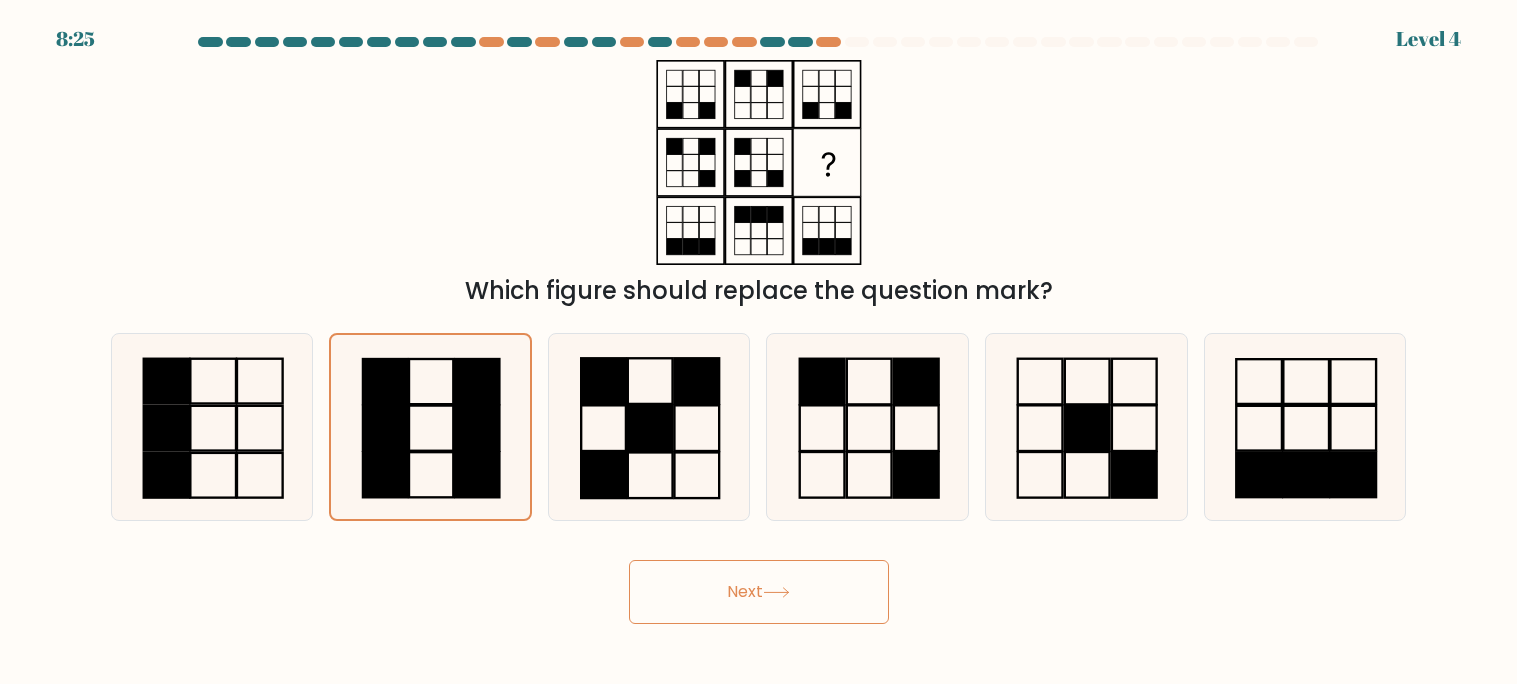 click on "Next" at bounding box center (759, 592) 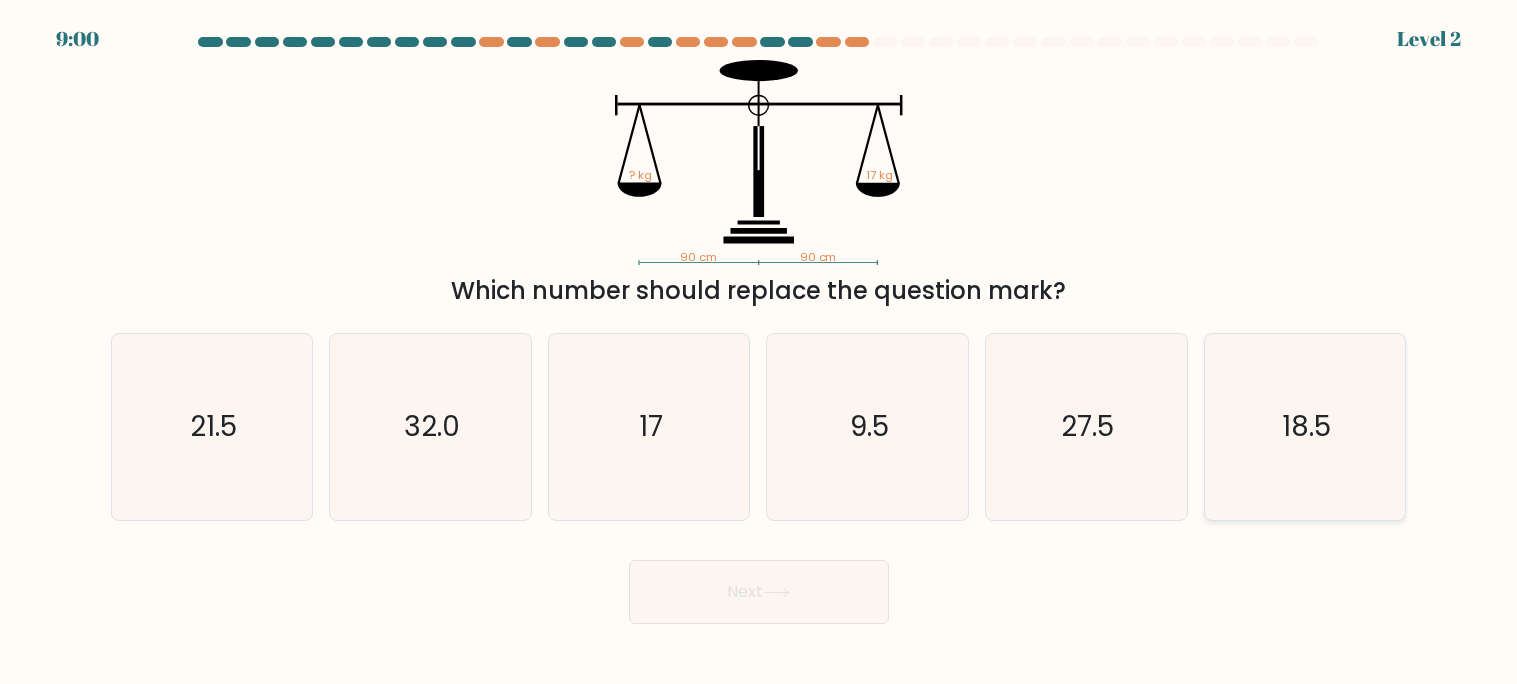 click on "18.5" 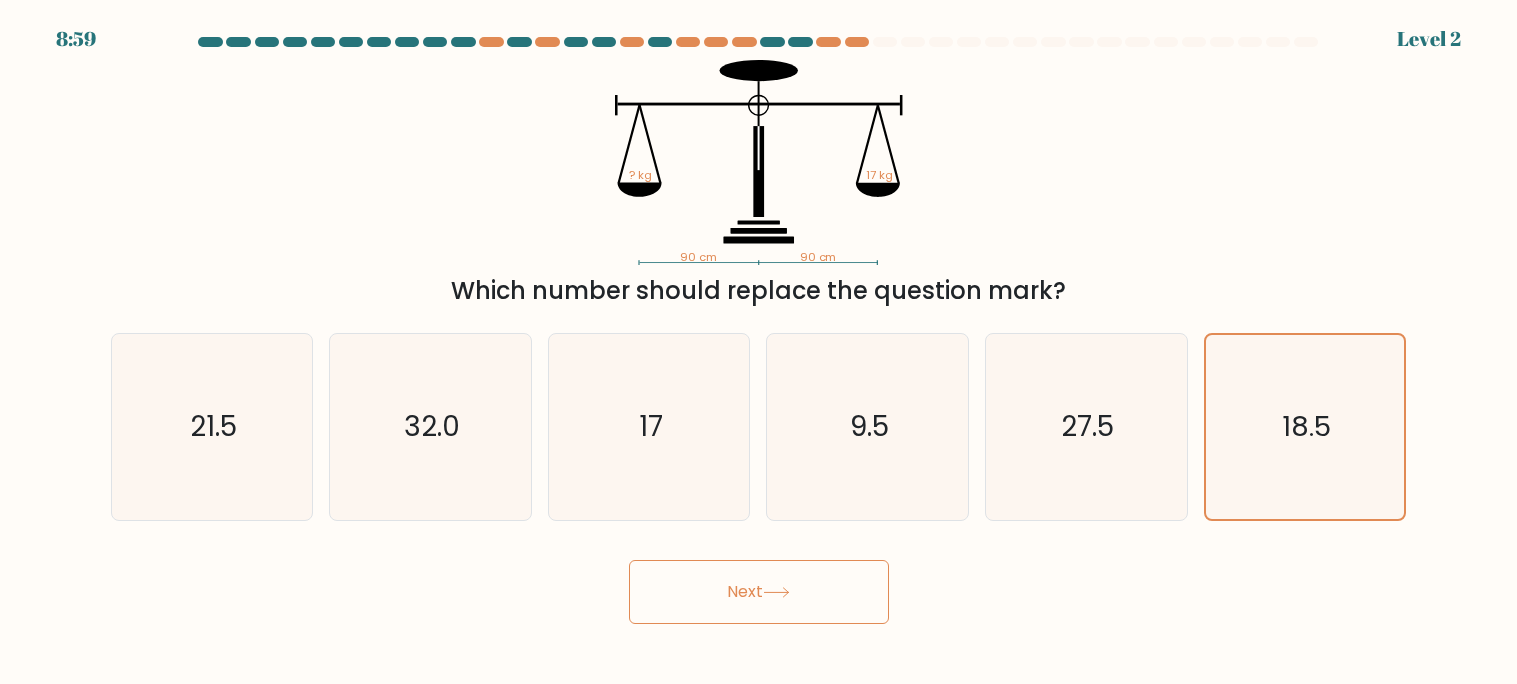 click on "Next" at bounding box center (759, 592) 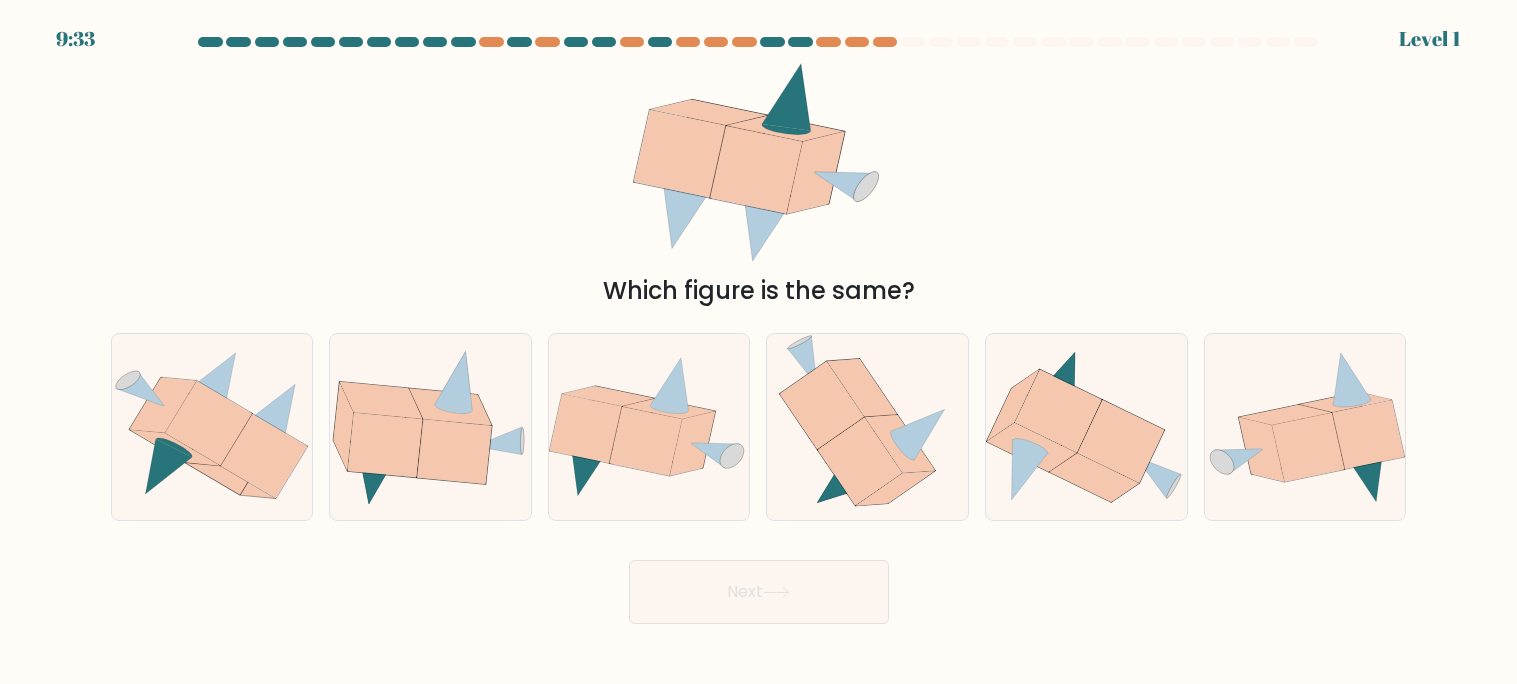 click at bounding box center (758, 330) 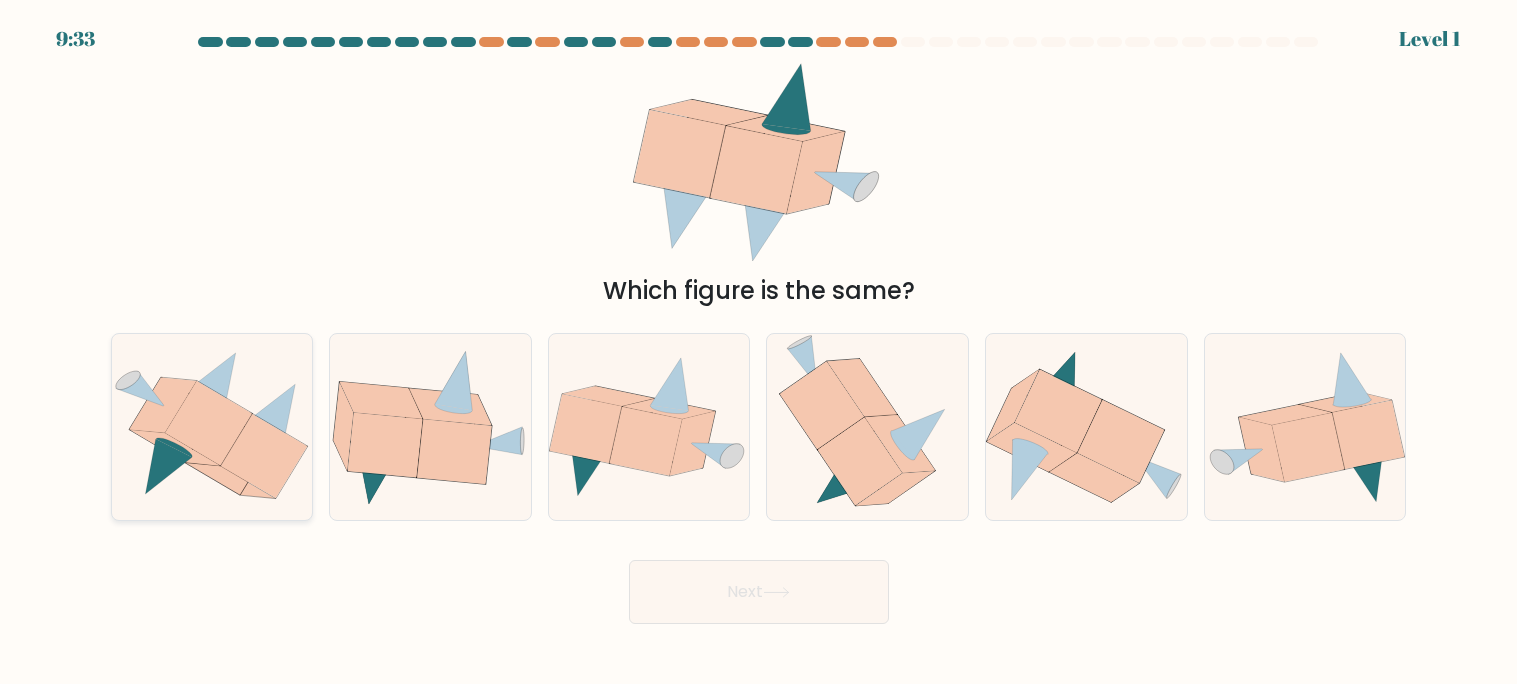 click 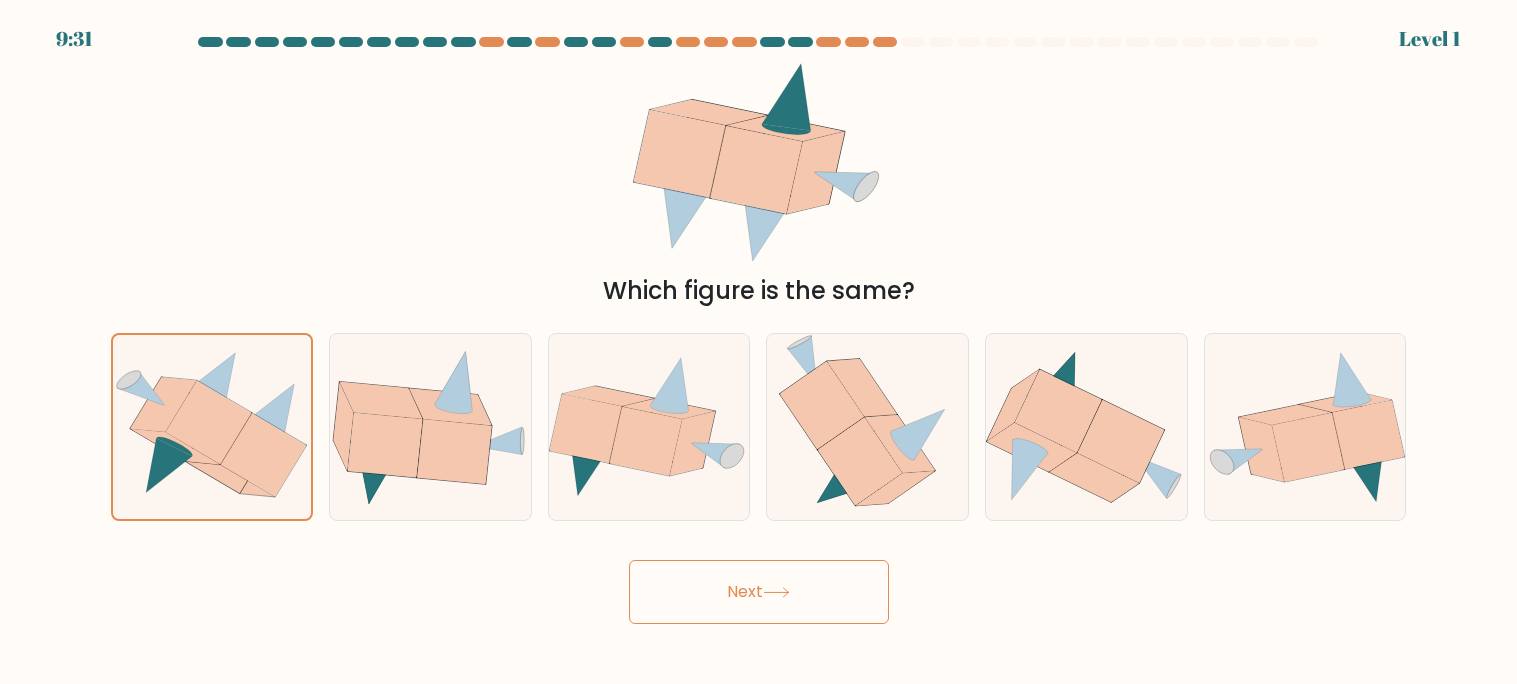 click on "Next" at bounding box center (759, 592) 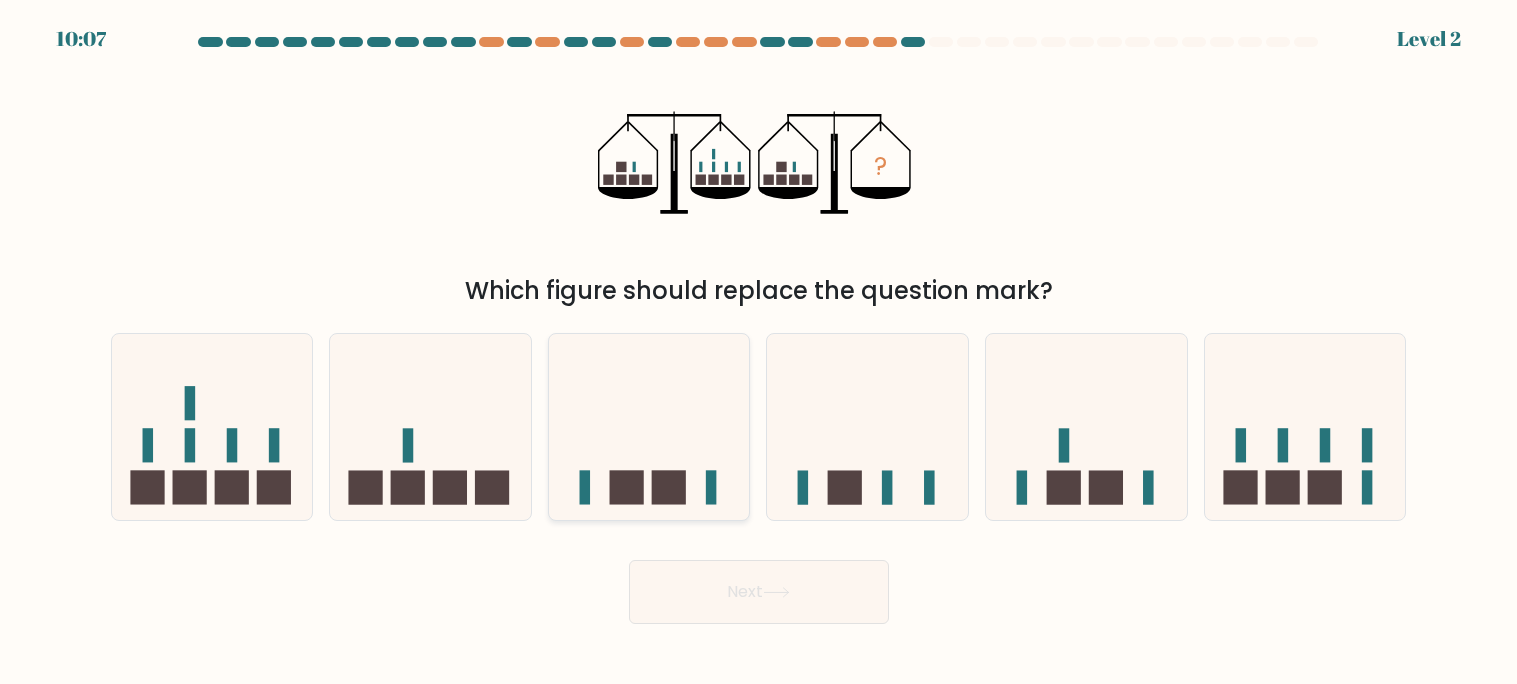 click 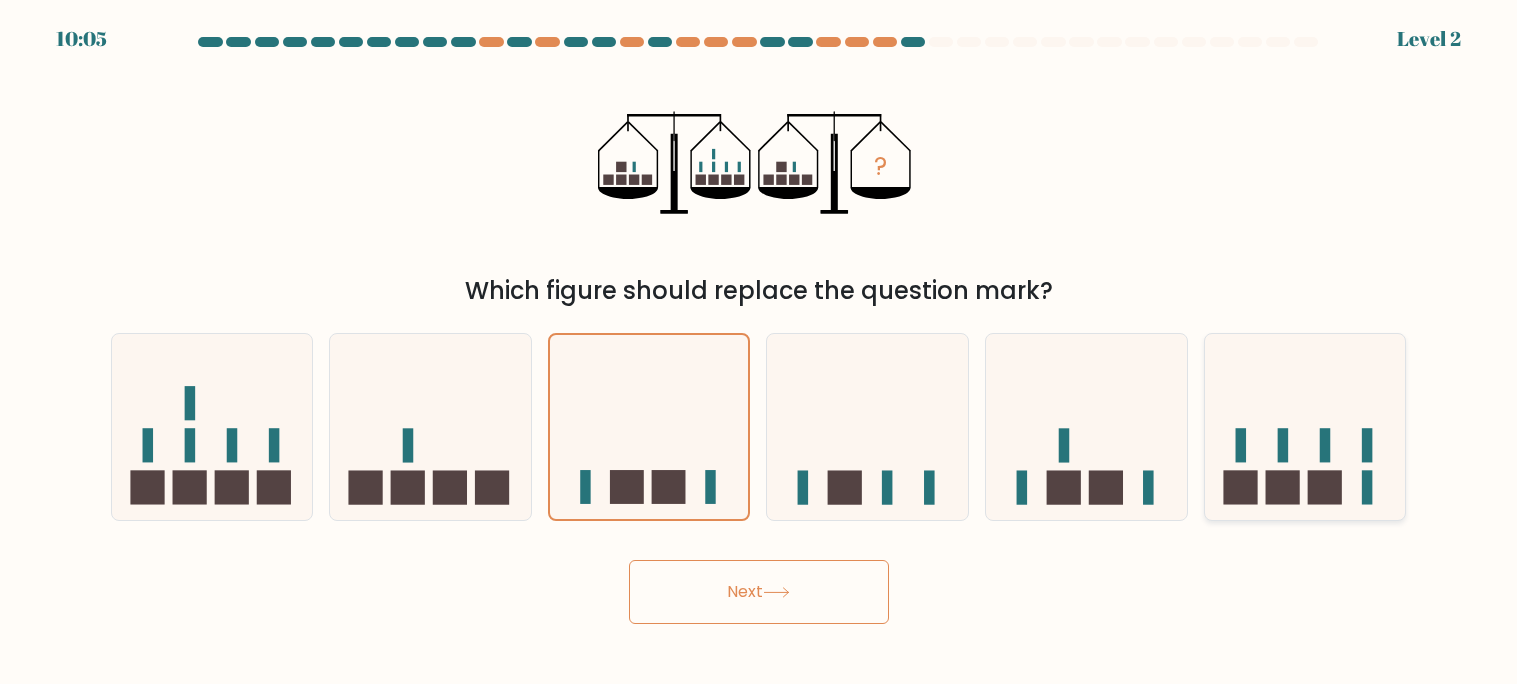 click 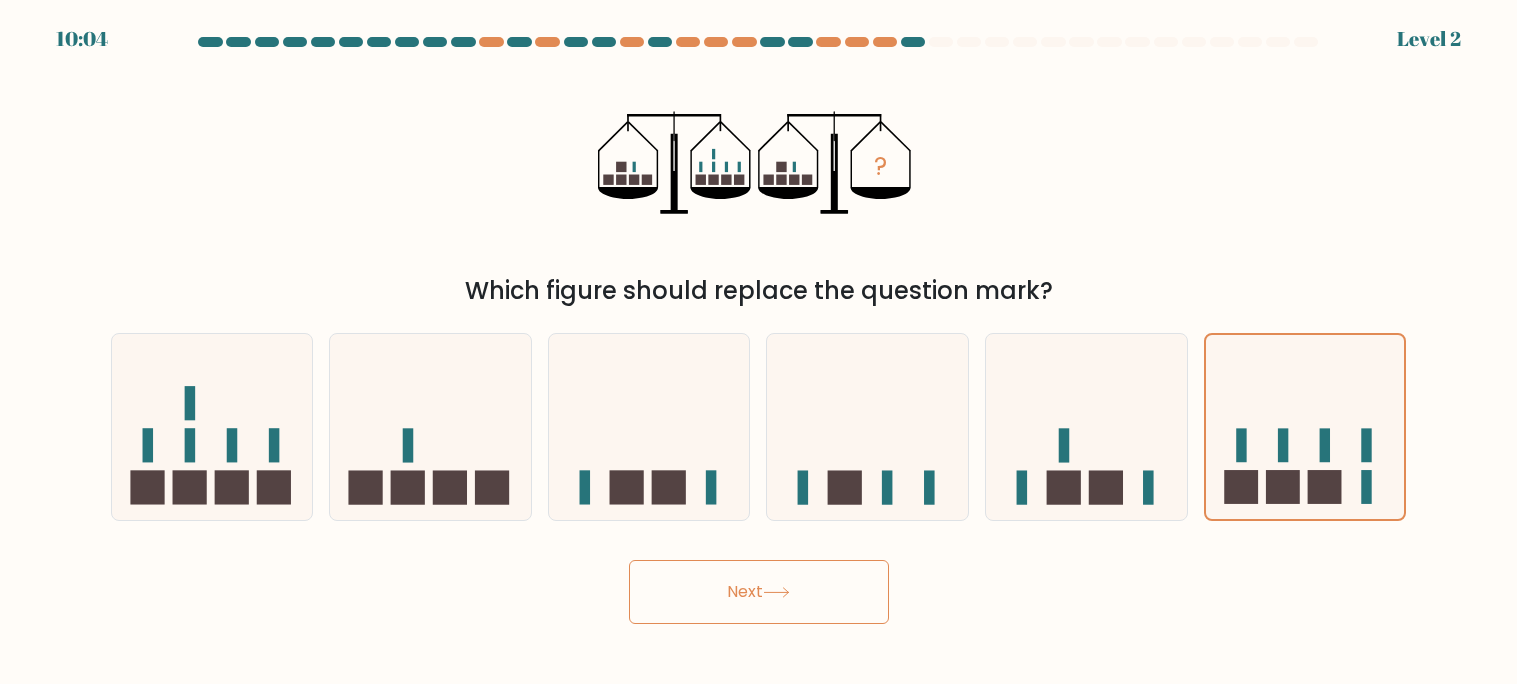click on "Next" at bounding box center [759, 592] 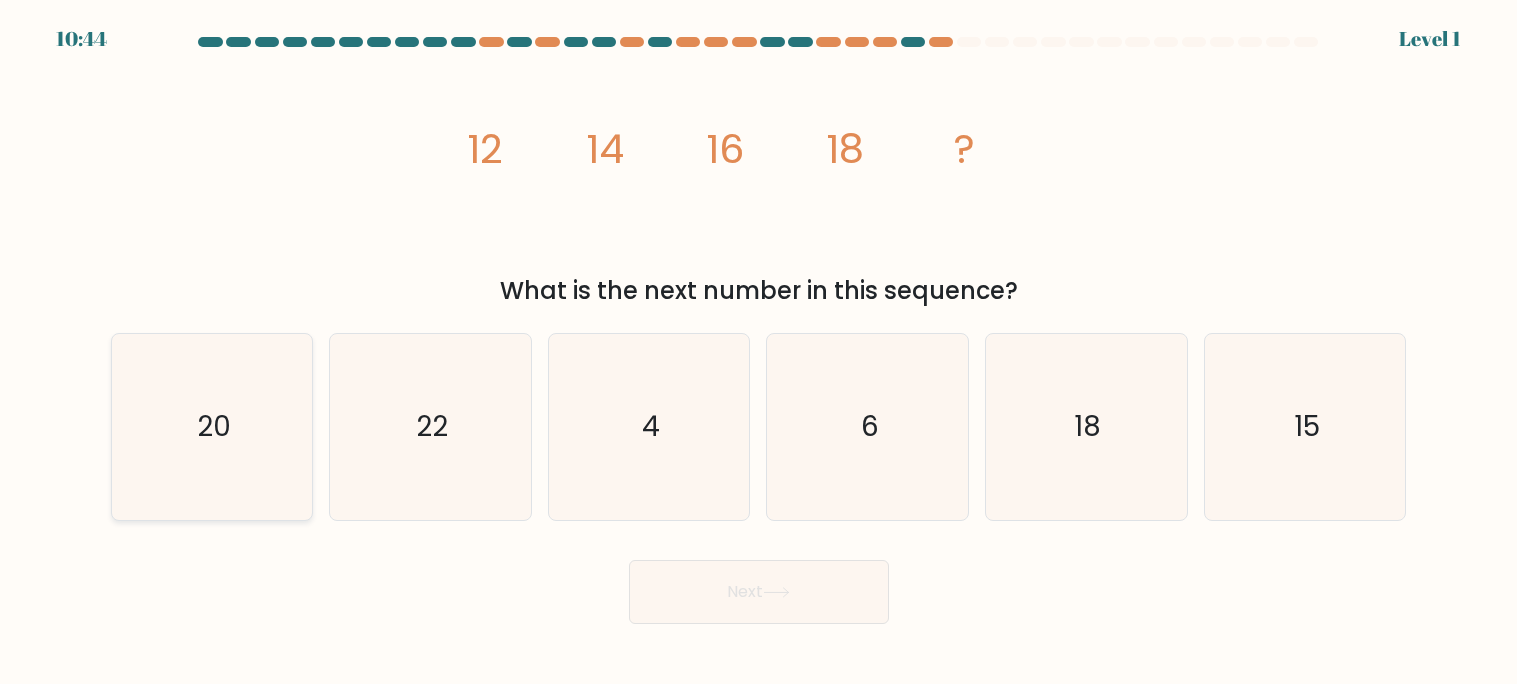 click on "20" 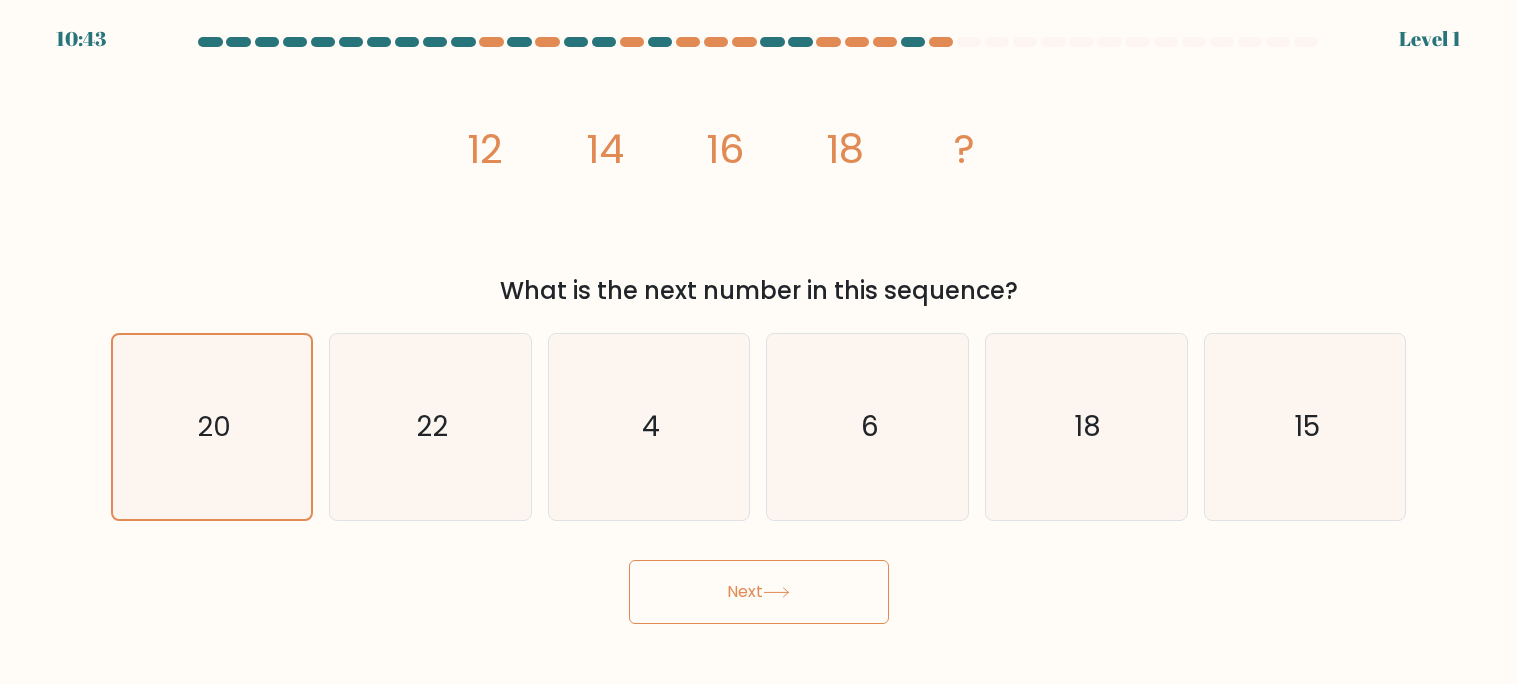 click on "Next" at bounding box center [759, 592] 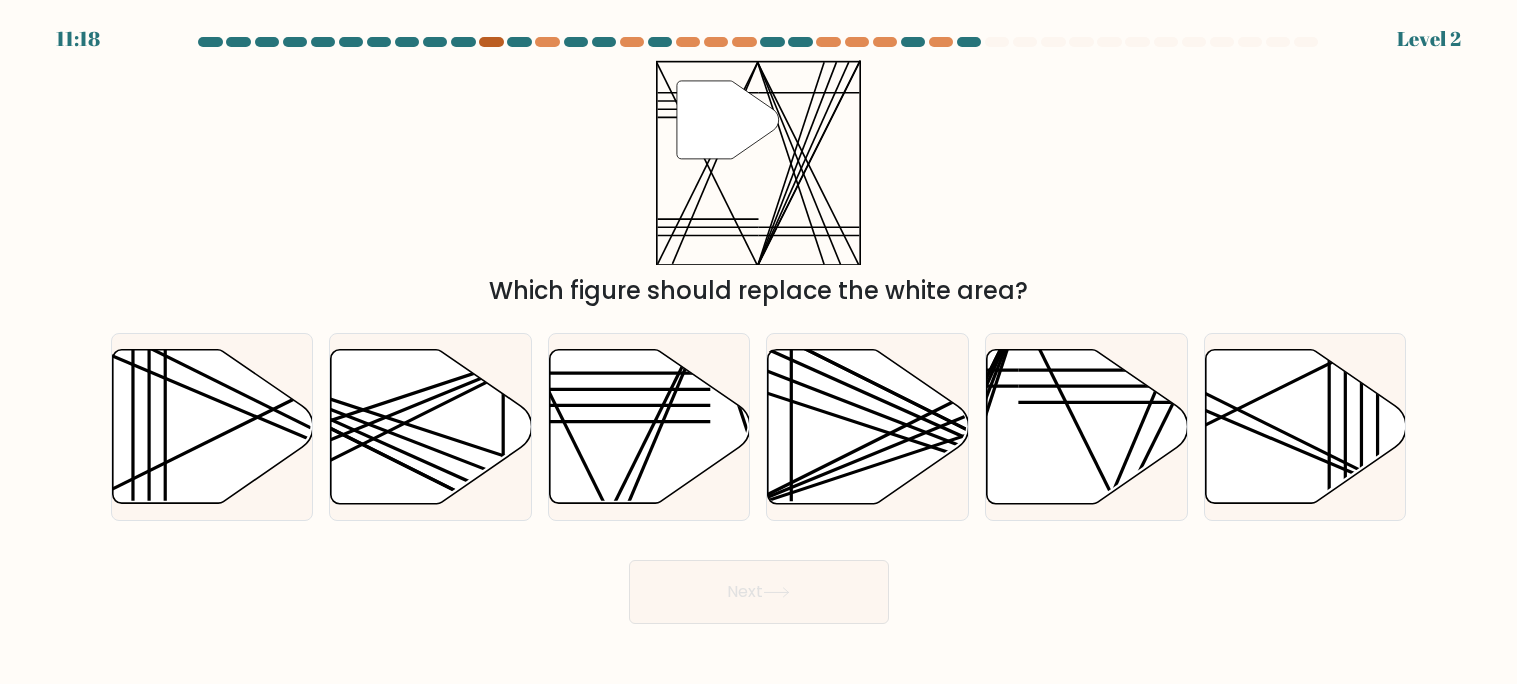 click at bounding box center (491, 42) 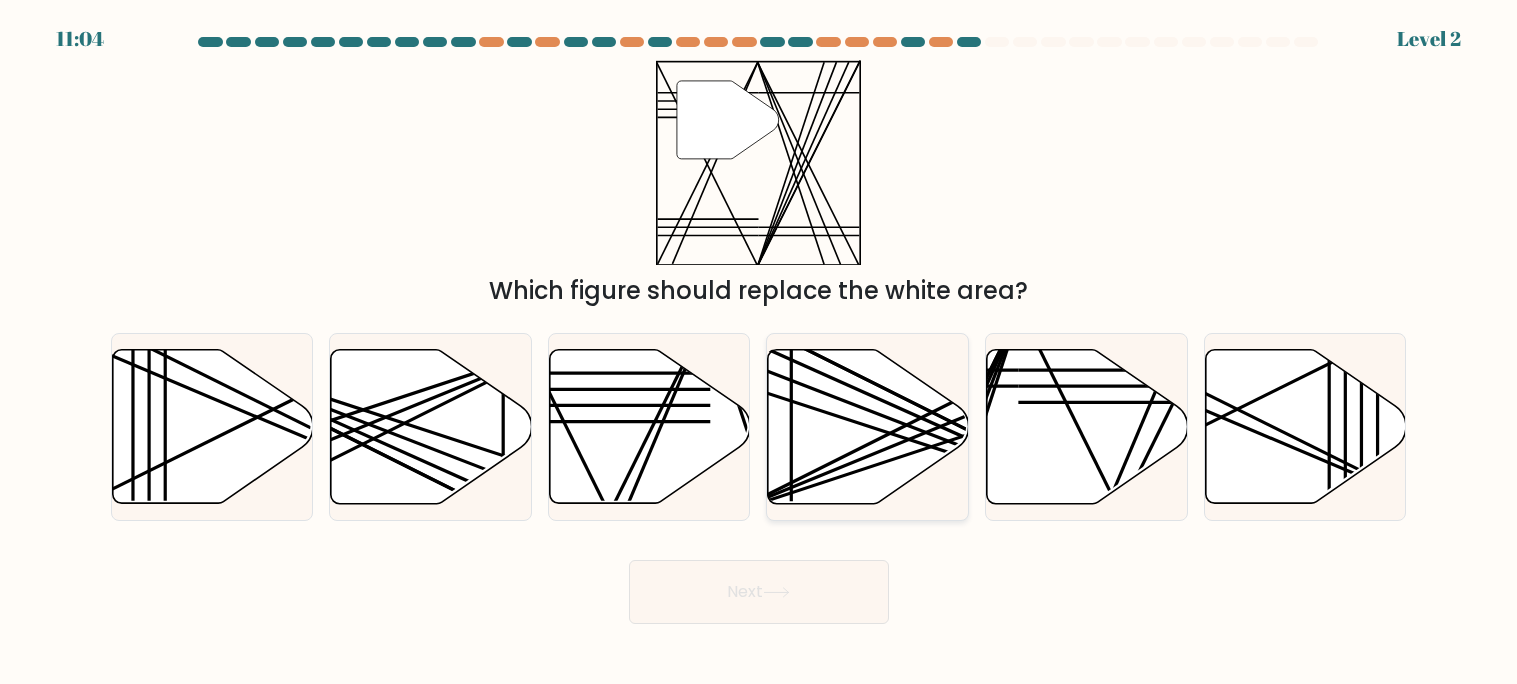 click 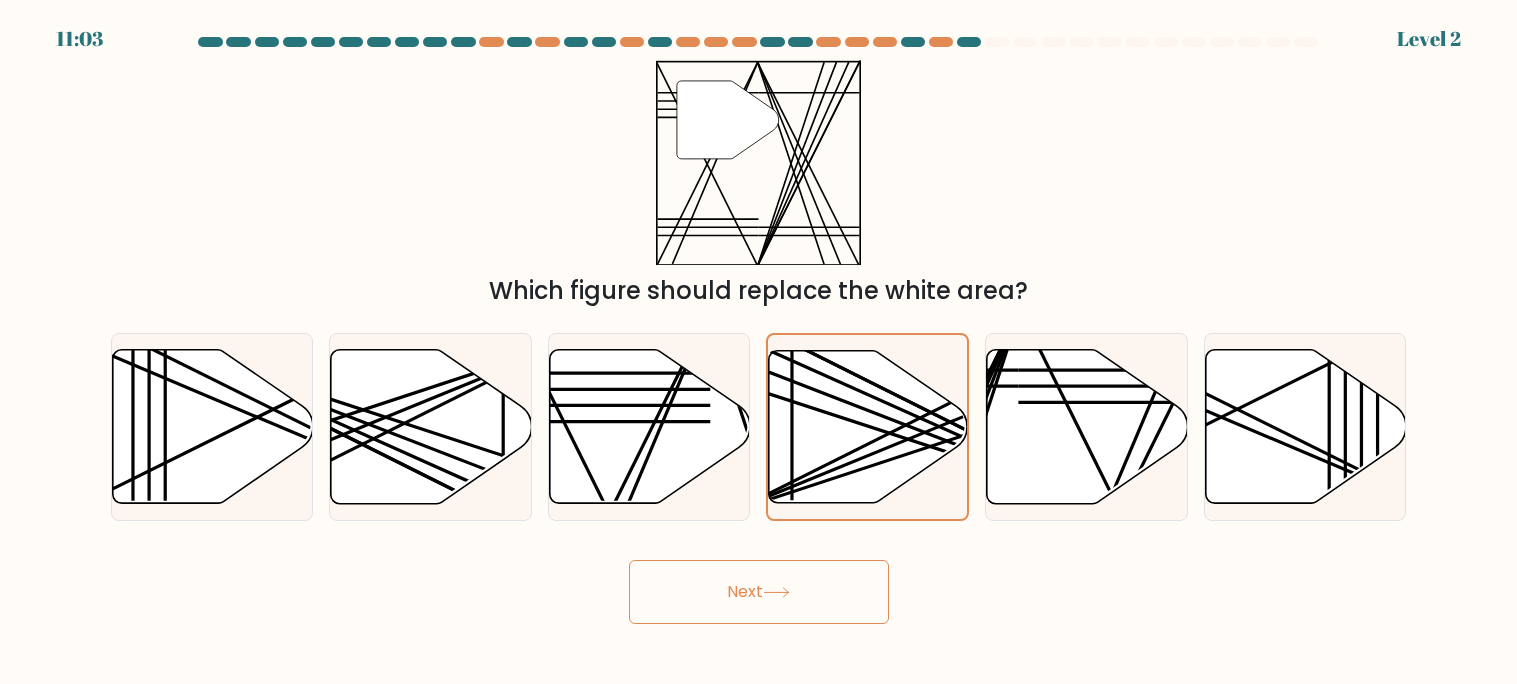 click on "Next" at bounding box center (759, 592) 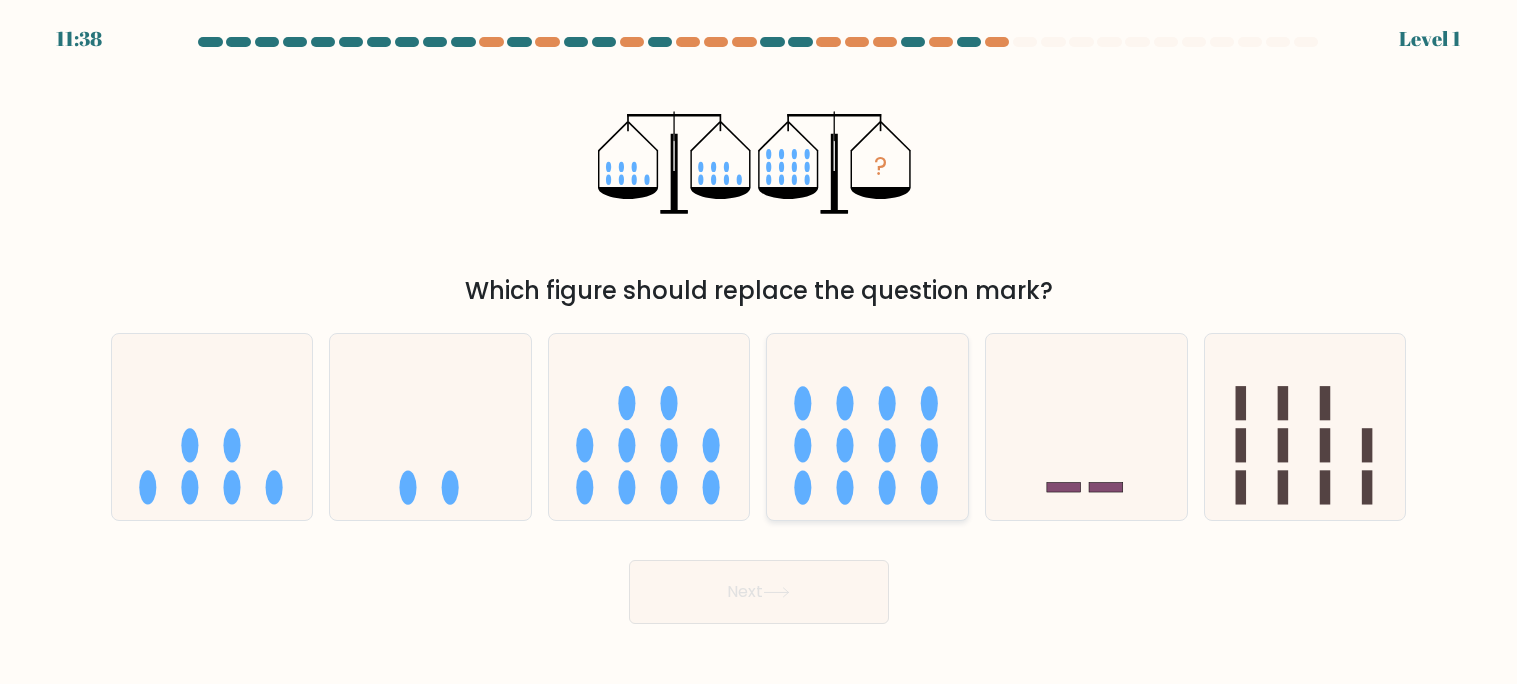 click 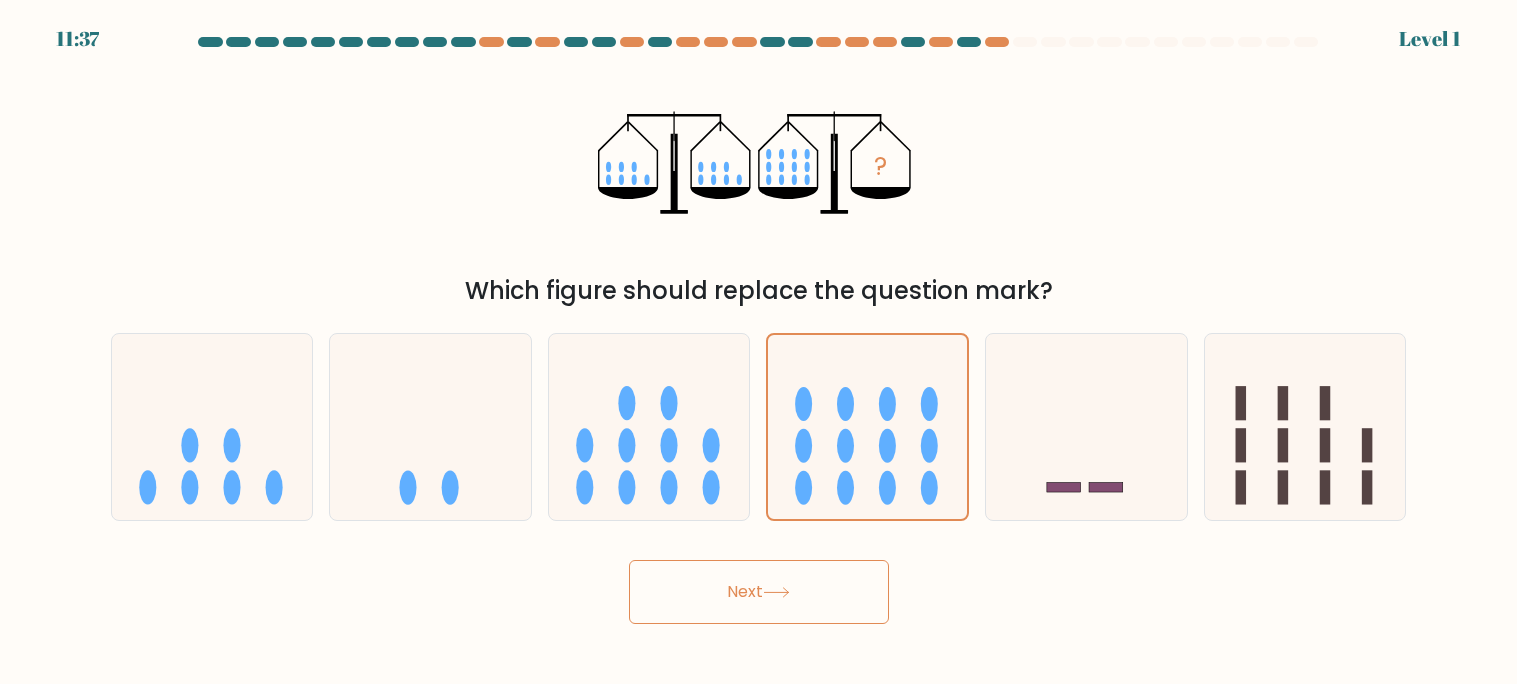 click on "Next" at bounding box center (759, 592) 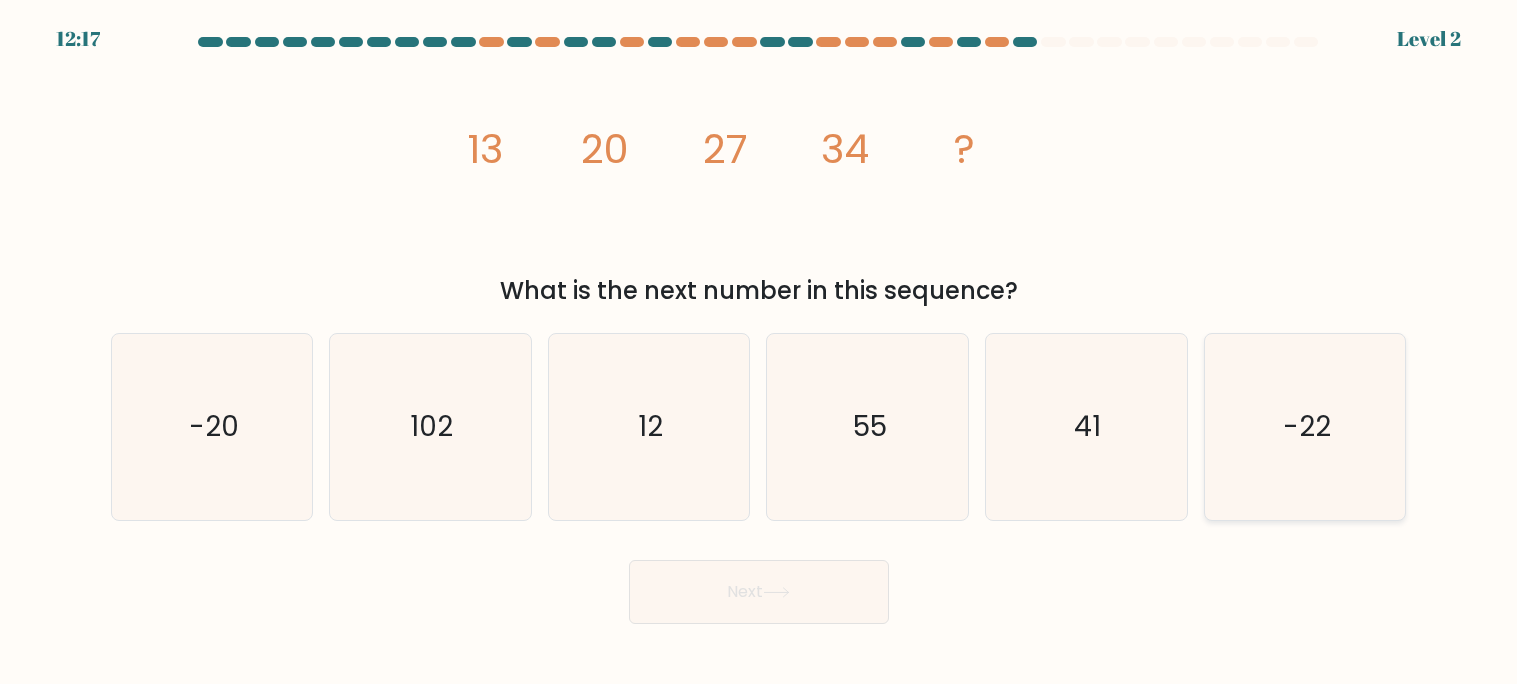click on "-22" at bounding box center (1305, 427) 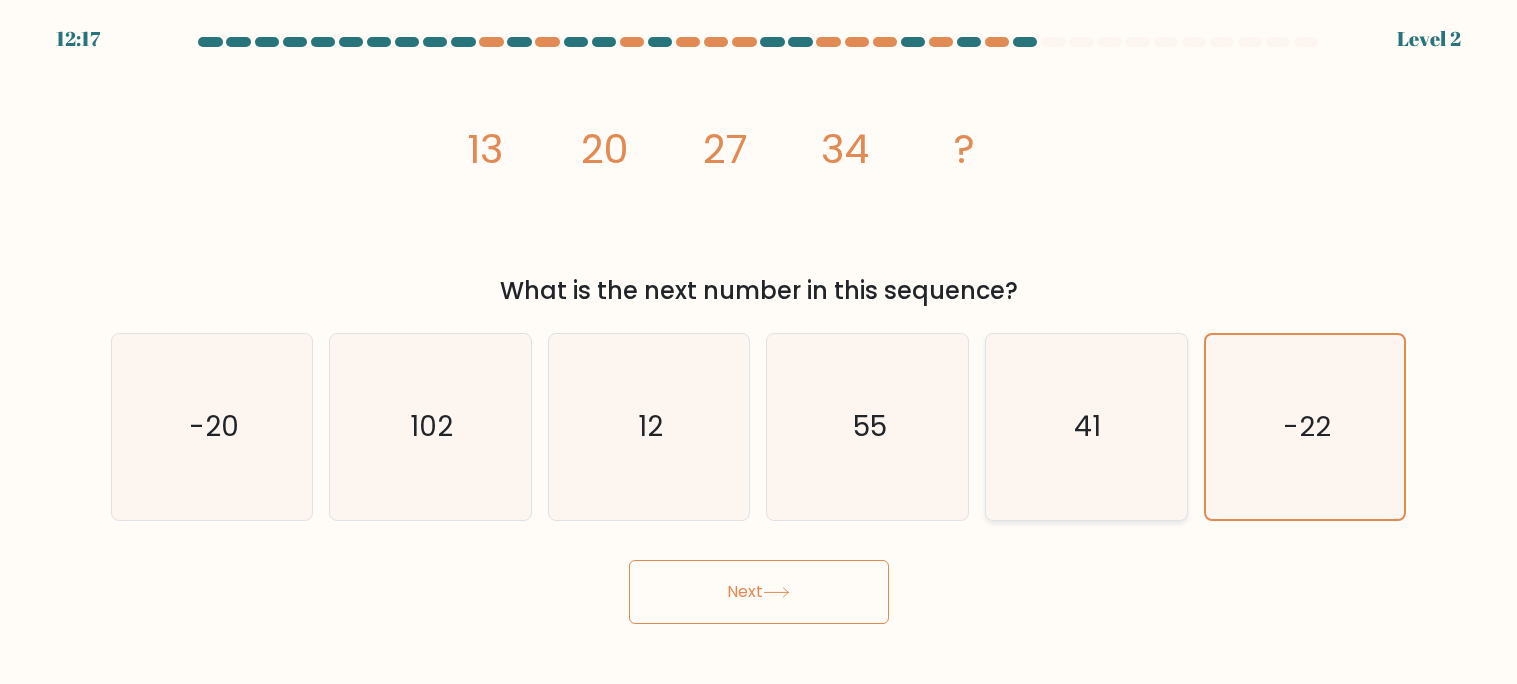 click on "41" 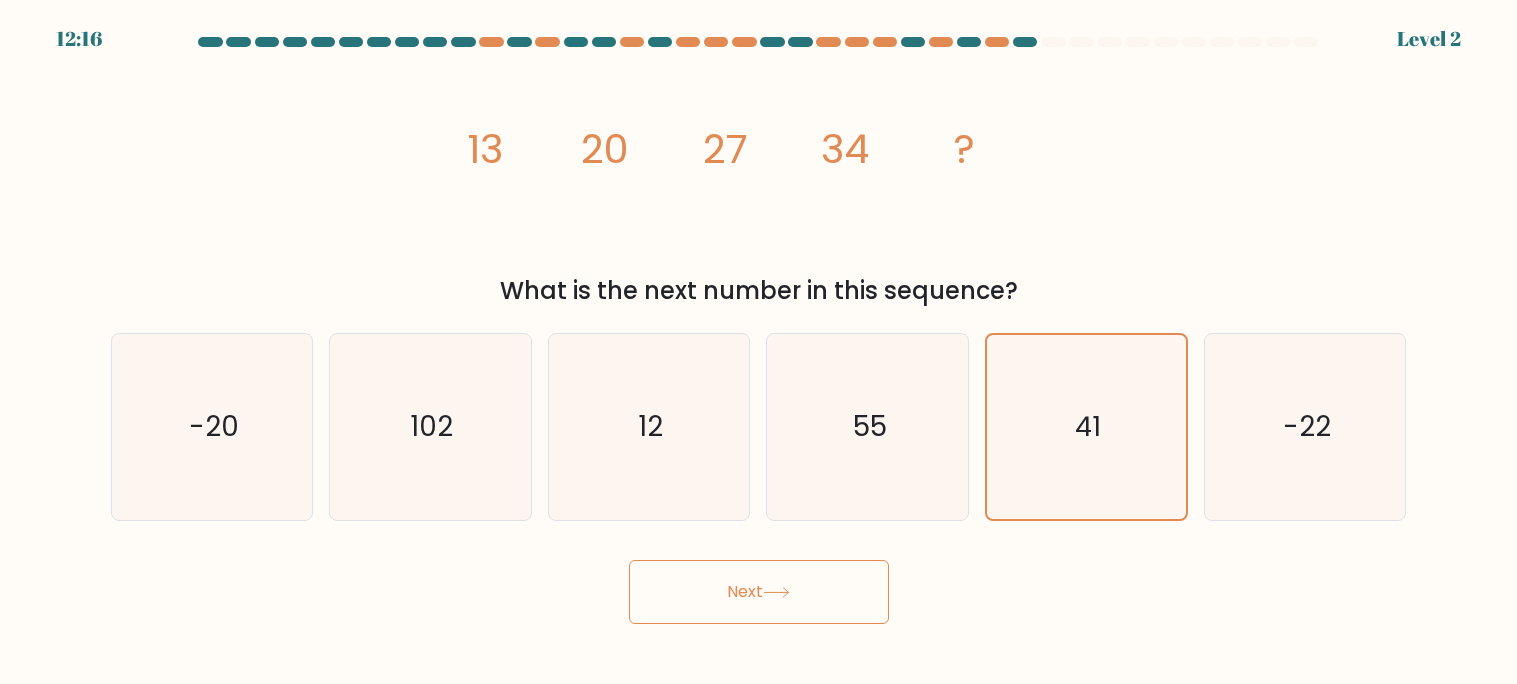 click on "Next" at bounding box center [759, 592] 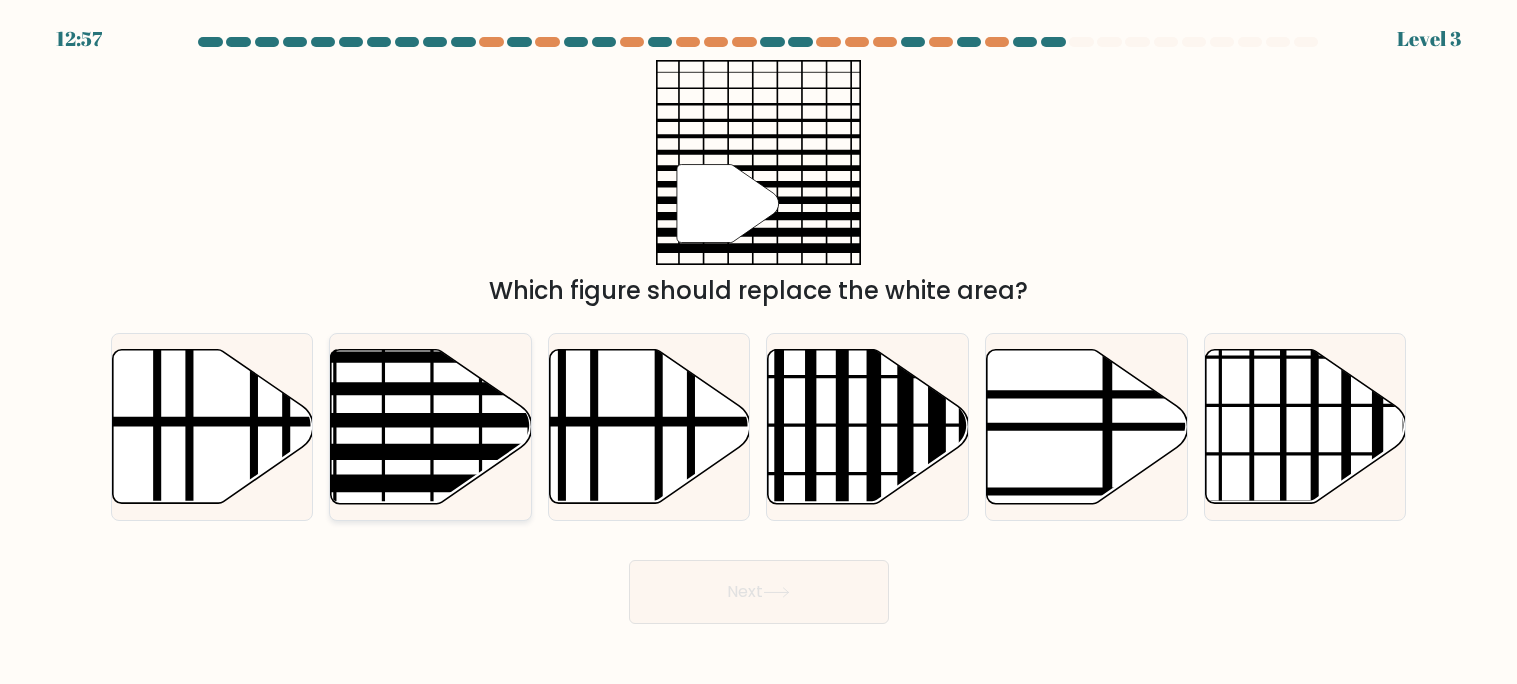 click 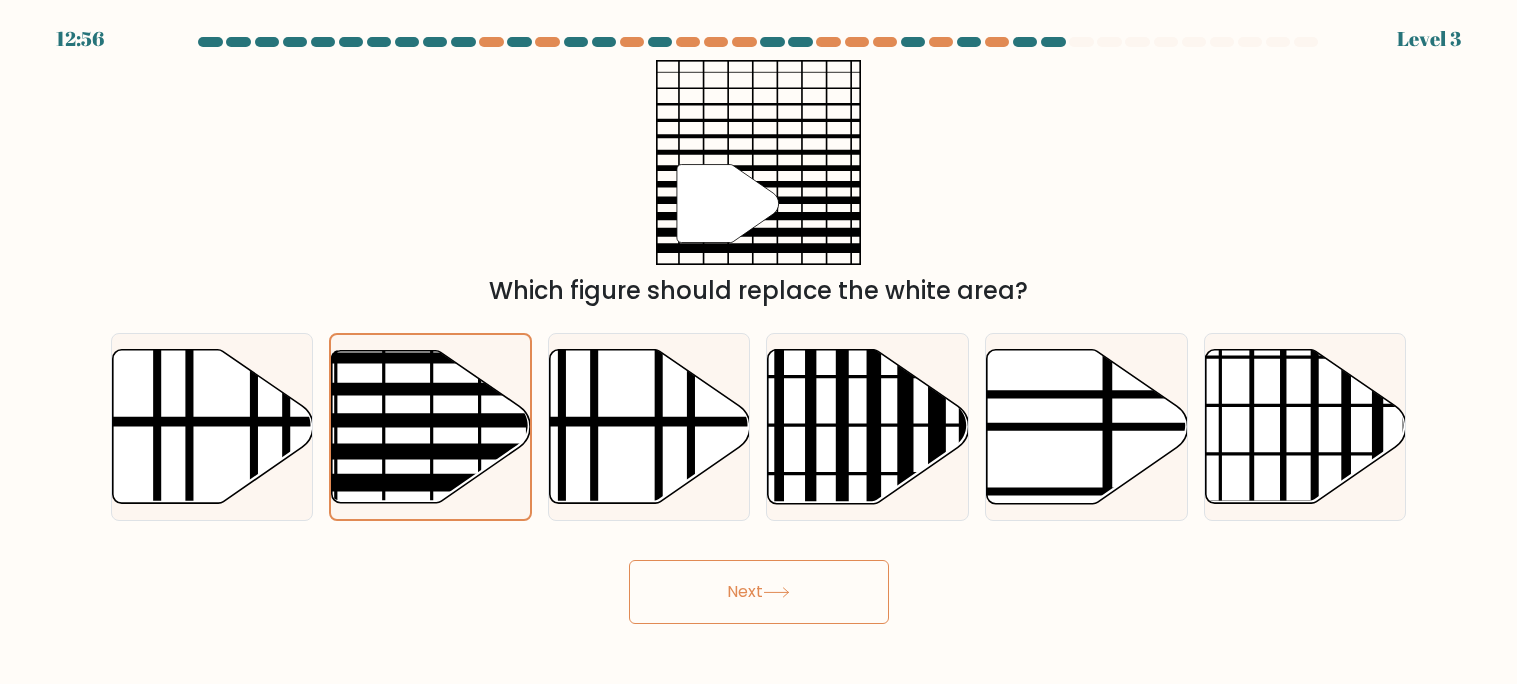 click on "Next" at bounding box center (759, 592) 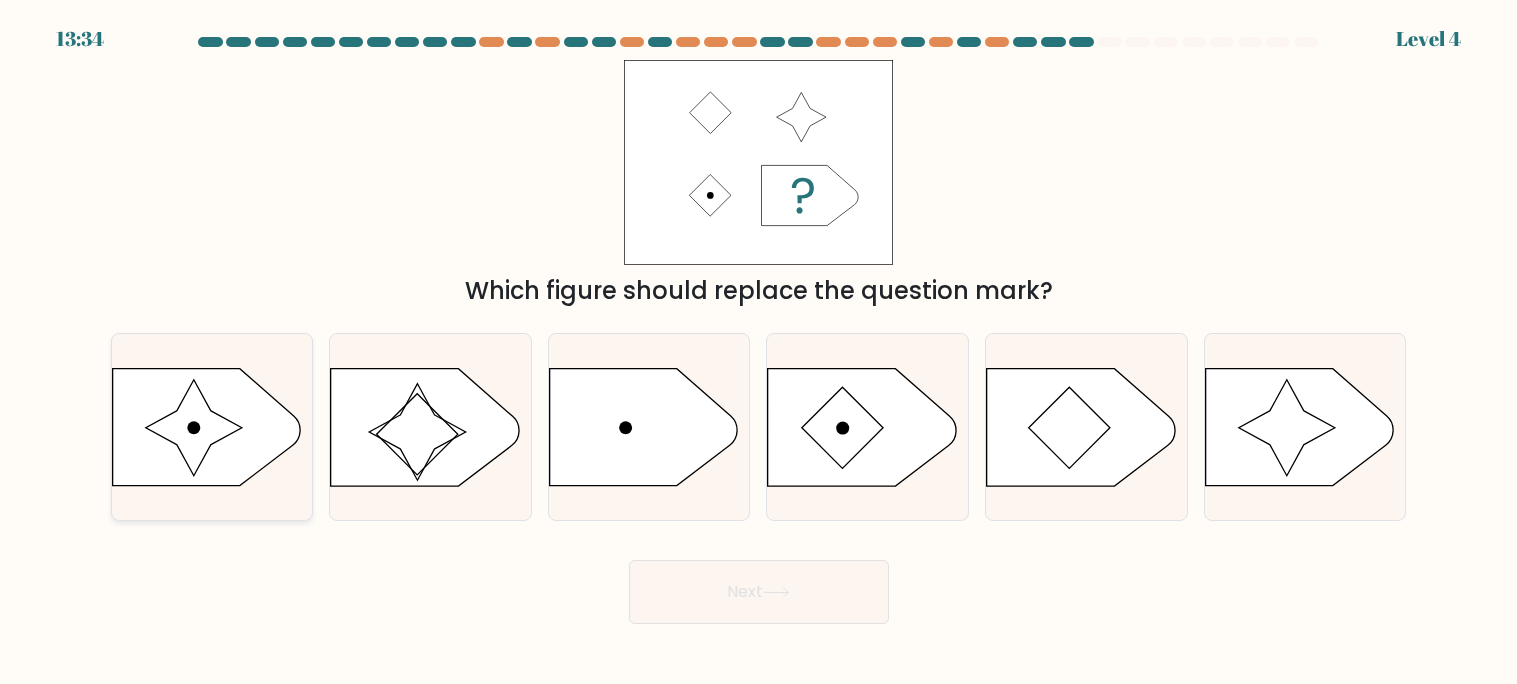 click 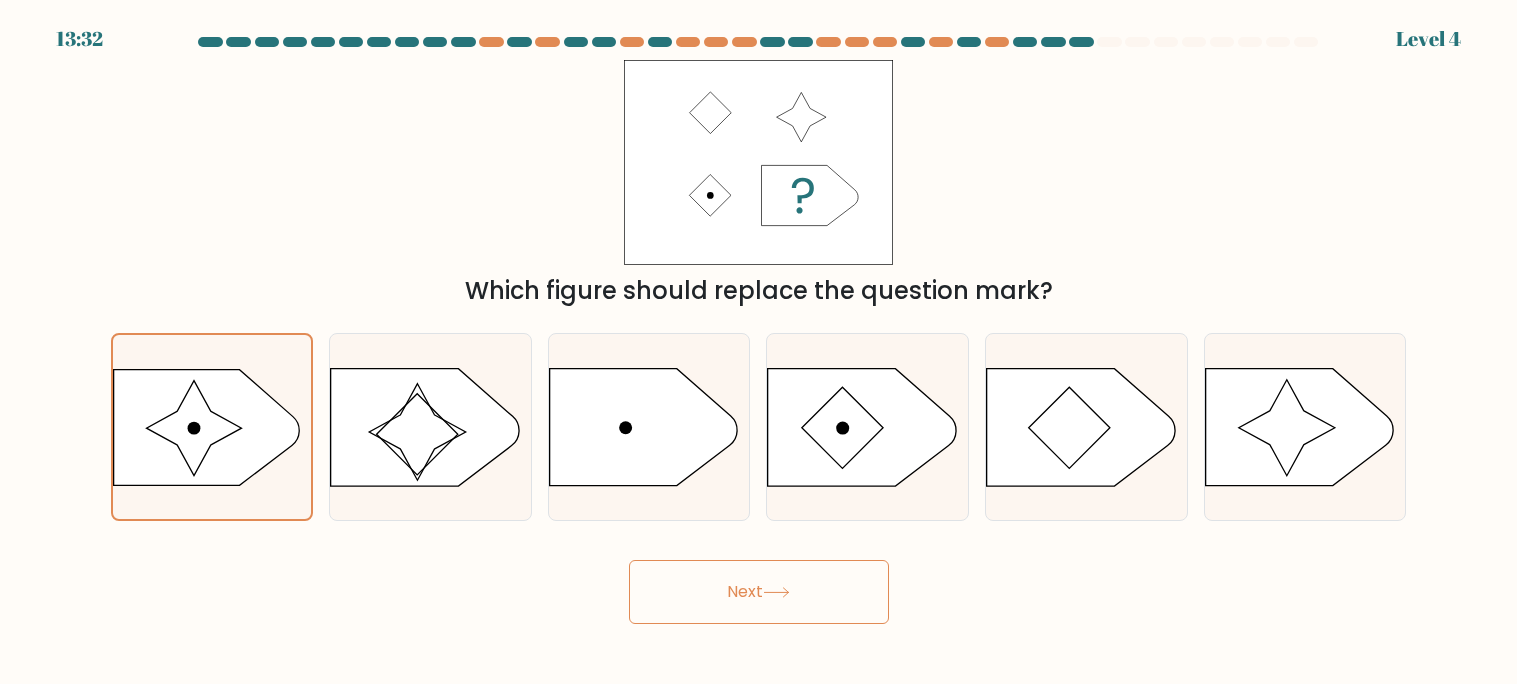 click on "Next" at bounding box center [759, 592] 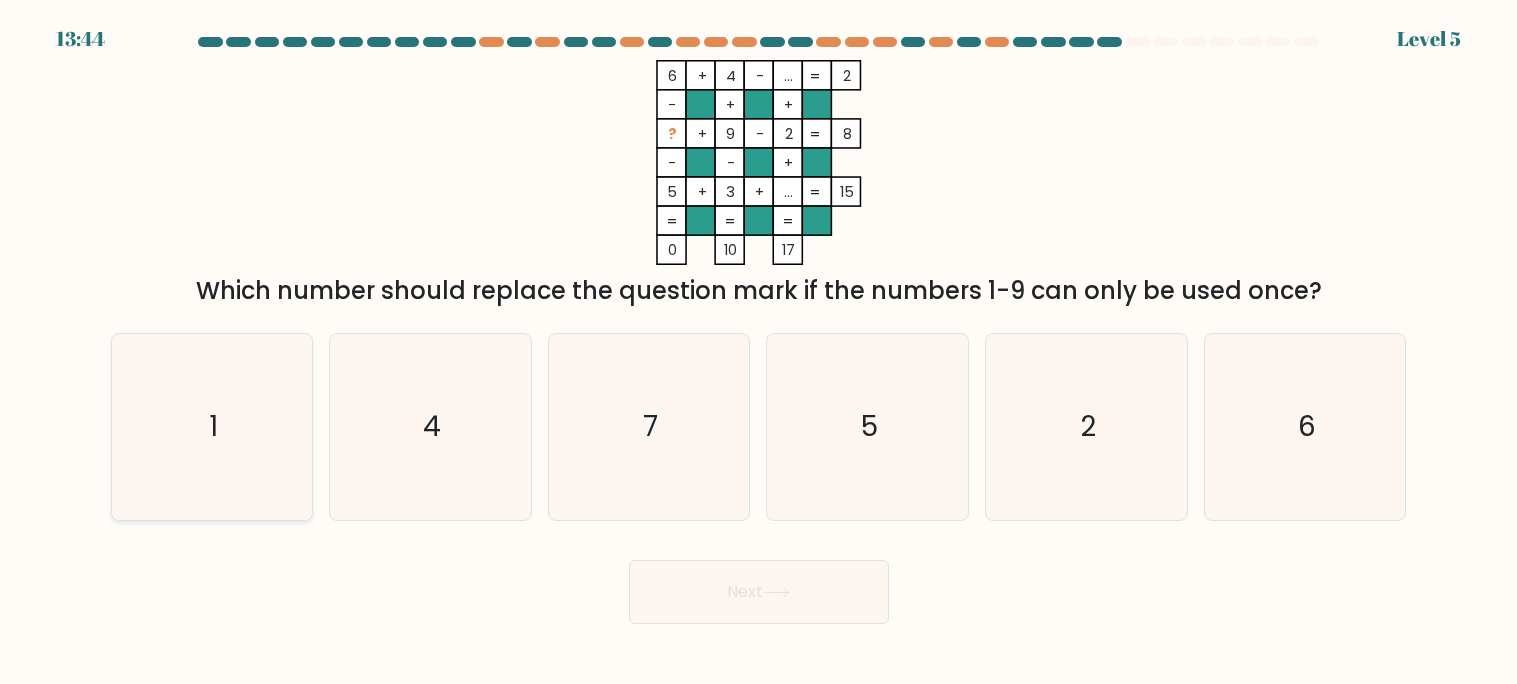 click on "1" 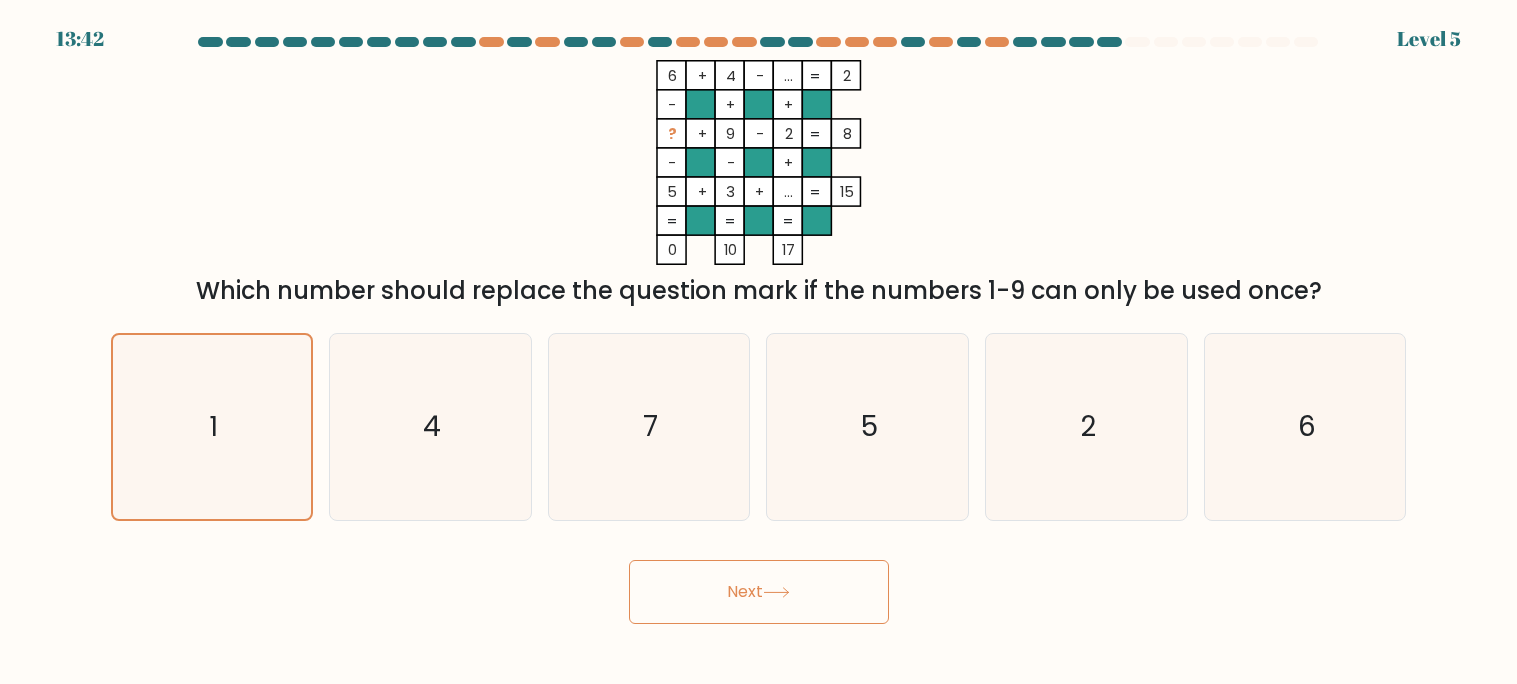 click on "Next" at bounding box center (759, 592) 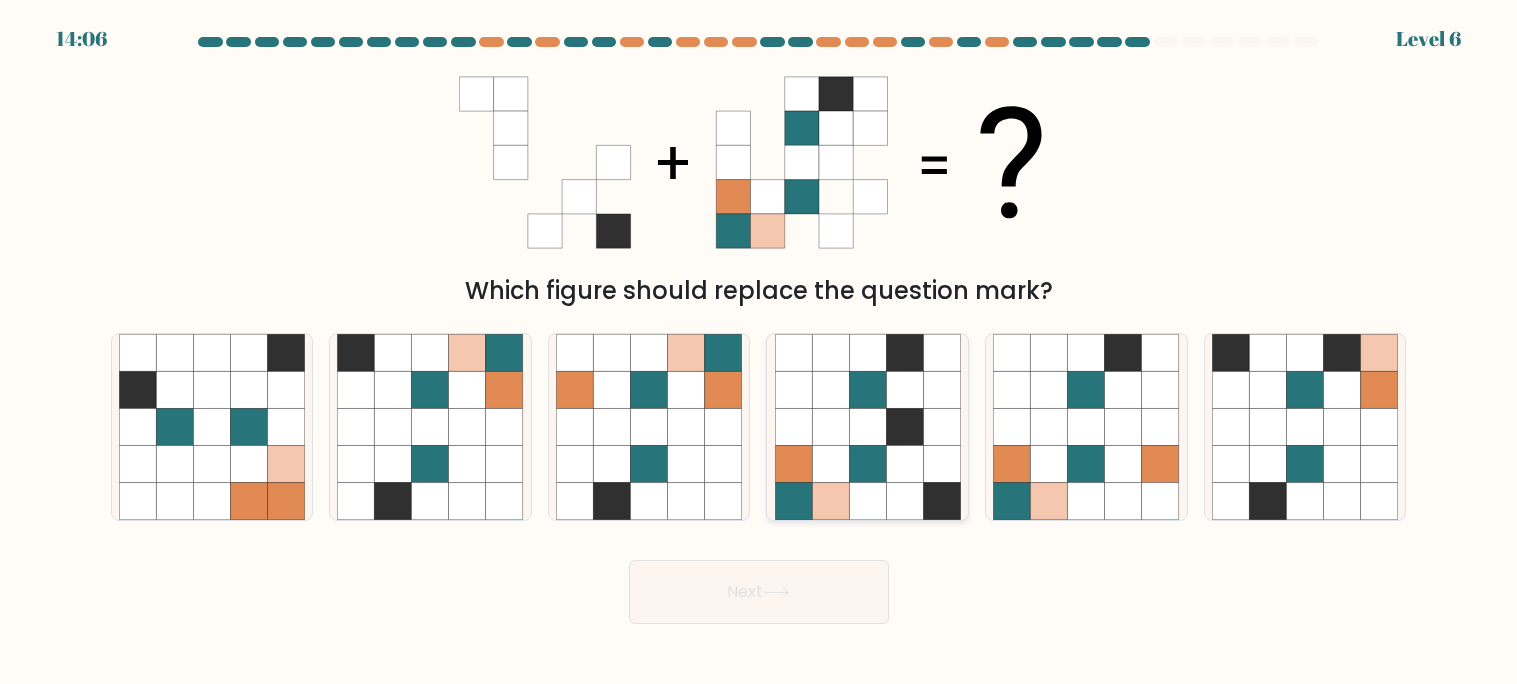 click 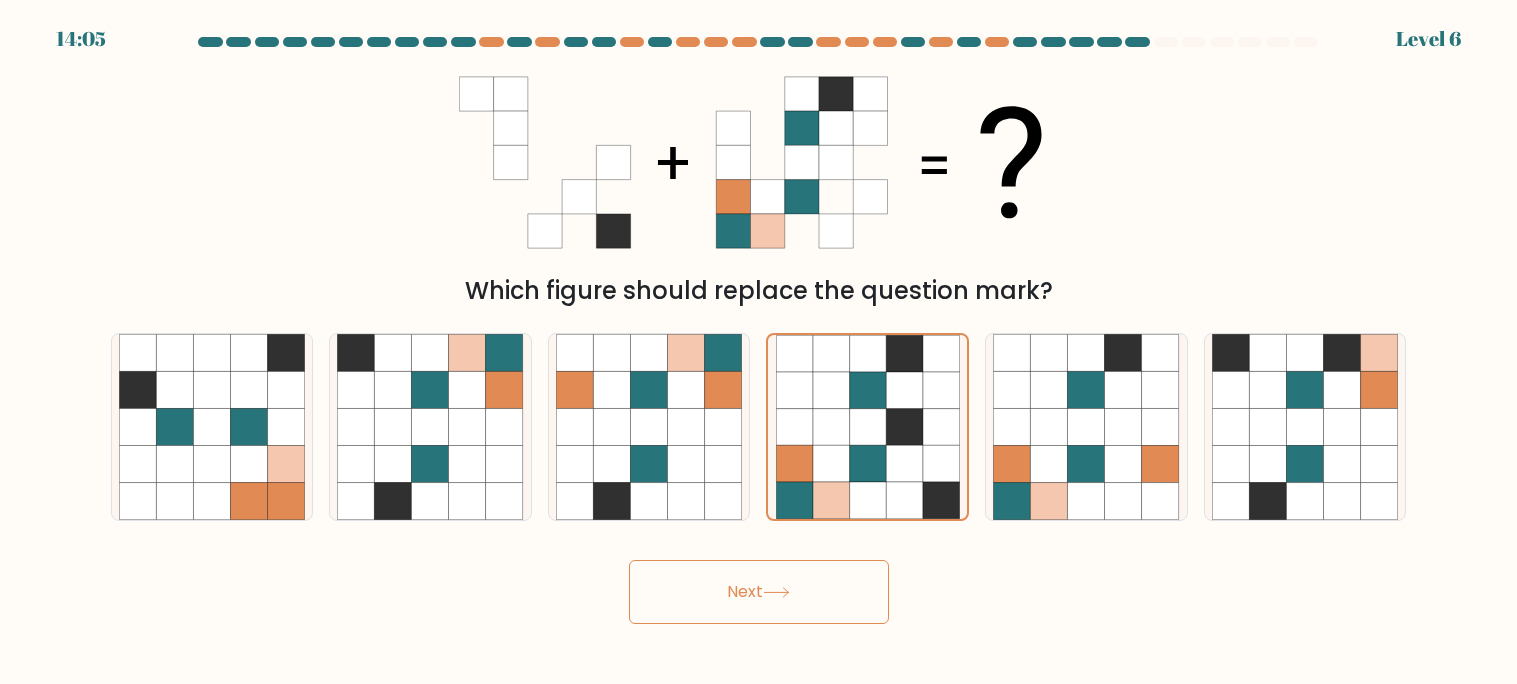 click on "Next" at bounding box center [759, 592] 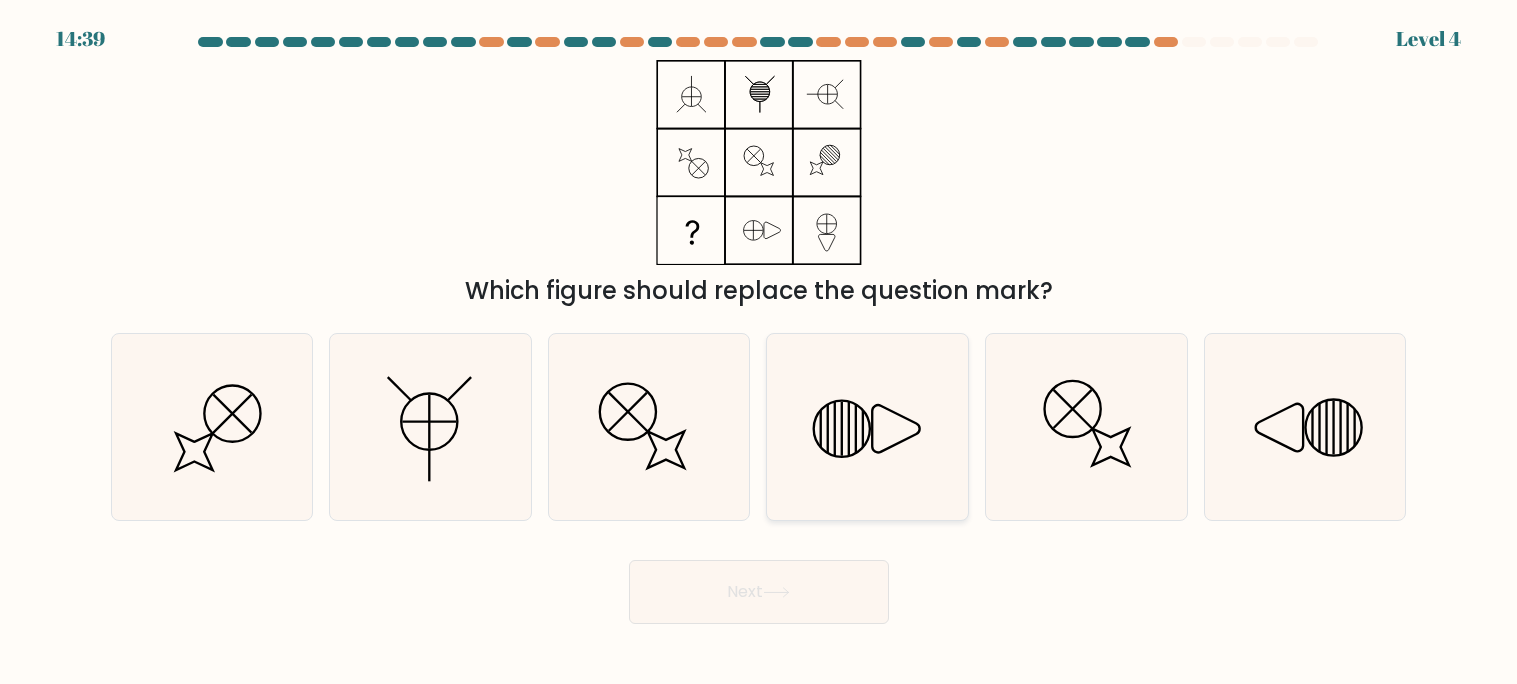 click 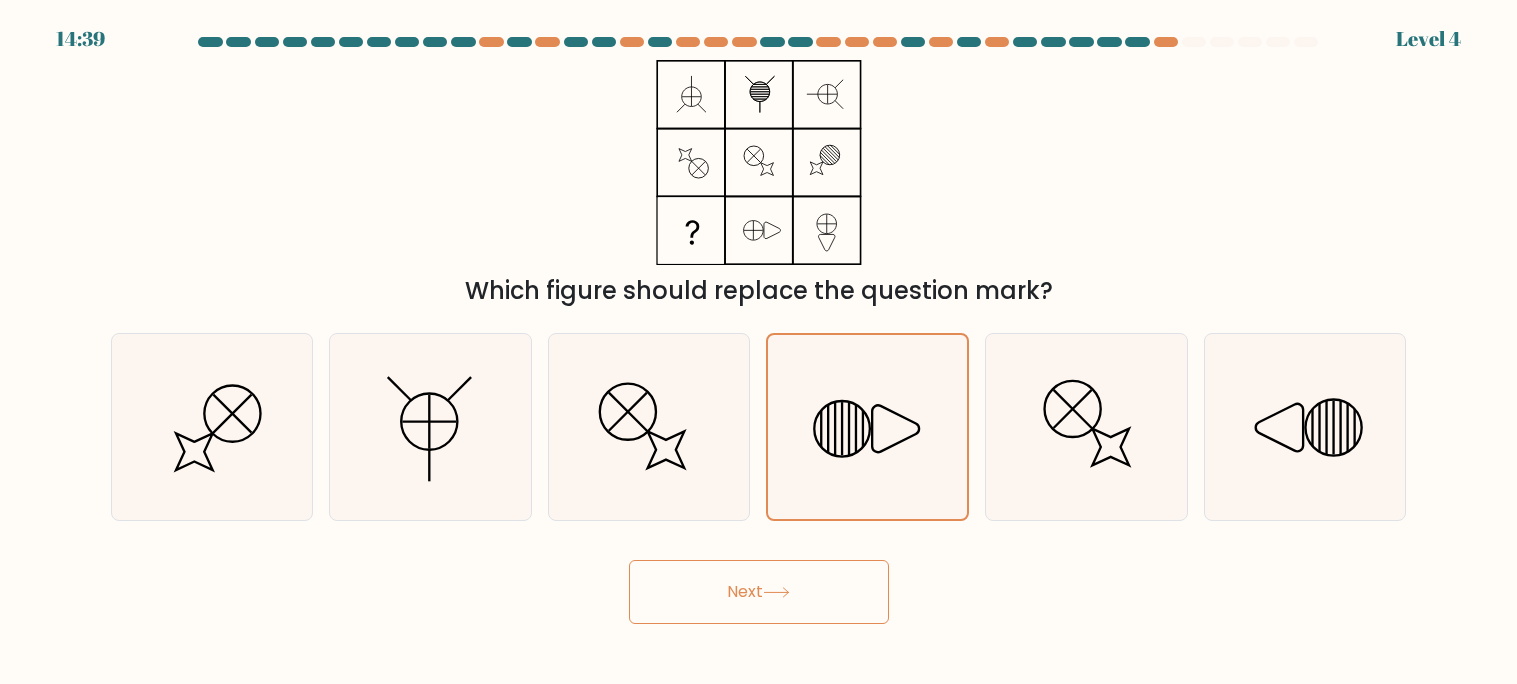 click on "Next" at bounding box center (759, 592) 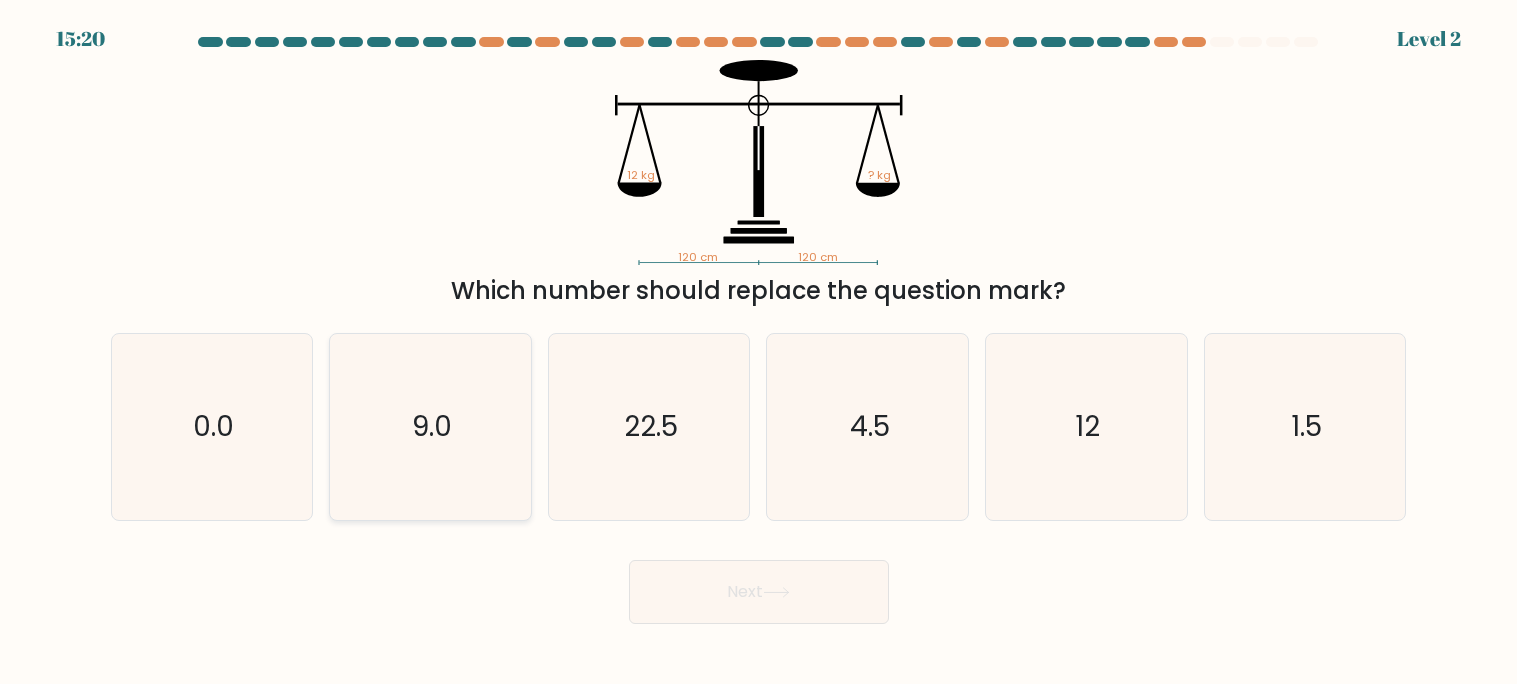 click on "9.0" 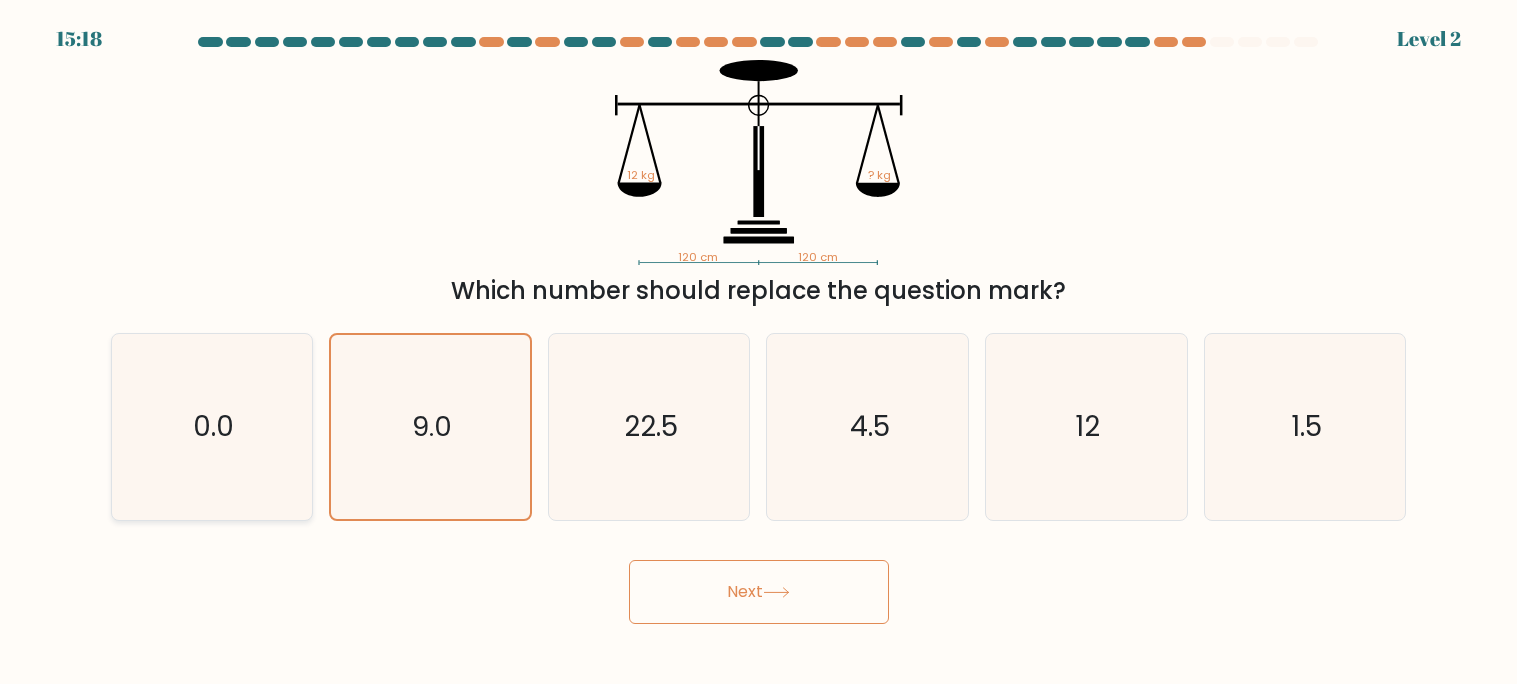 click on "0.0" 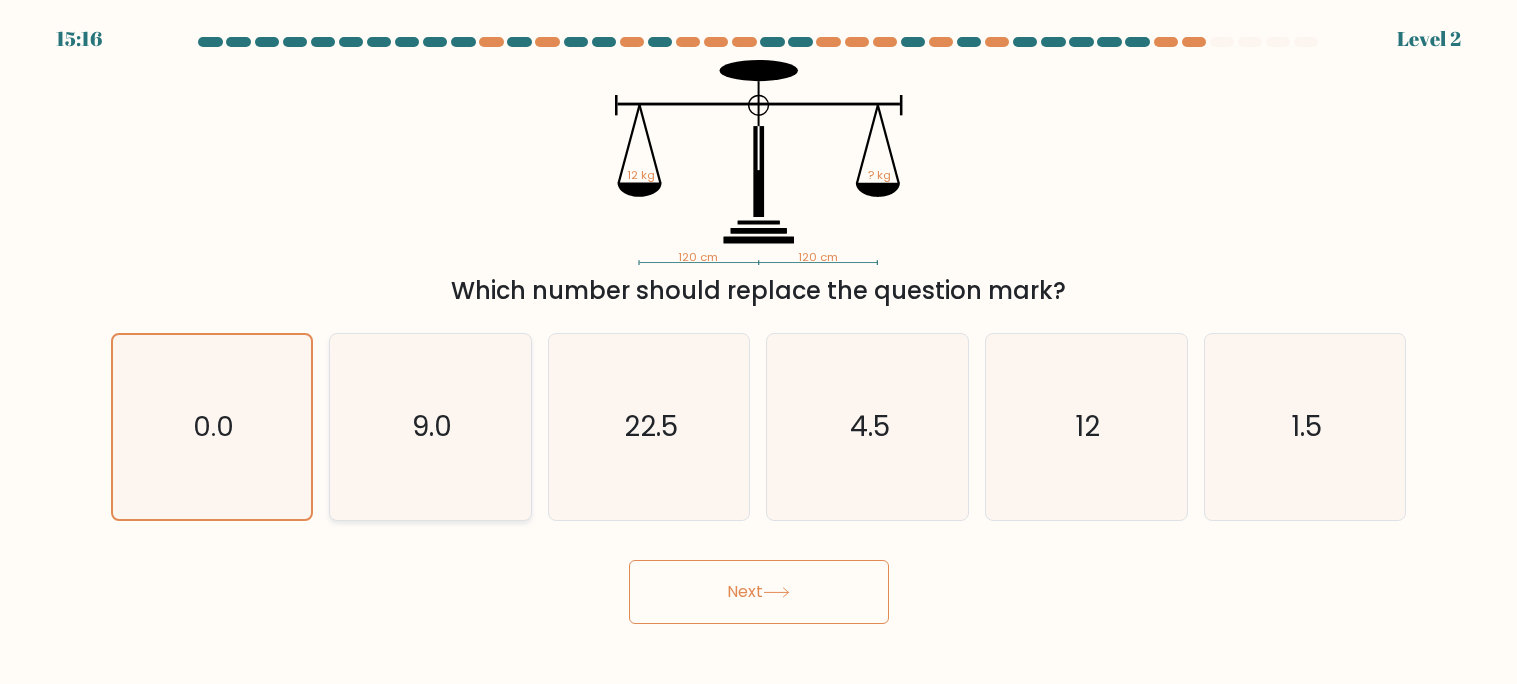 click on "9.0" 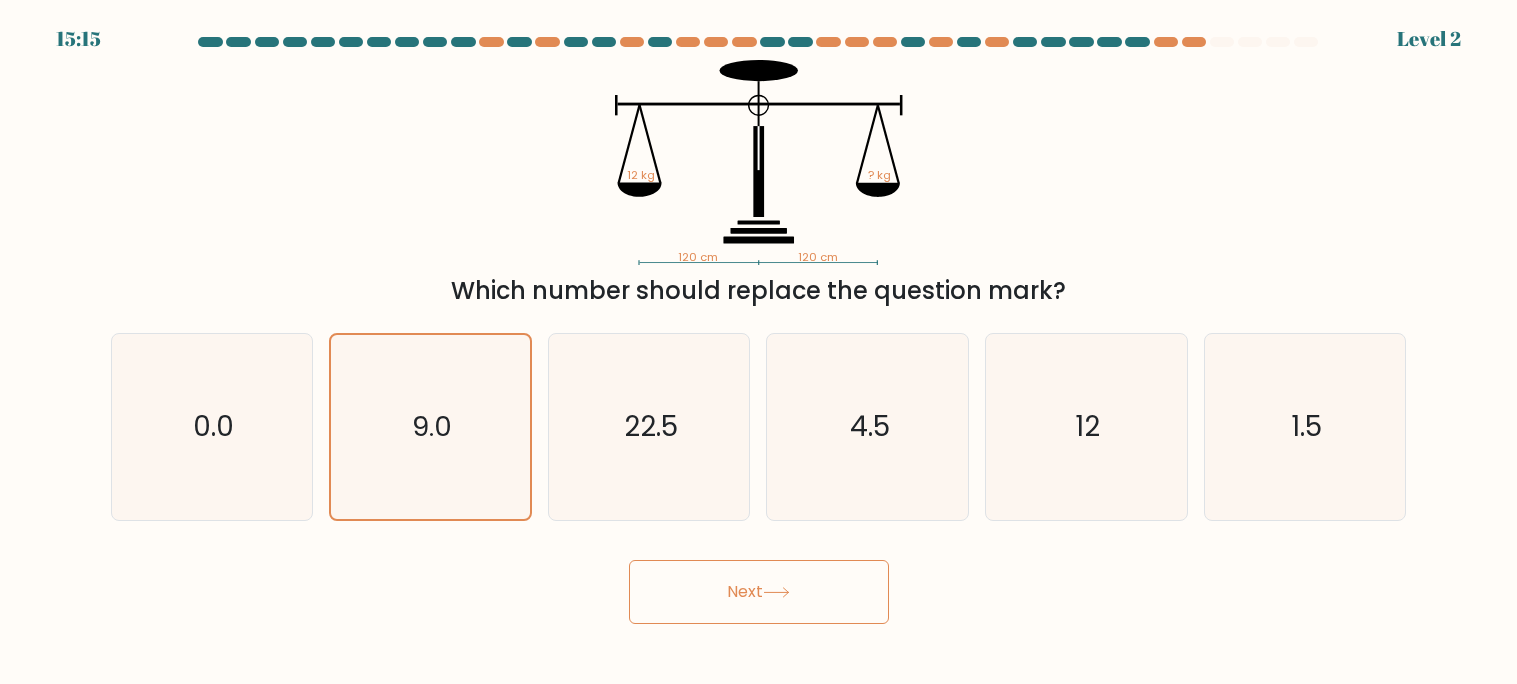 click on "Next" at bounding box center [759, 592] 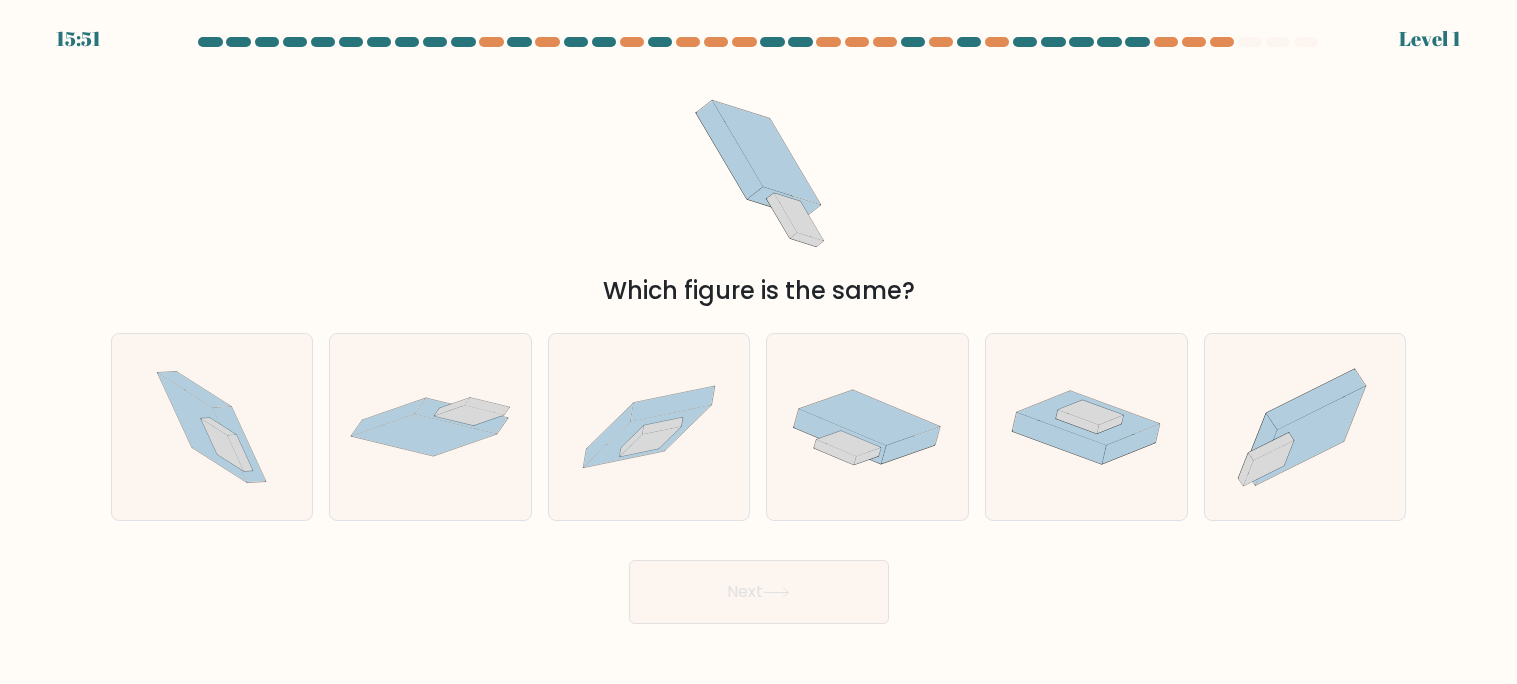 click on "b." at bounding box center (430, 427) 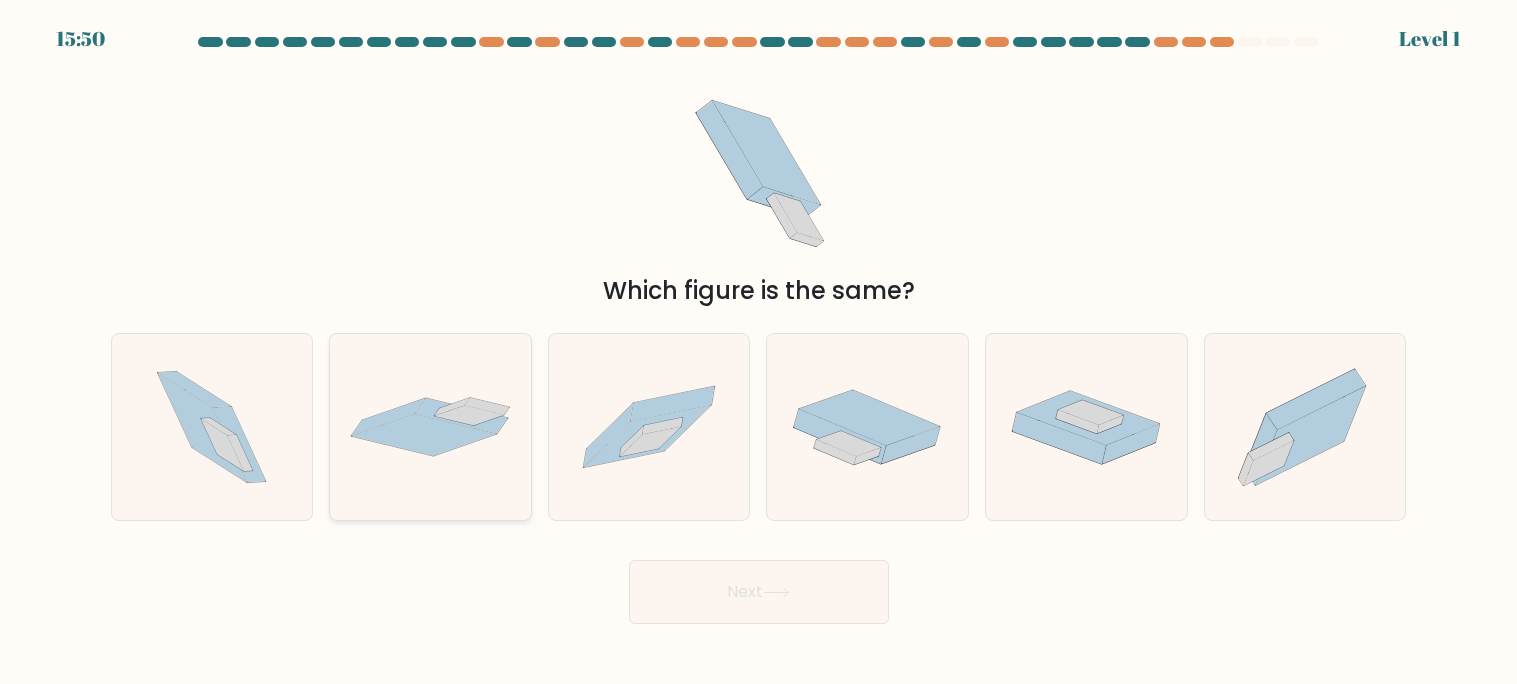 click 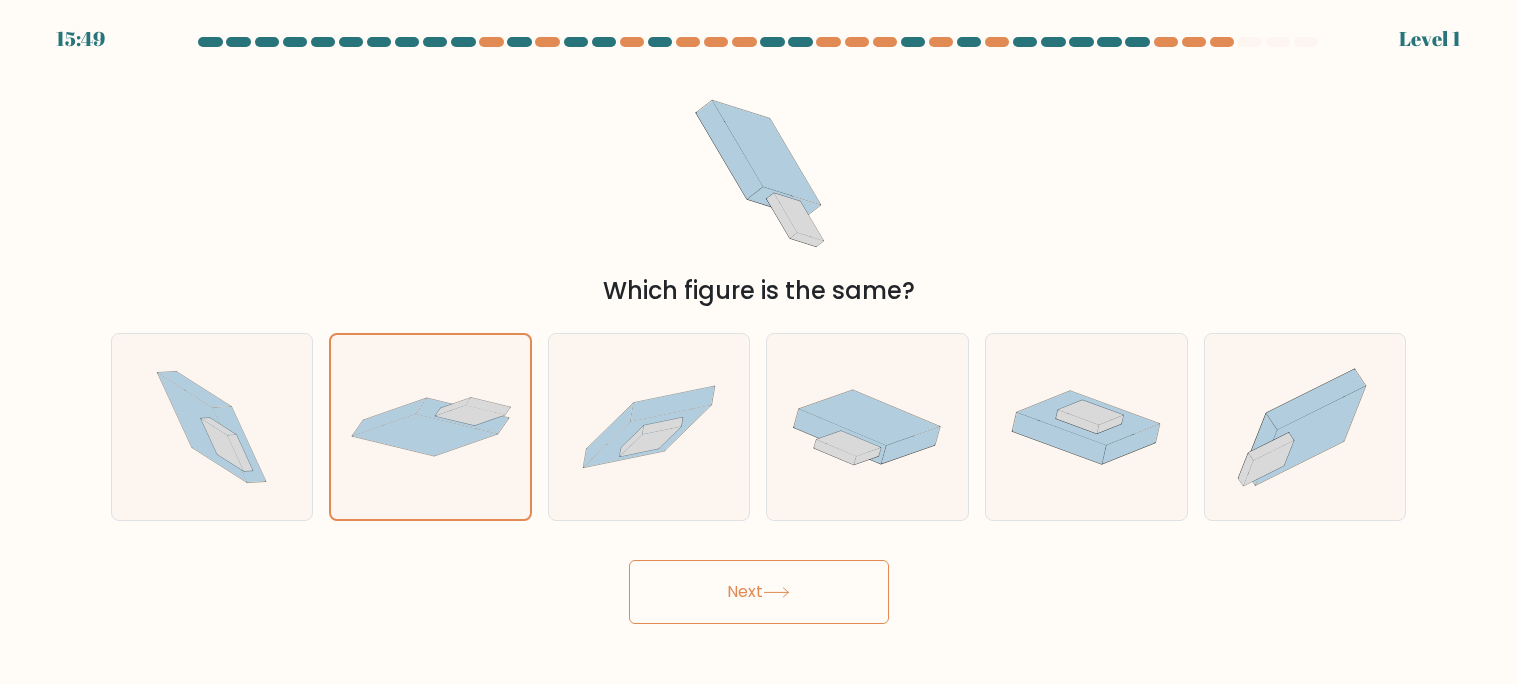 click on "Next" at bounding box center [759, 592] 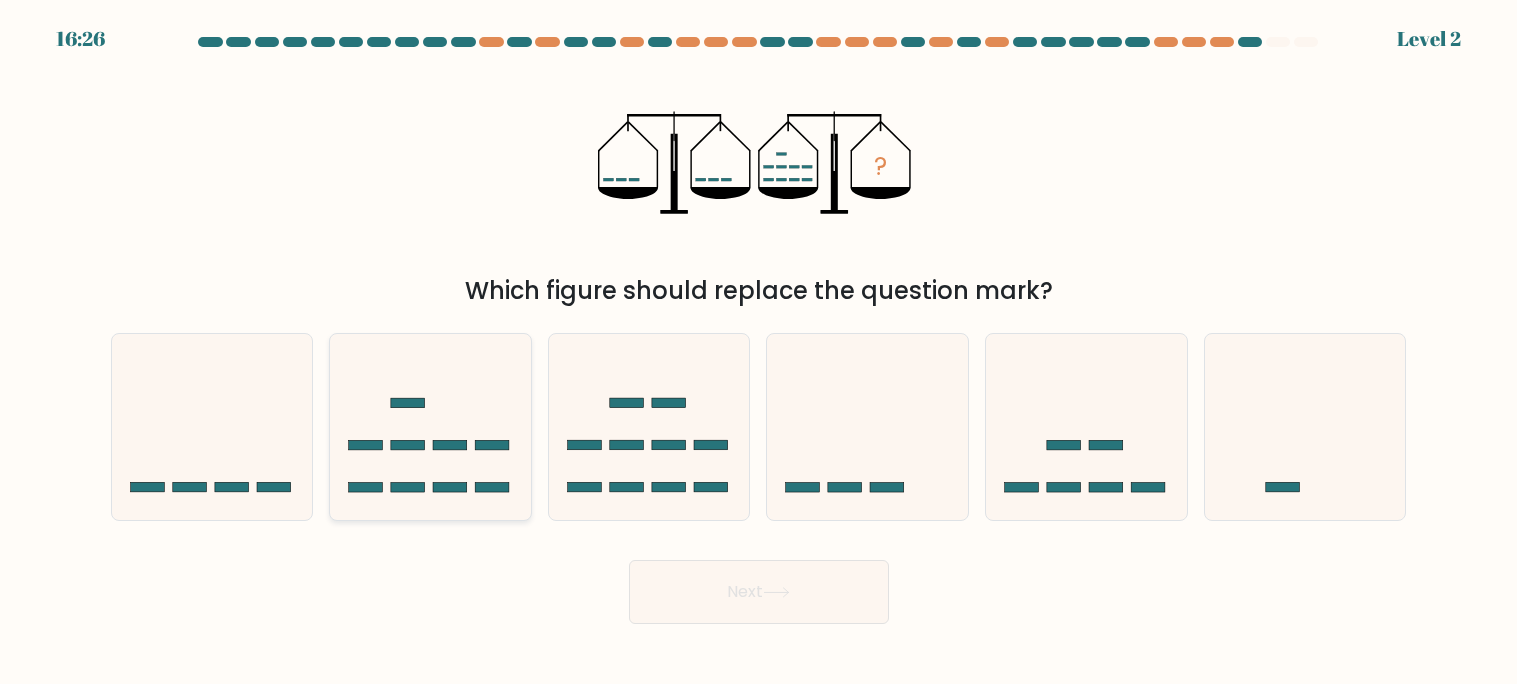 click 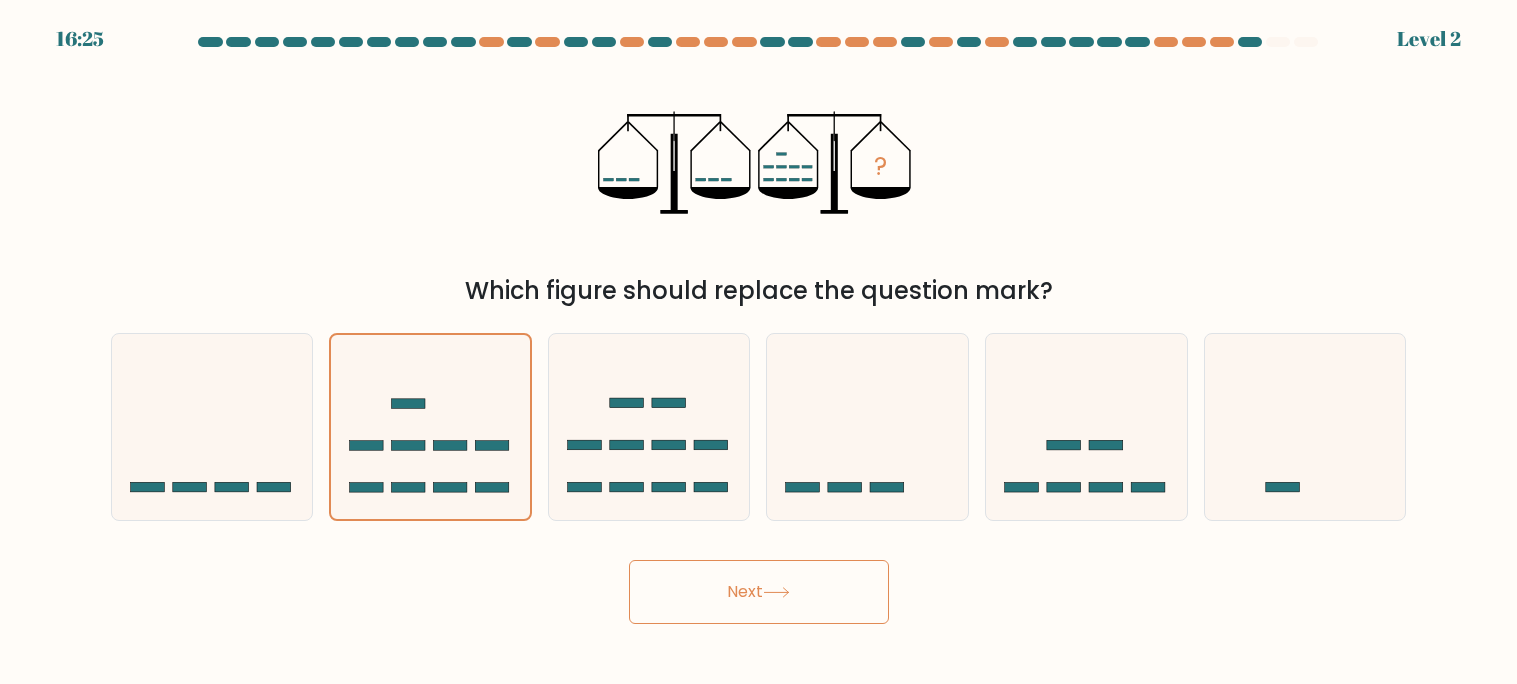 click on "Next" at bounding box center (759, 592) 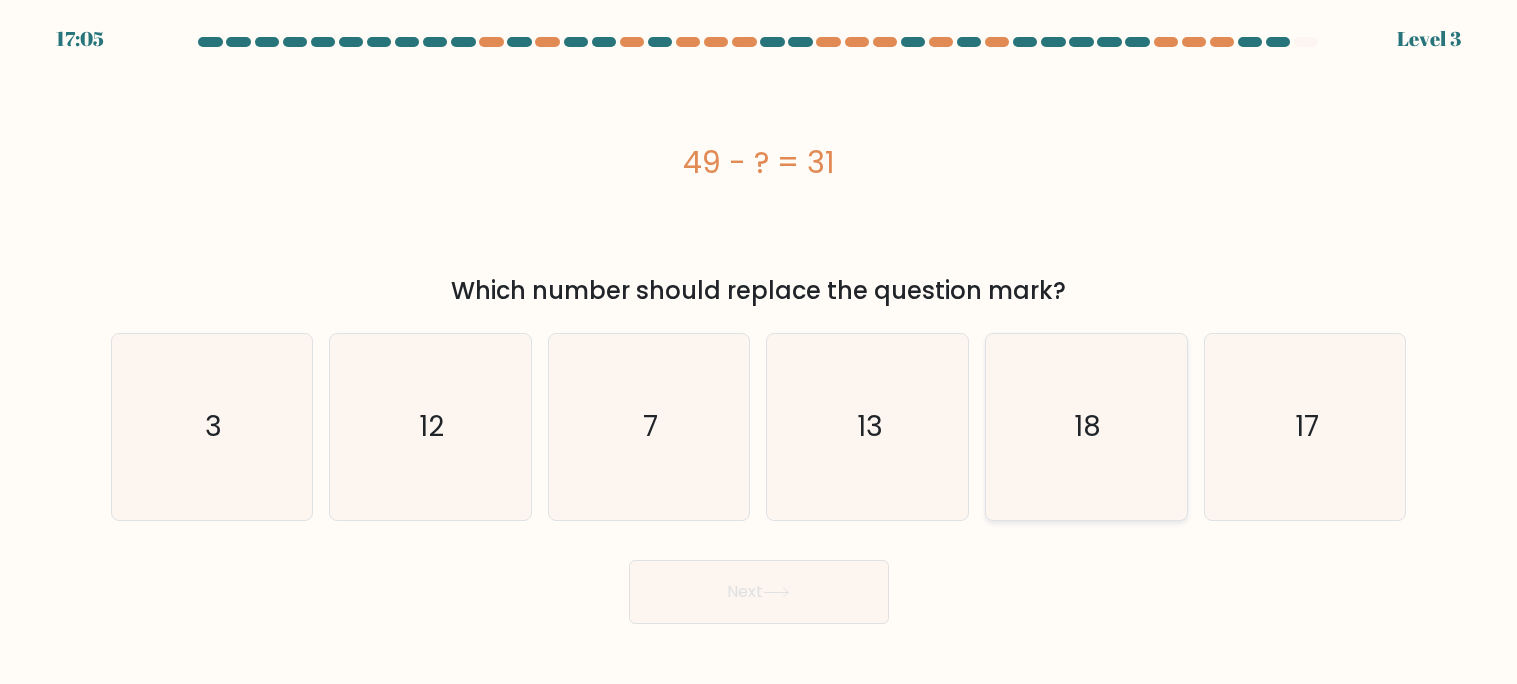 click on "18" 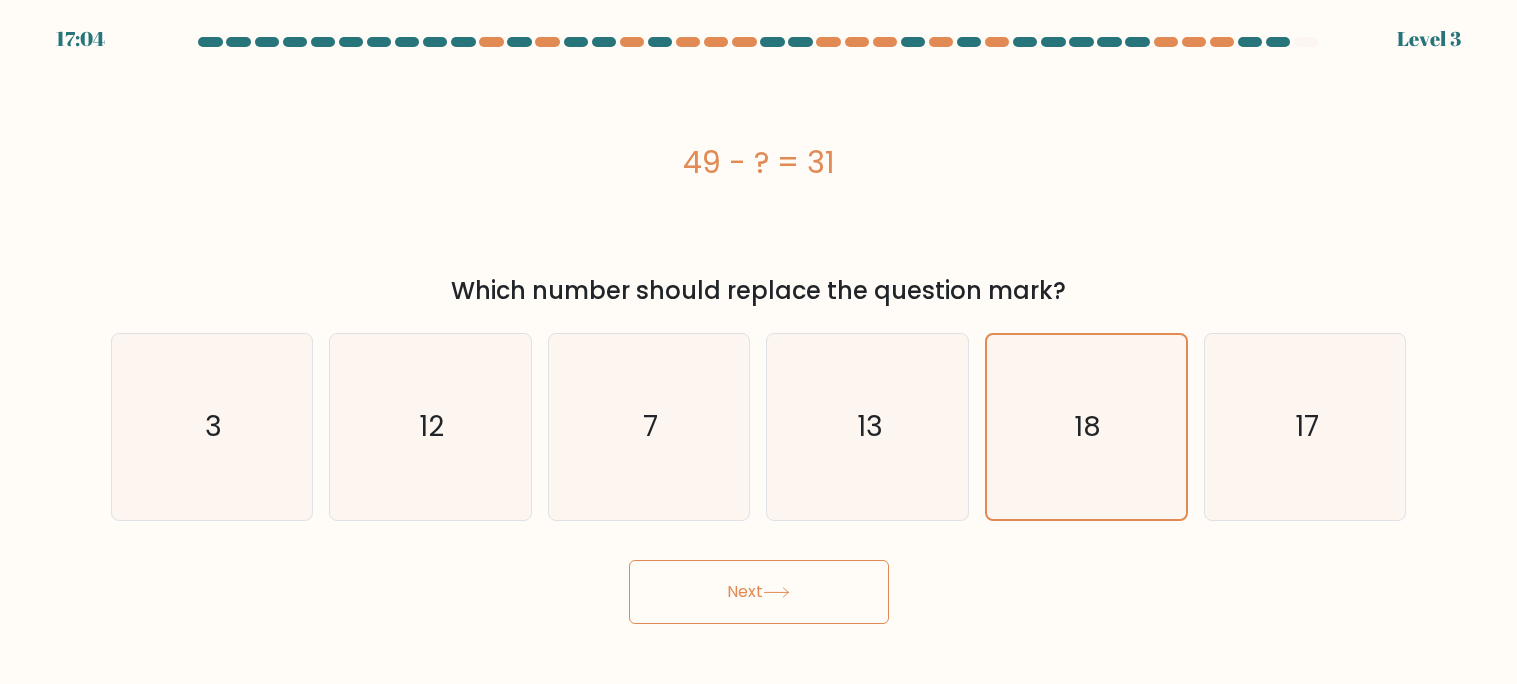 click on "Next" at bounding box center [759, 592] 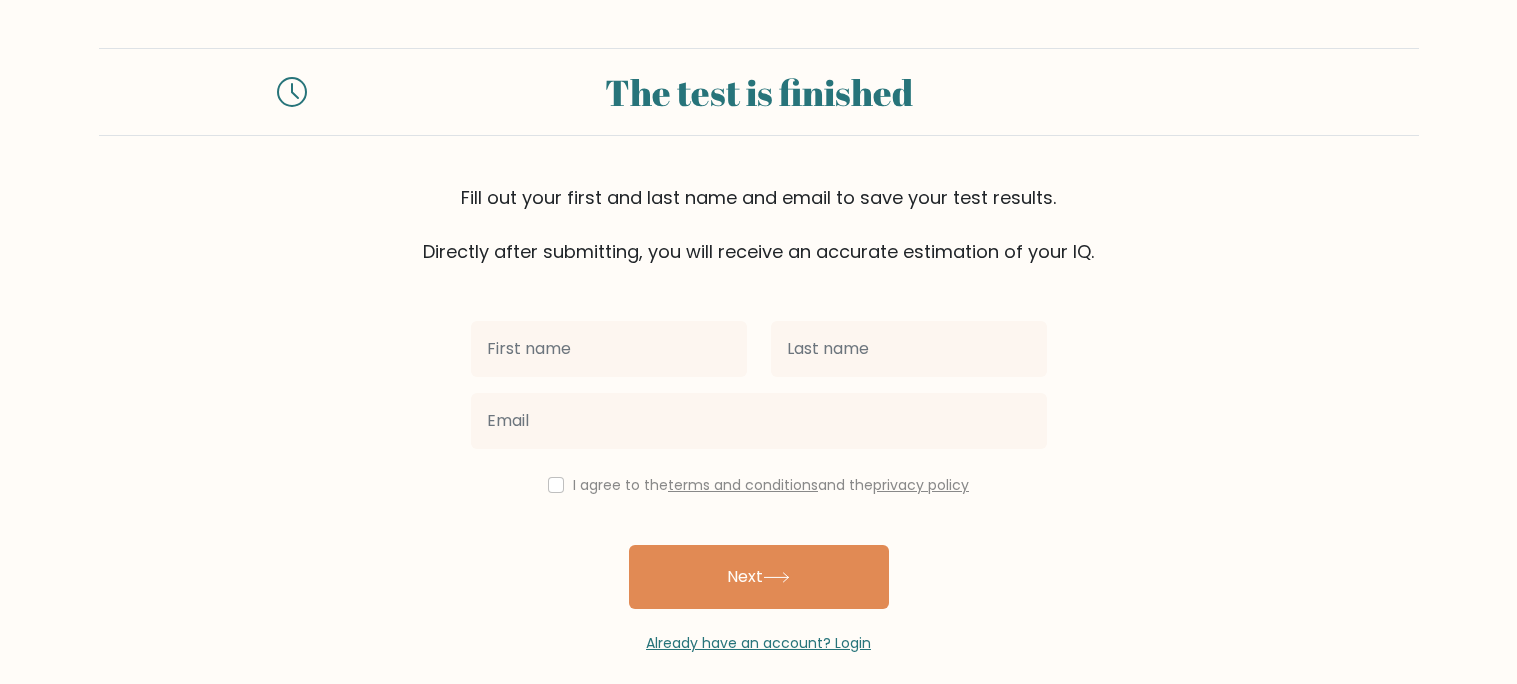 scroll, scrollTop: 0, scrollLeft: 0, axis: both 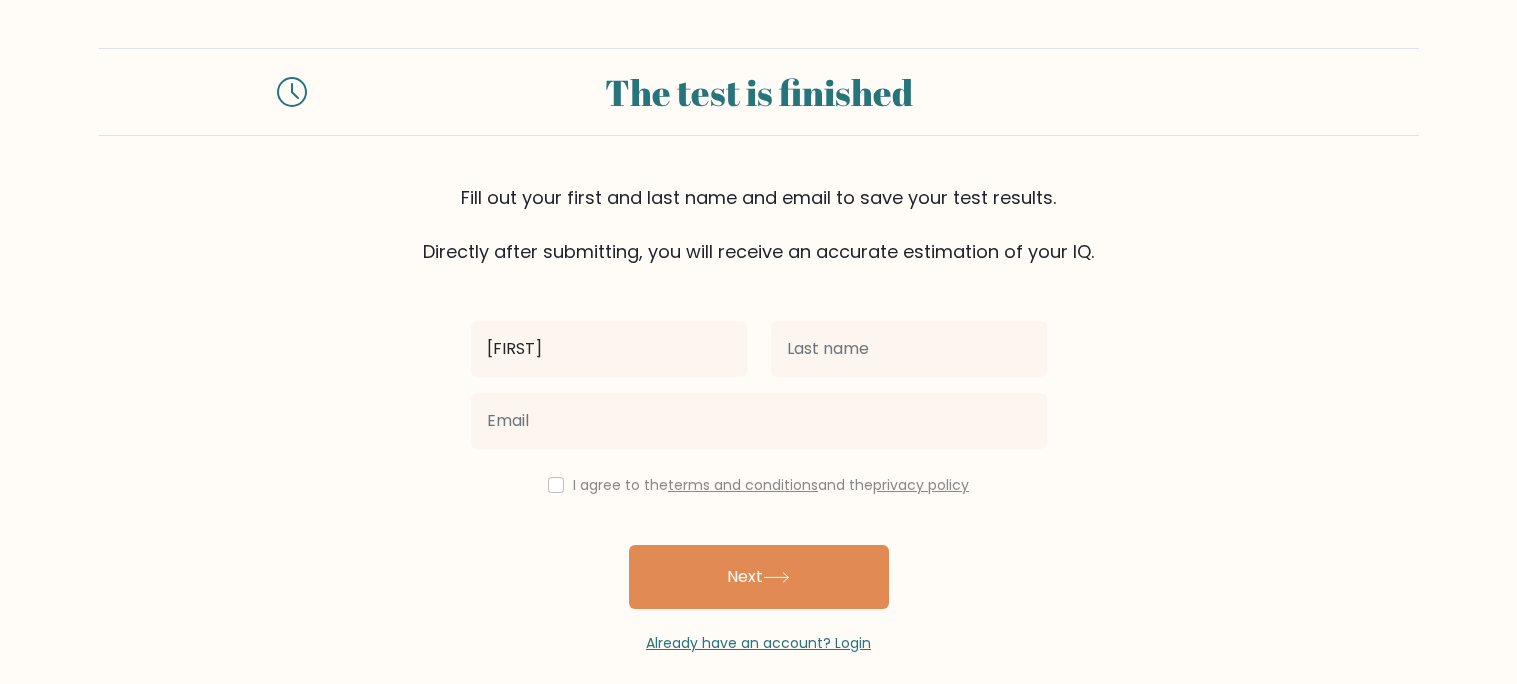 type on "[FIRST]" 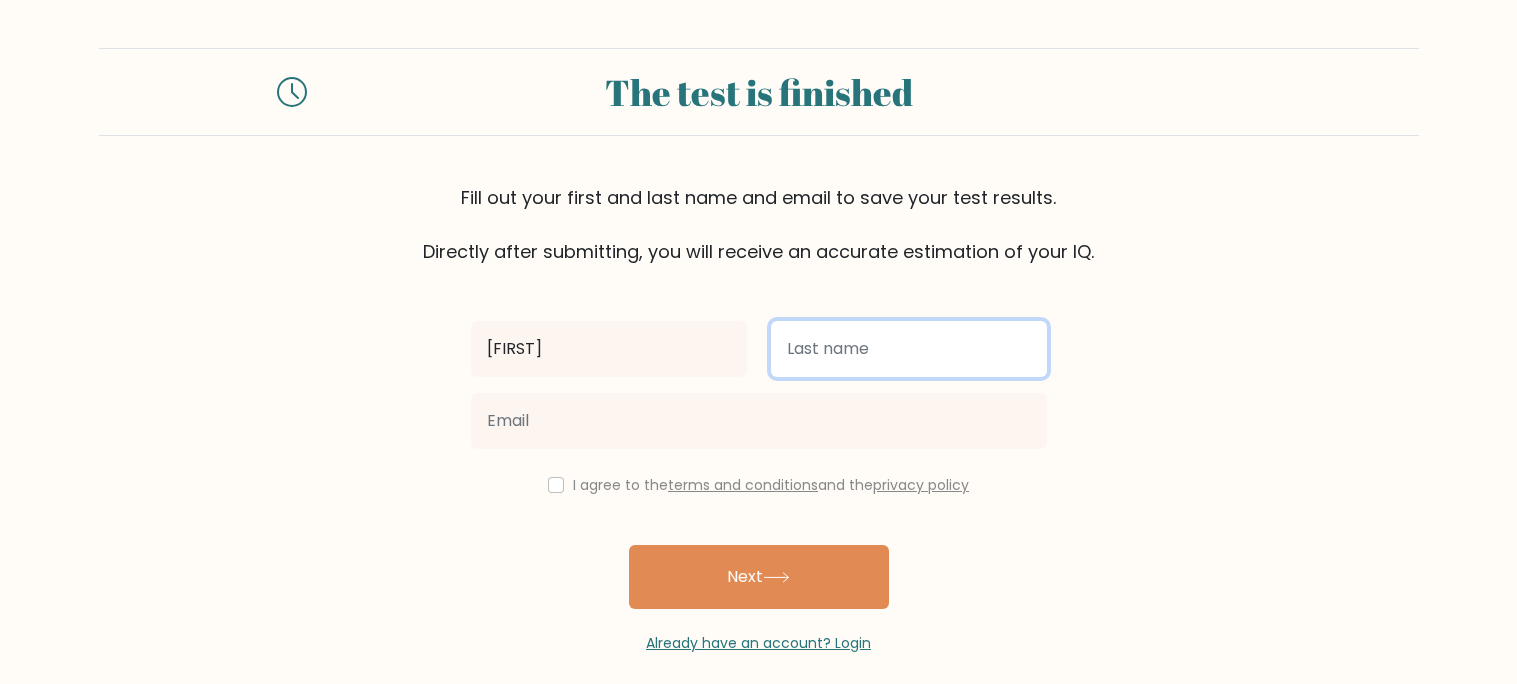 click at bounding box center (909, 349) 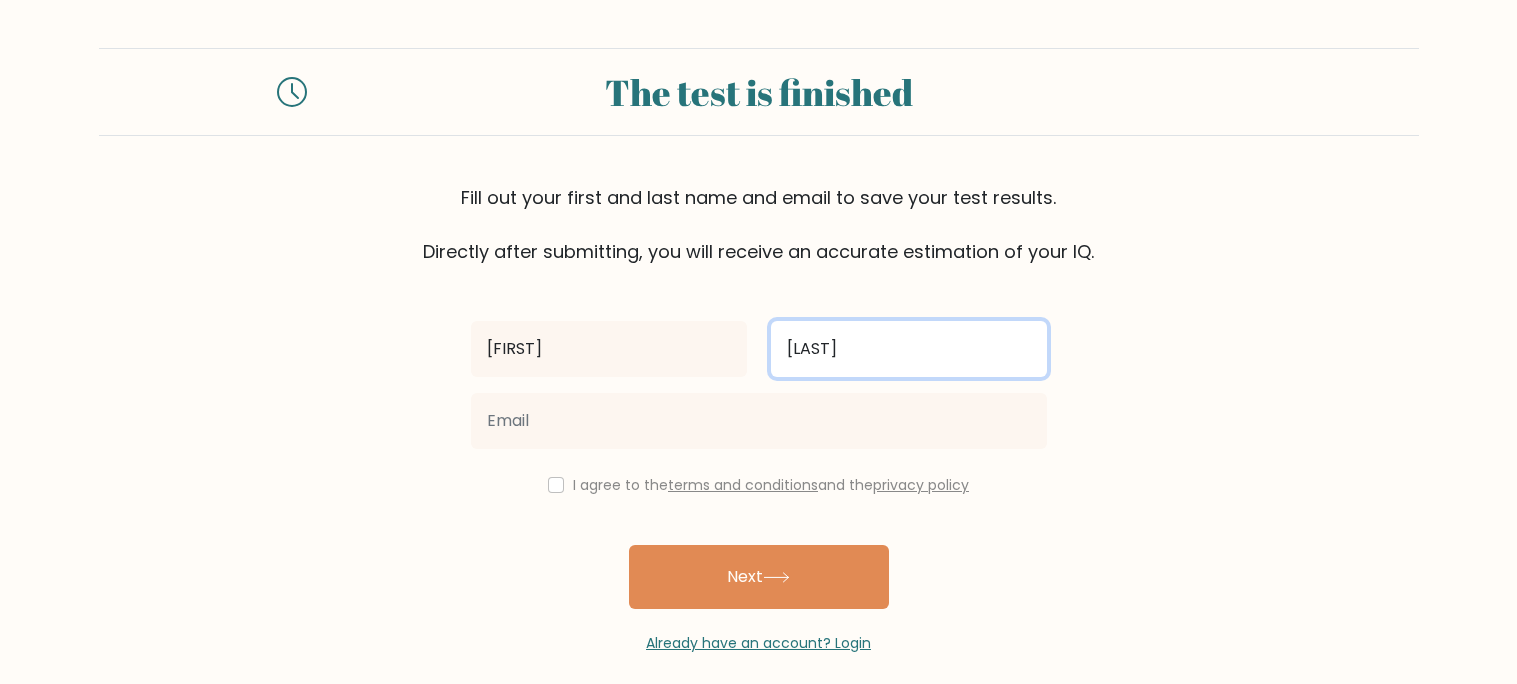 type on "[LAST]" 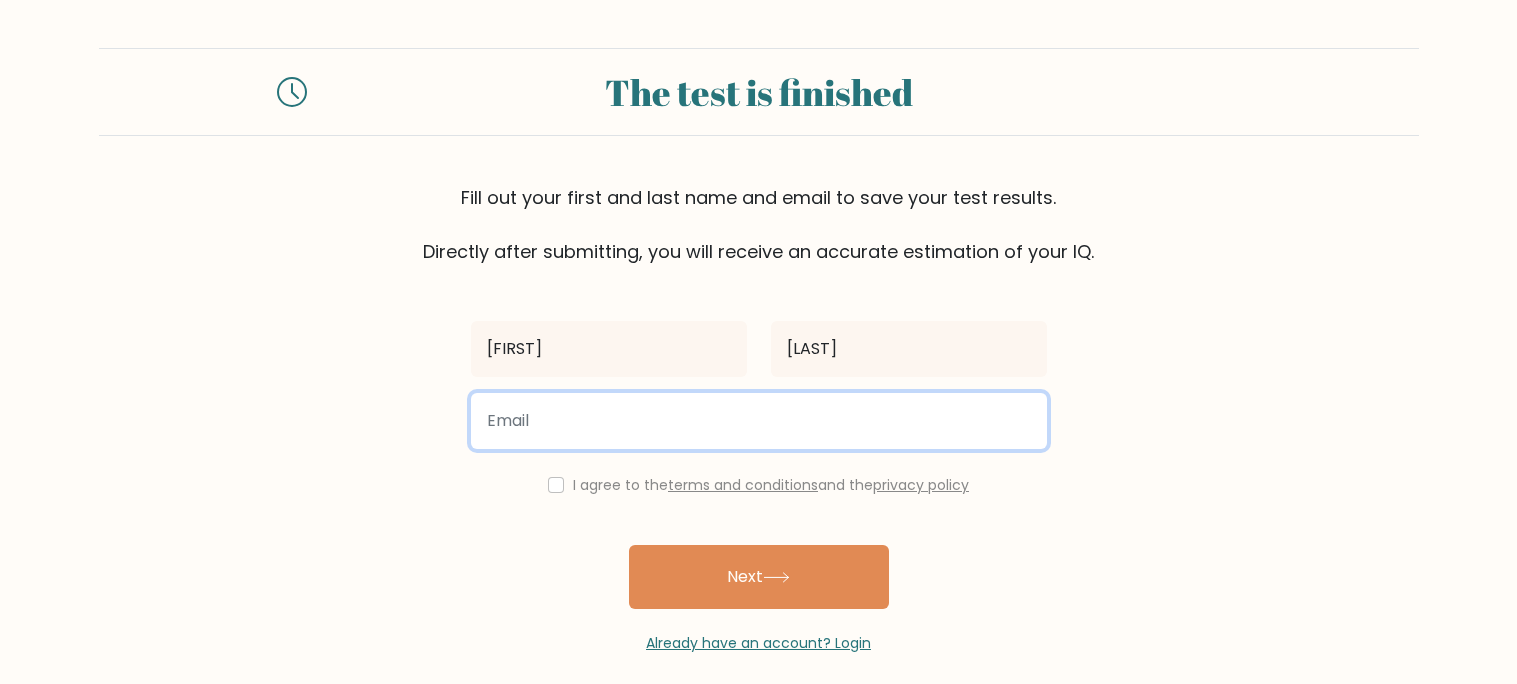click at bounding box center [759, 421] 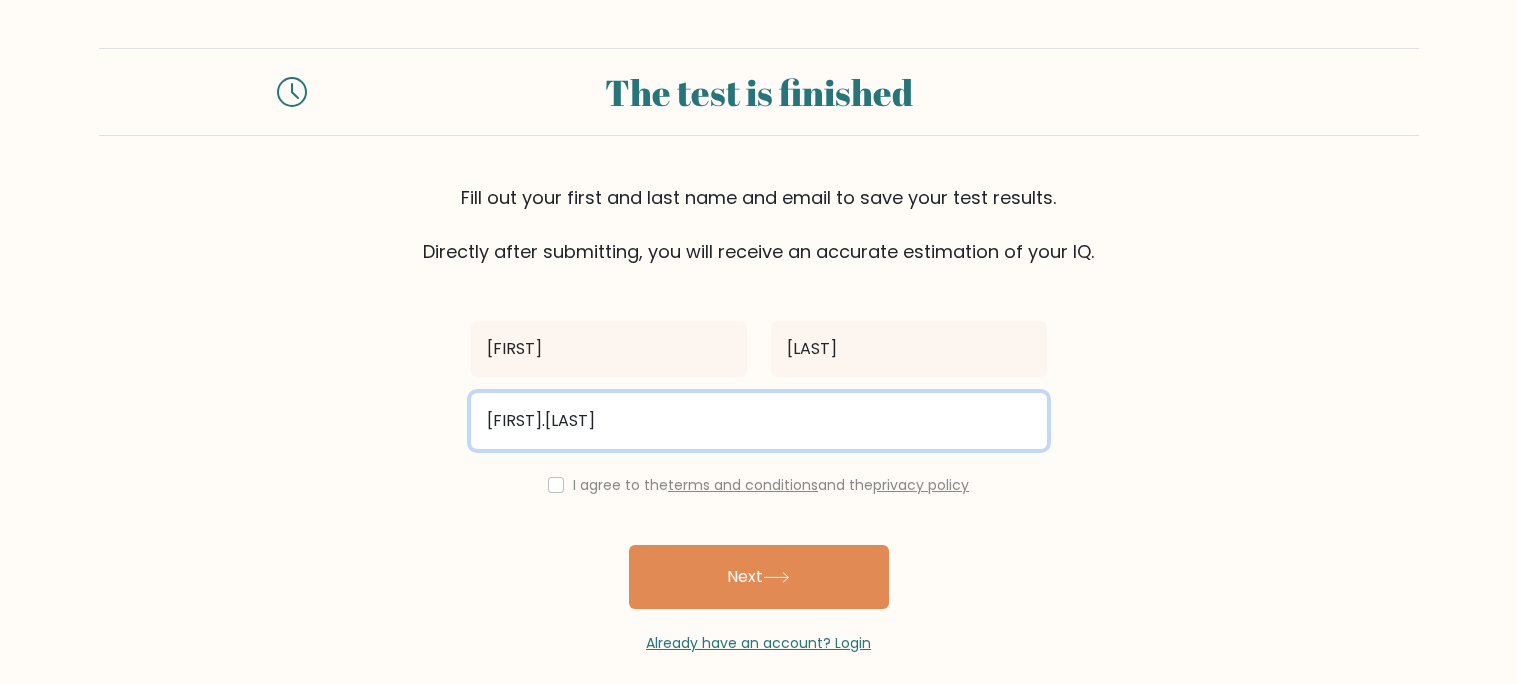 click on "[FIRST].[LAST]" at bounding box center [759, 421] 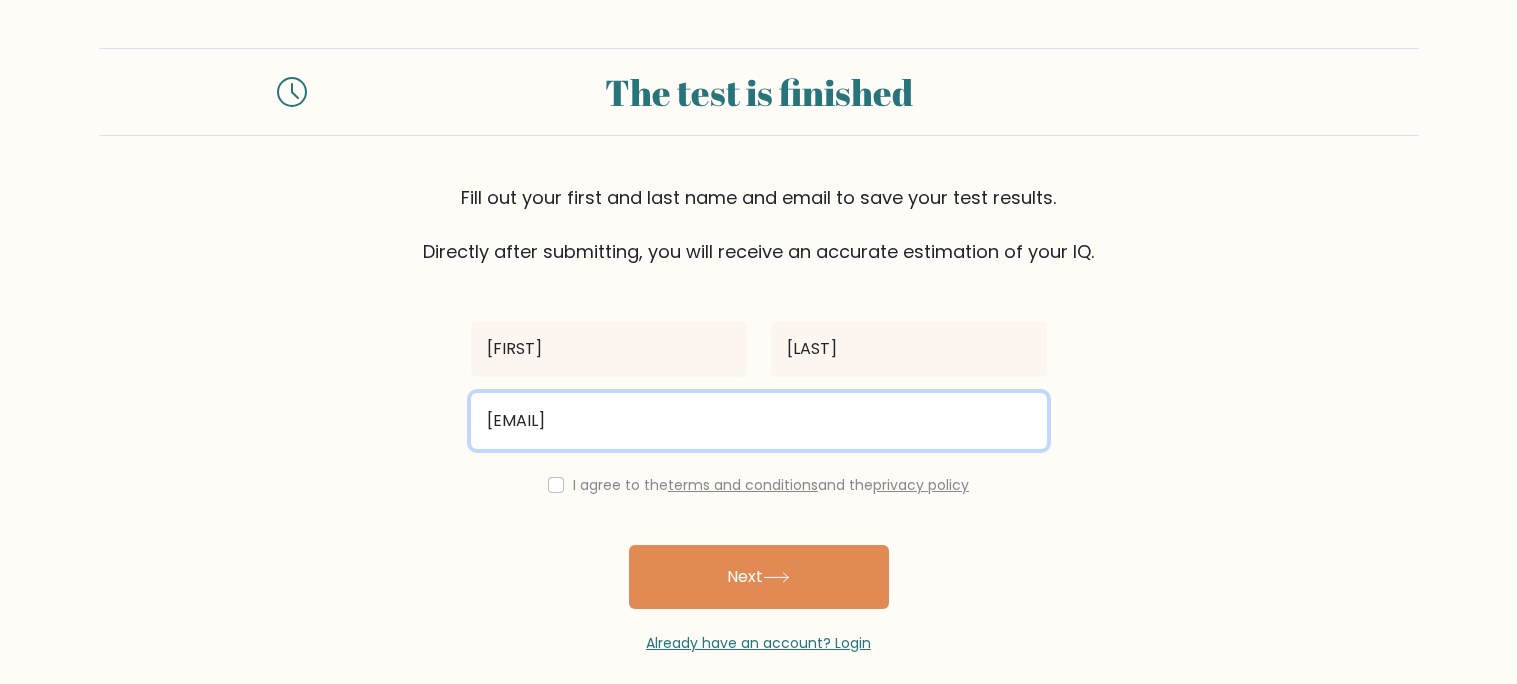 type on "kurt.patterson@inglewood.school.nz" 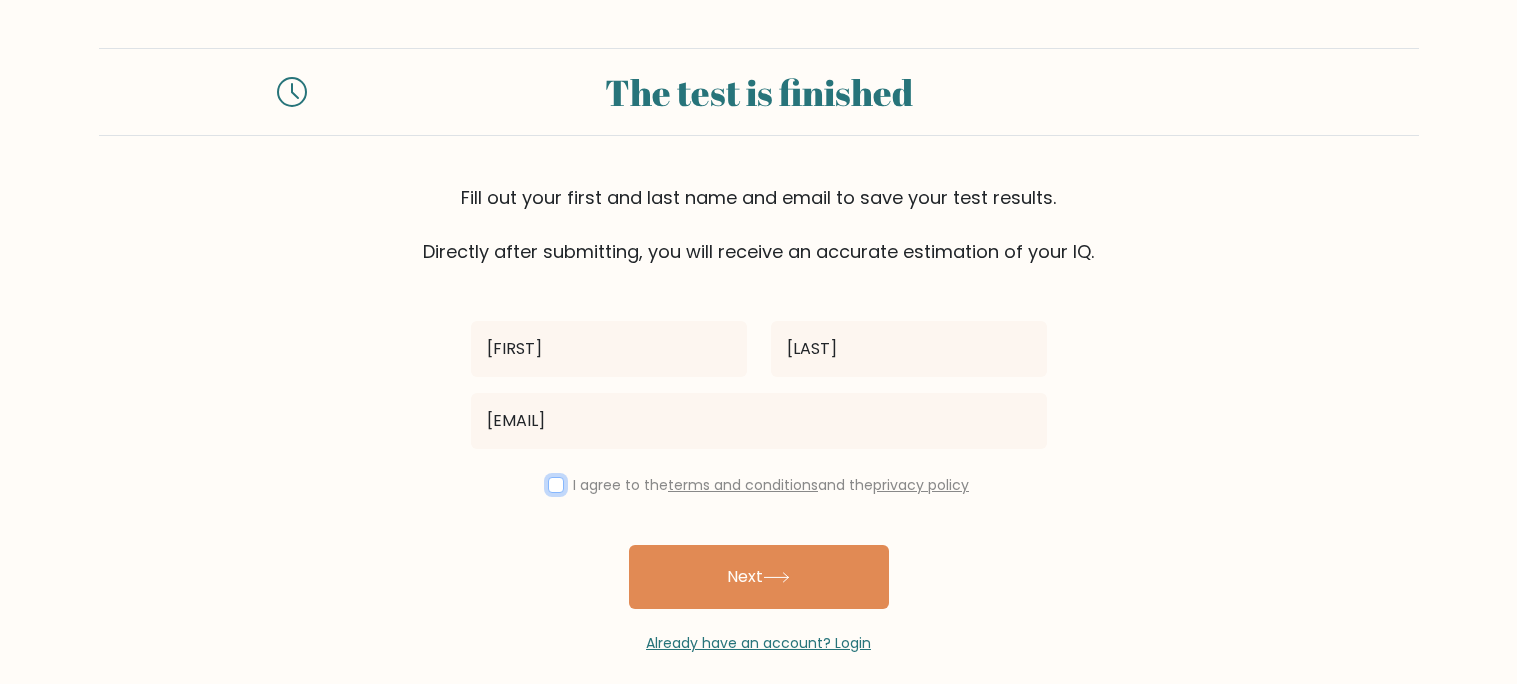 click at bounding box center (556, 485) 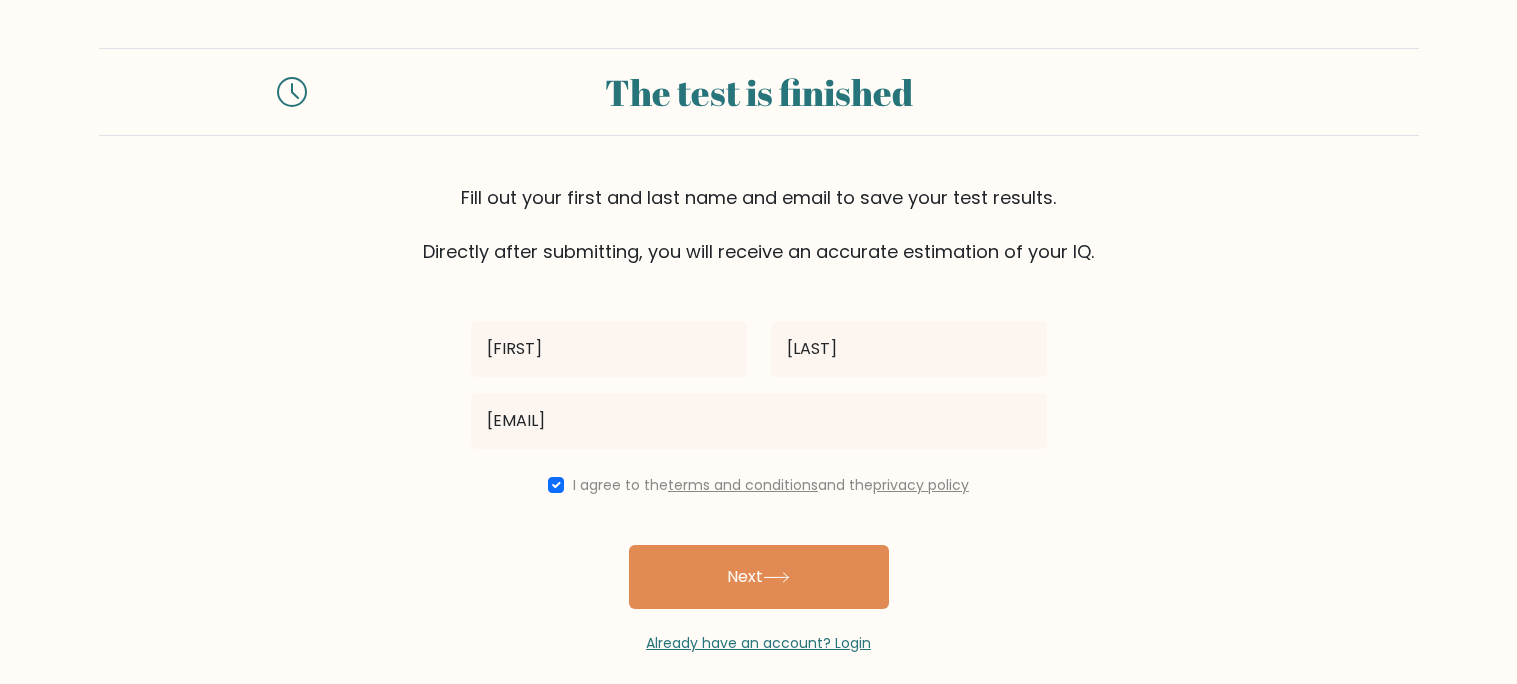 click on "Already have an account? Login" at bounding box center (759, 631) 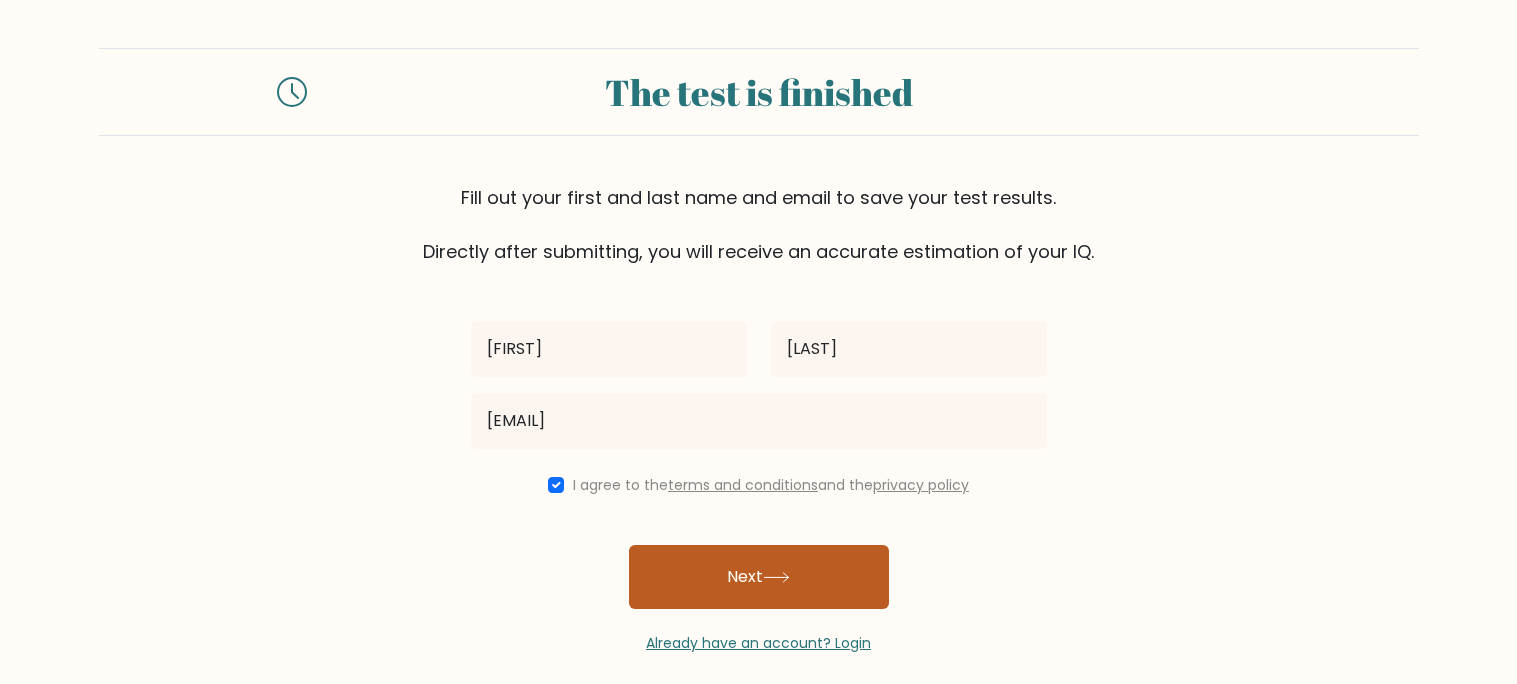 click on "Next" at bounding box center (759, 577) 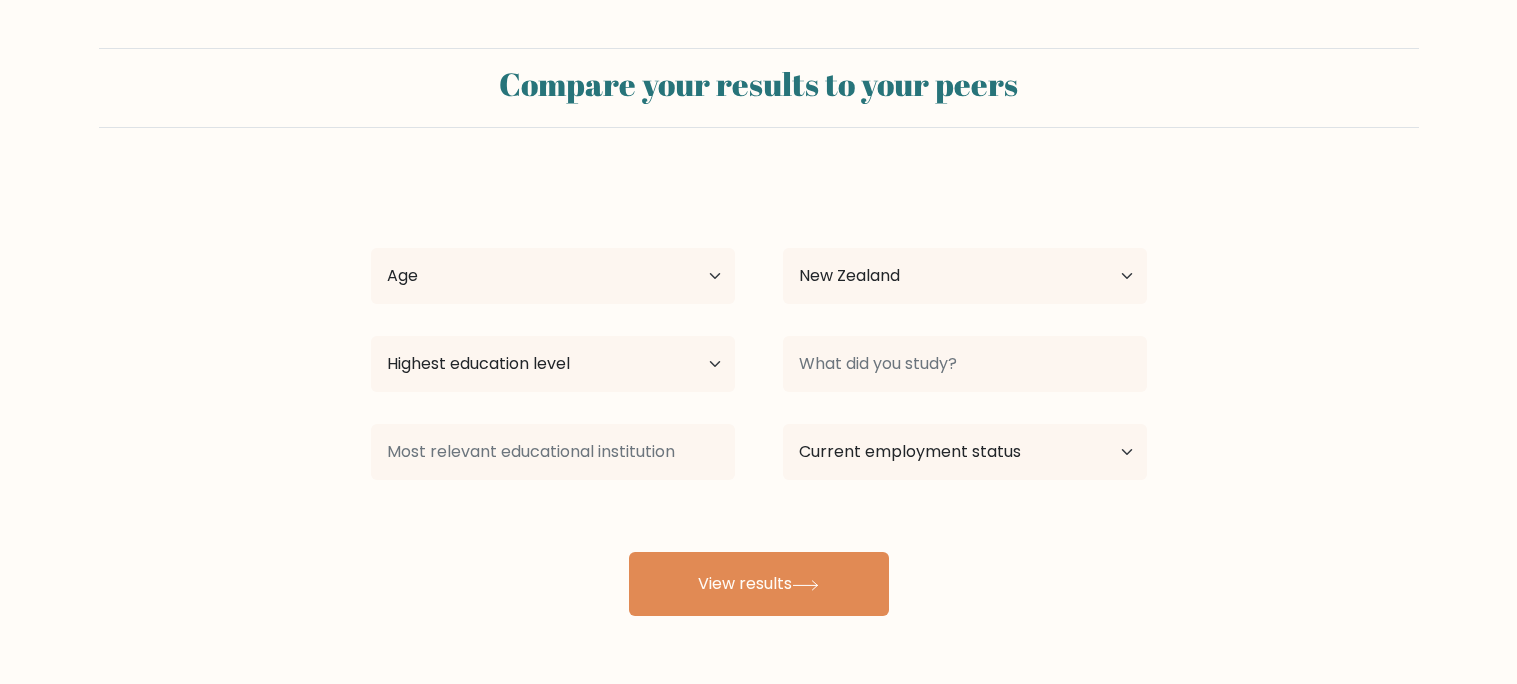 select on "NZ" 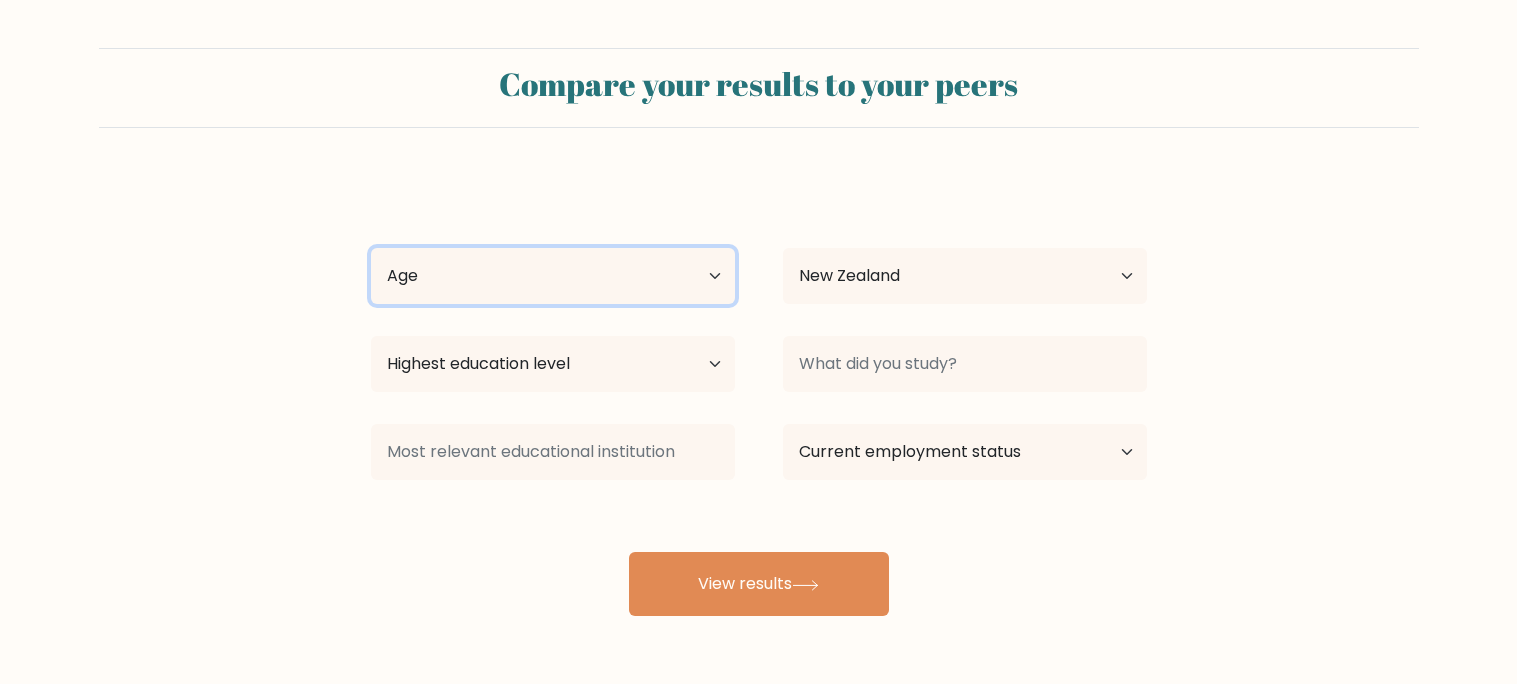 click on "Age
Under 18 years old
18-24 years old
25-34 years old
35-44 years old
45-54 years old
55-64 years old
65 years old and above" at bounding box center (553, 276) 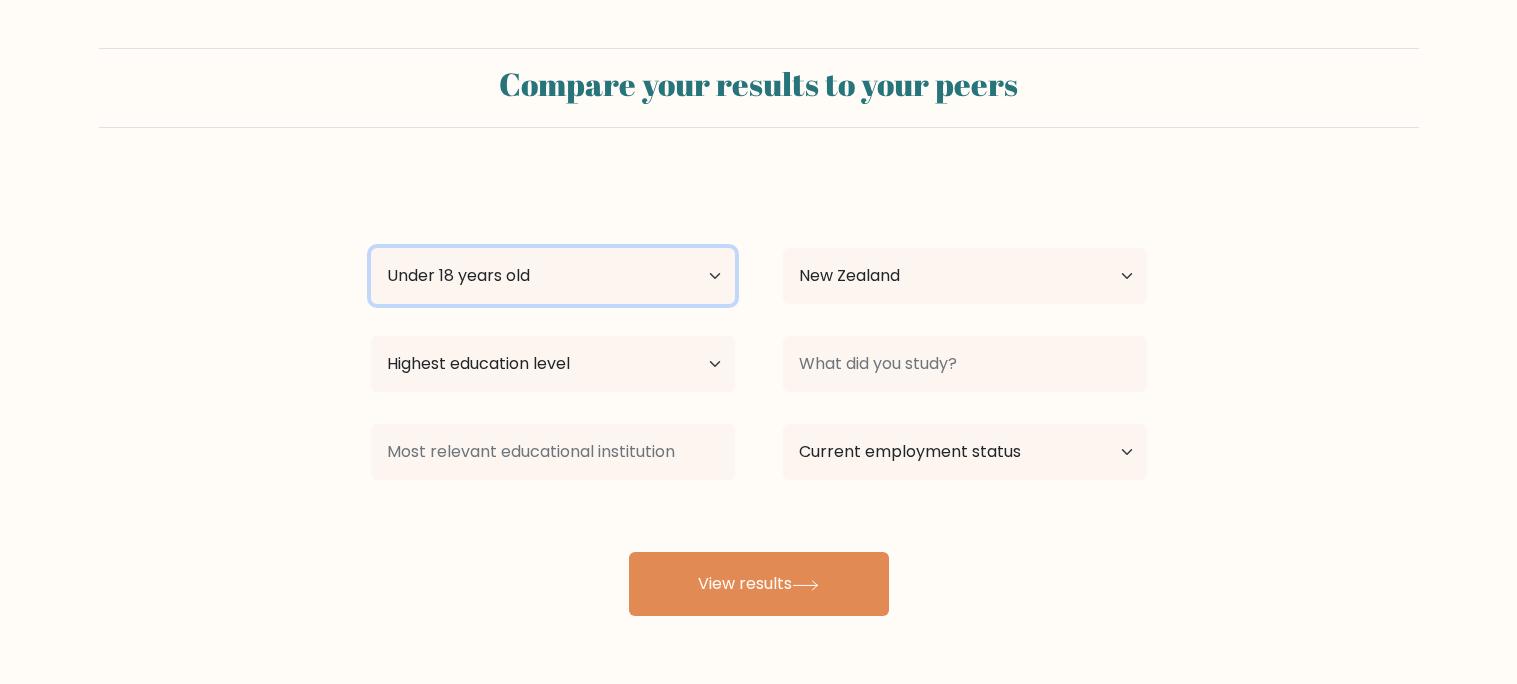 click on "Age
Under 18 years old
18-24 years old
25-34 years old
35-44 years old
45-54 years old
55-64 years old
65 years old and above" at bounding box center [553, 276] 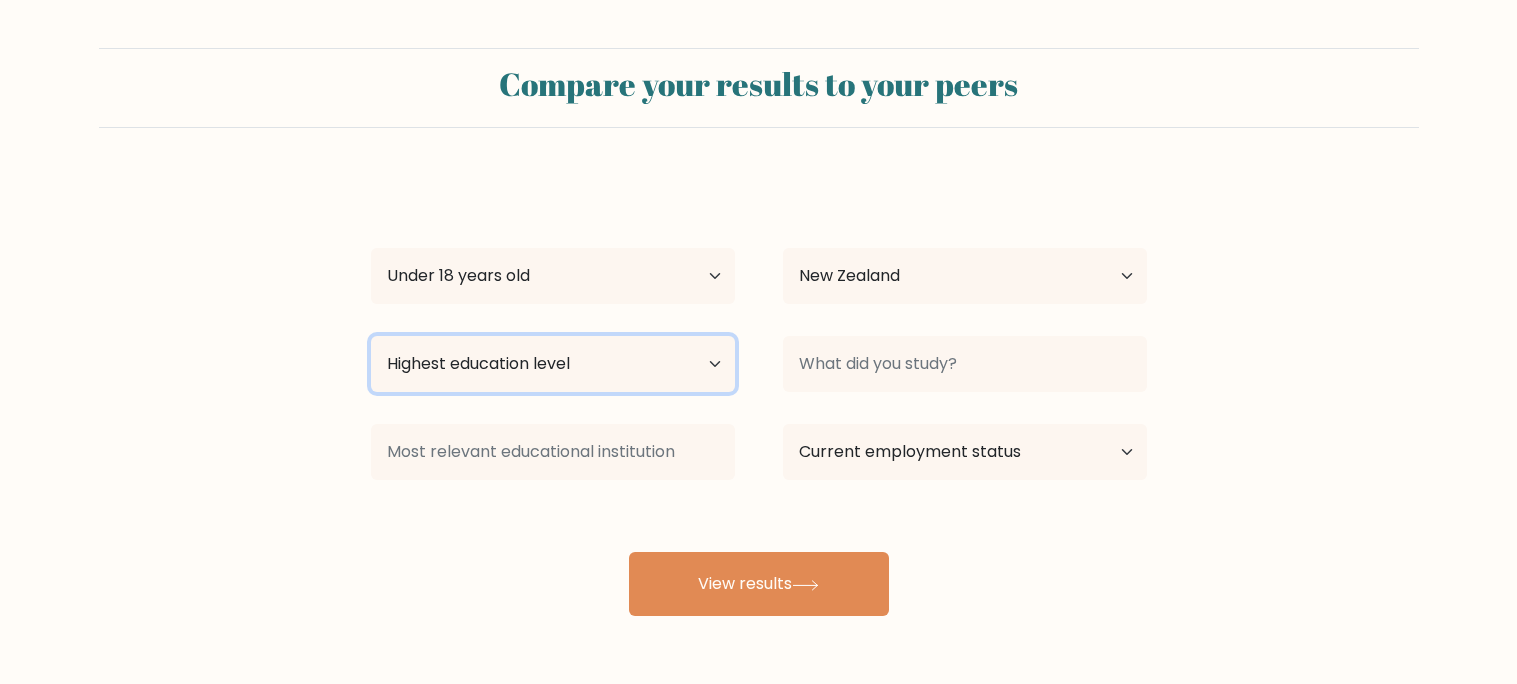 click on "Highest education level
No schooling
Primary
Lower Secondary
Upper Secondary
Occupation Specific
Bachelor's degree
Master's degree
Doctoral degree" at bounding box center [553, 364] 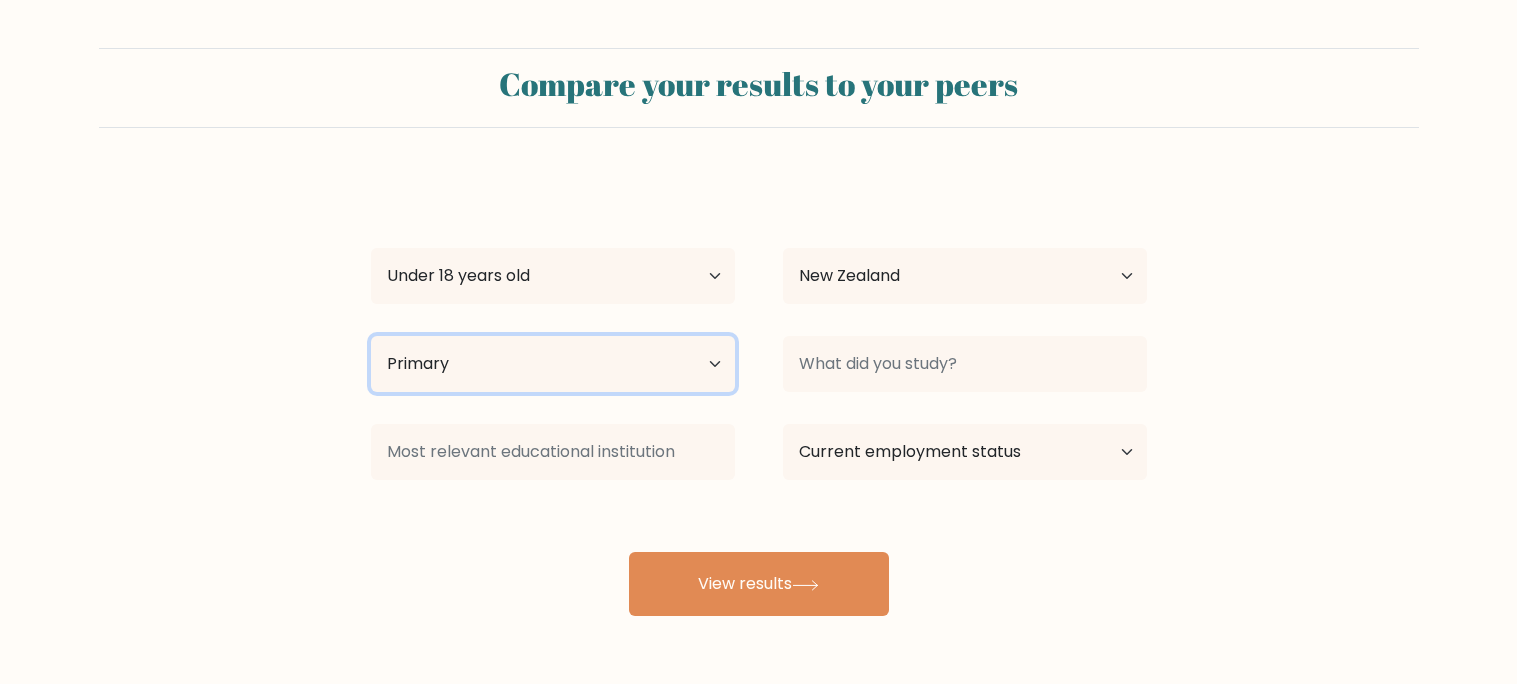 click on "Highest education level
No schooling
Primary
Lower Secondary
Upper Secondary
Occupation Specific
Bachelor's degree
Master's degree
Doctoral degree" at bounding box center (553, 364) 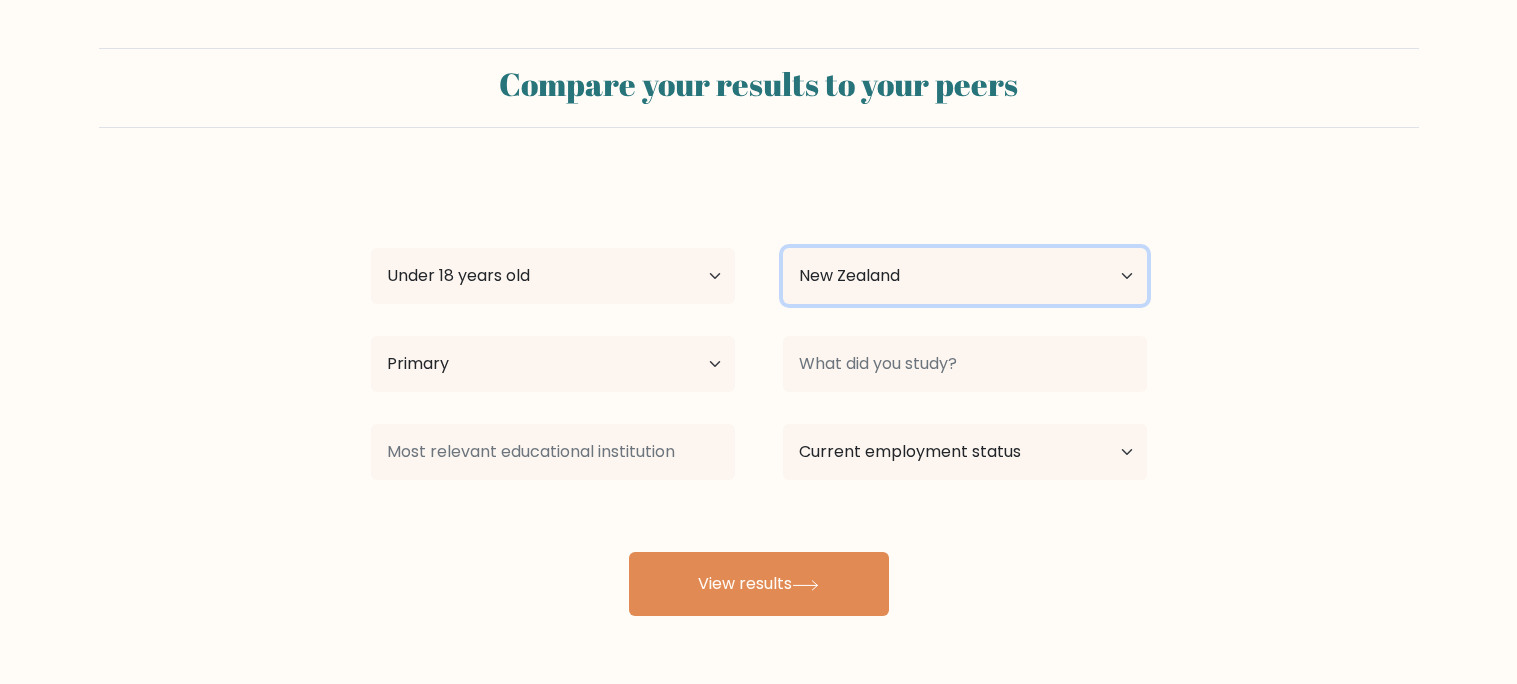 click on "Country
Afghanistan
Albania
Algeria
American Samoa
Andorra
Angola
Anguilla
Antarctica
Antigua and Barbuda
Argentina
Armenia
Aruba
Australia
Austria
Azerbaijan
Bahamas
Bahrain
Bangladesh
Barbados
Belarus
Belgium
Belize
Benin
Bermuda
Bhutan
Bolivia
Bonaire, Sint Eustatius and Saba
Bosnia and Herzegovina
Botswana
Bouvet Island
Brazil
British Indian Ocean Territory
Brunei
Bulgaria
Burkina Faso
Burundi
Cabo Verde
Cambodia
Cameroon
Canada
Cayman Islands
Central African Republic
Chad
Chile
China
Christmas Island
Cocos (Keeling) Islands
Colombia
Comoros
Congo
Congo (the Democratic Republic of the)
Cook Islands
Costa Rica
Côte d'Ivoire
Croatia
Cuba" at bounding box center (965, 276) 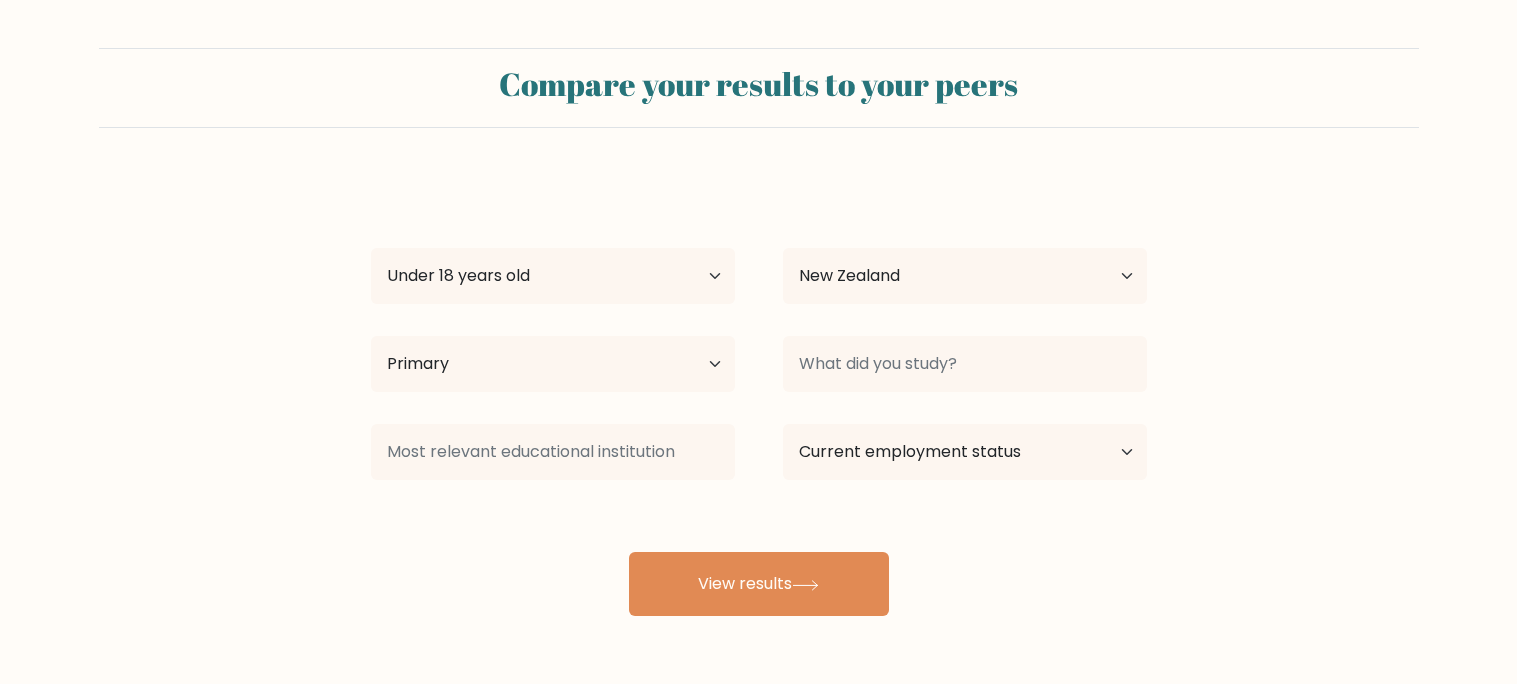 click on "[CITY] pr
patterson
Age
Under 18 years old
18-24 years old
25-34 years old
35-44 years old
45-54 years old
55-64 years old
65 years old and above
Country
Afghanistan
Albania
Algeria
American Samoa
Andorra
Angola
Anguilla
Antarctica
Antigua and Barbuda
Argentina
Armenia
Aruba
Australia
Austria
Azerbaijan
Bahamas
Bahrain
Bangladesh
Barbados
Belarus
Belgium
Belize
Benin
Bermuda
Bhutan
Bolivia
Bonaire, Sint Eustatius and Saba
Bosnia and Herzegovina
Botswana
Bouvet Island
Brazil
Brunei" at bounding box center (759, 396) 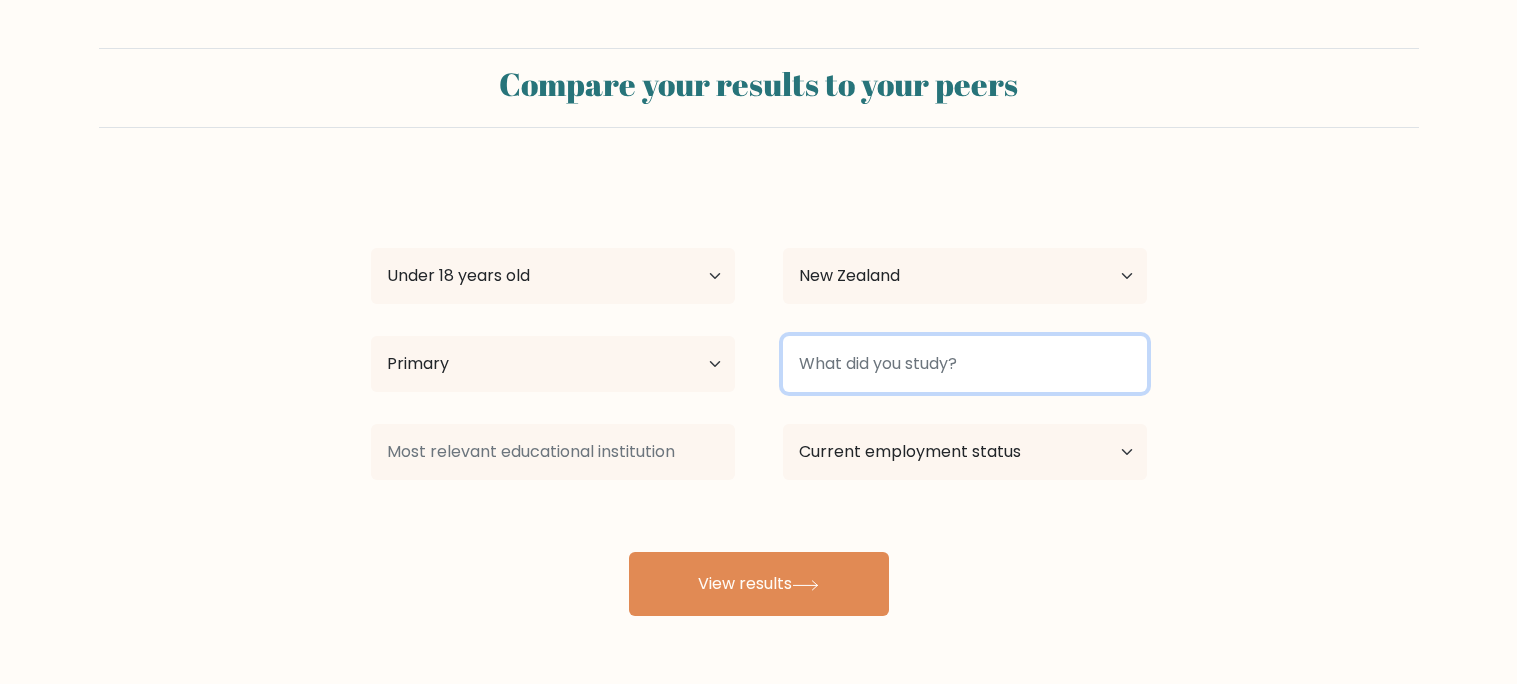 click at bounding box center [965, 364] 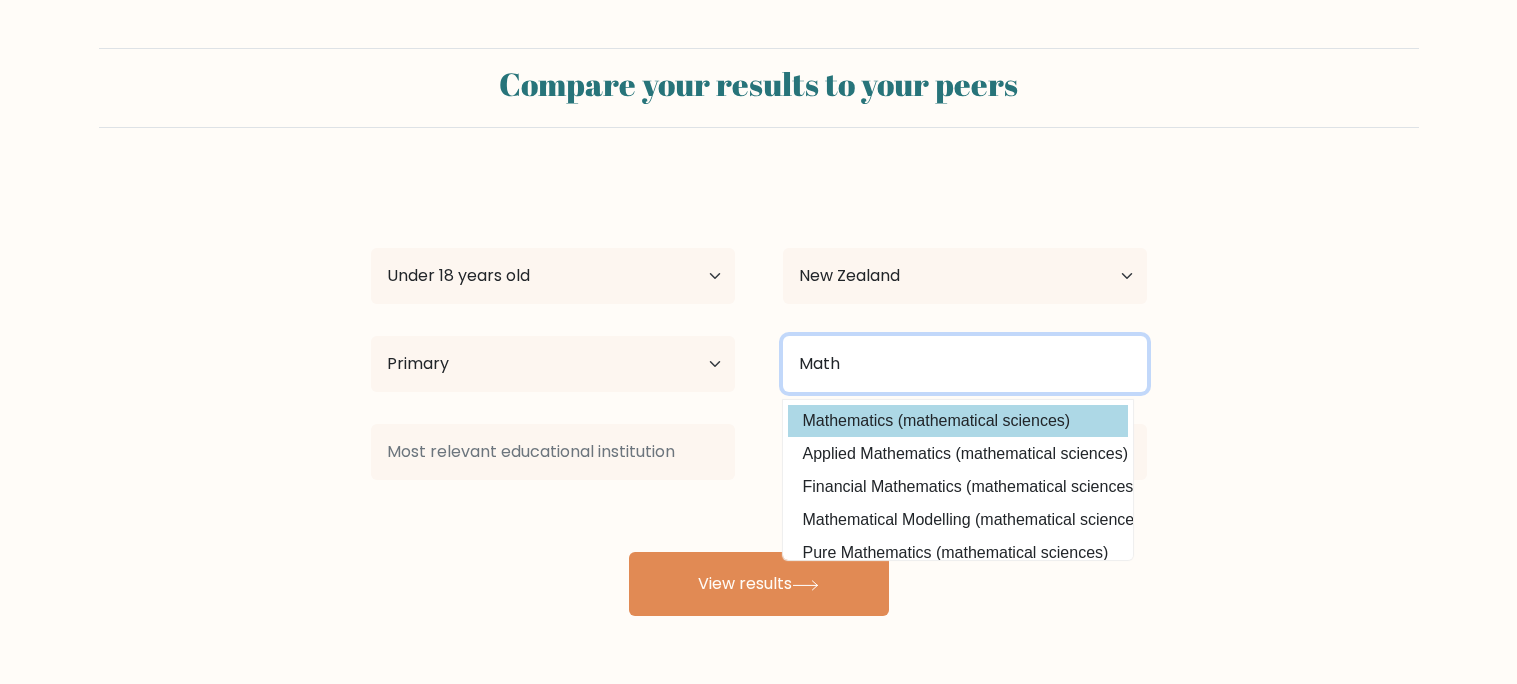 type on "Math" 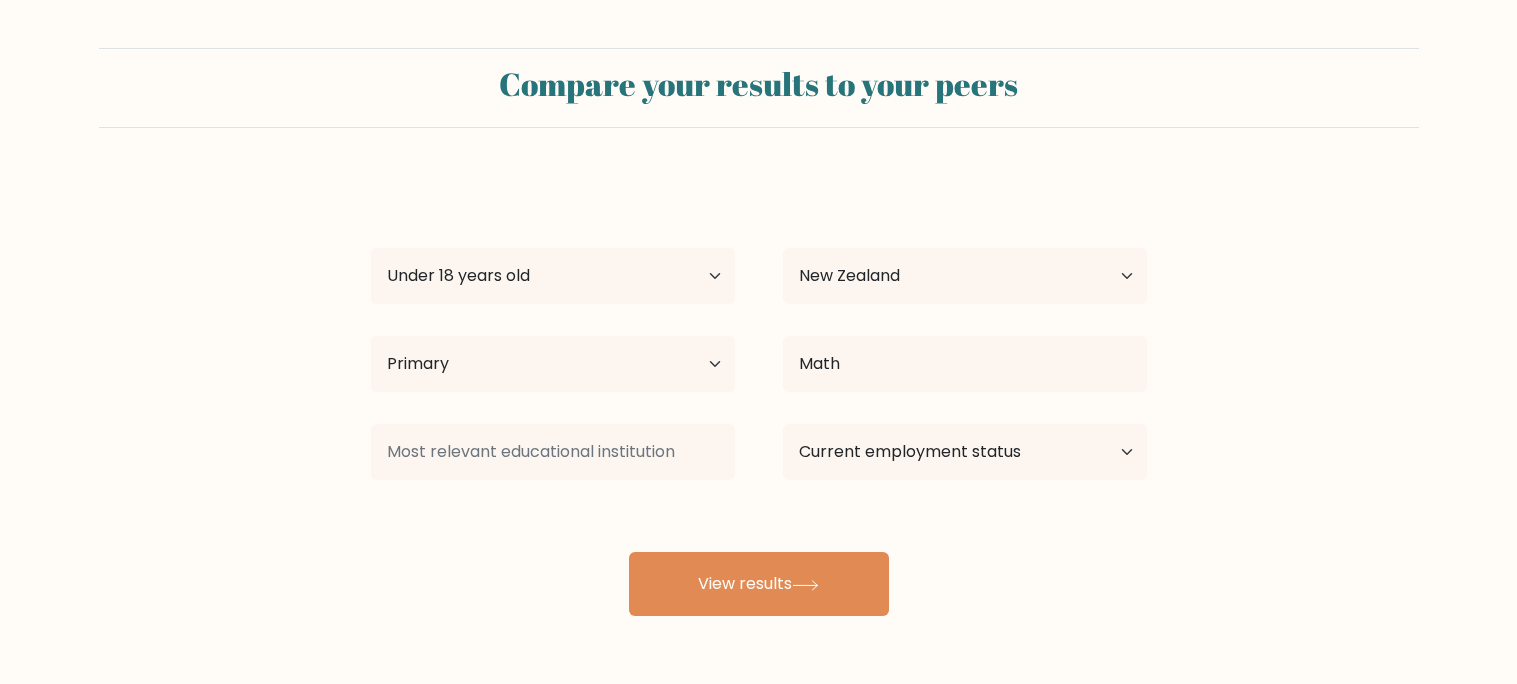 click on "kurt
patterson
Age
Under 18 years old
18-24 years old
25-34 years old
35-44 years old
45-54 years old
55-64 years old
65 years old and above
Country
Afghanistan
Albania
Algeria
American Samoa
Andorra
Angola
Anguilla
Antarctica
Antigua and Barbuda
Argentina
Armenia
Aruba
Australia
Austria
Azerbaijan
Bahamas
Bahrain
Bangladesh
Barbados
Belarus
Belgium
Belize
Benin
Bermuda
Bhutan
Bolivia
Bonaire, Sint Eustatius and Saba
Bosnia and Herzegovina
Botswana
Bouvet Island
Brazil
Brunei" at bounding box center [759, 396] 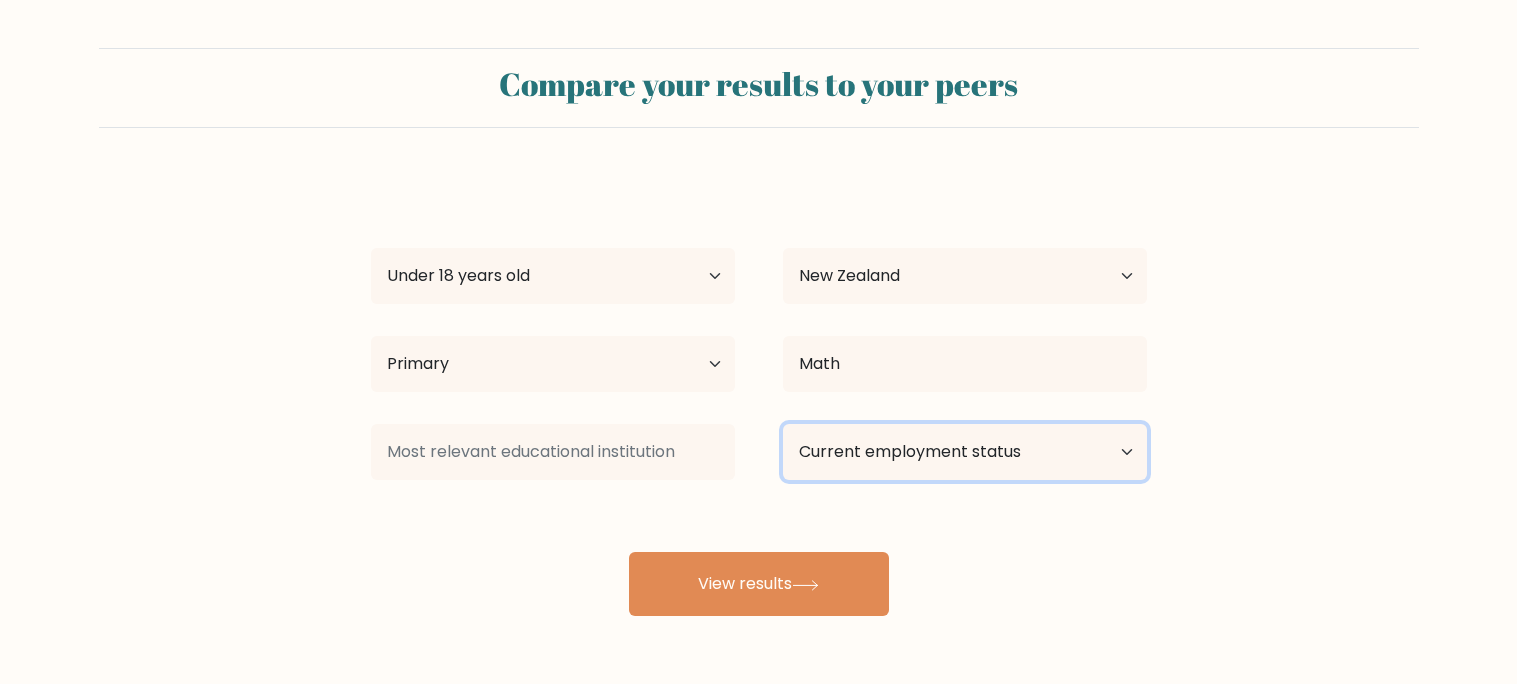 click on "Current employment status
Employed
Student
Retired
Other / prefer not to answer" at bounding box center [965, 452] 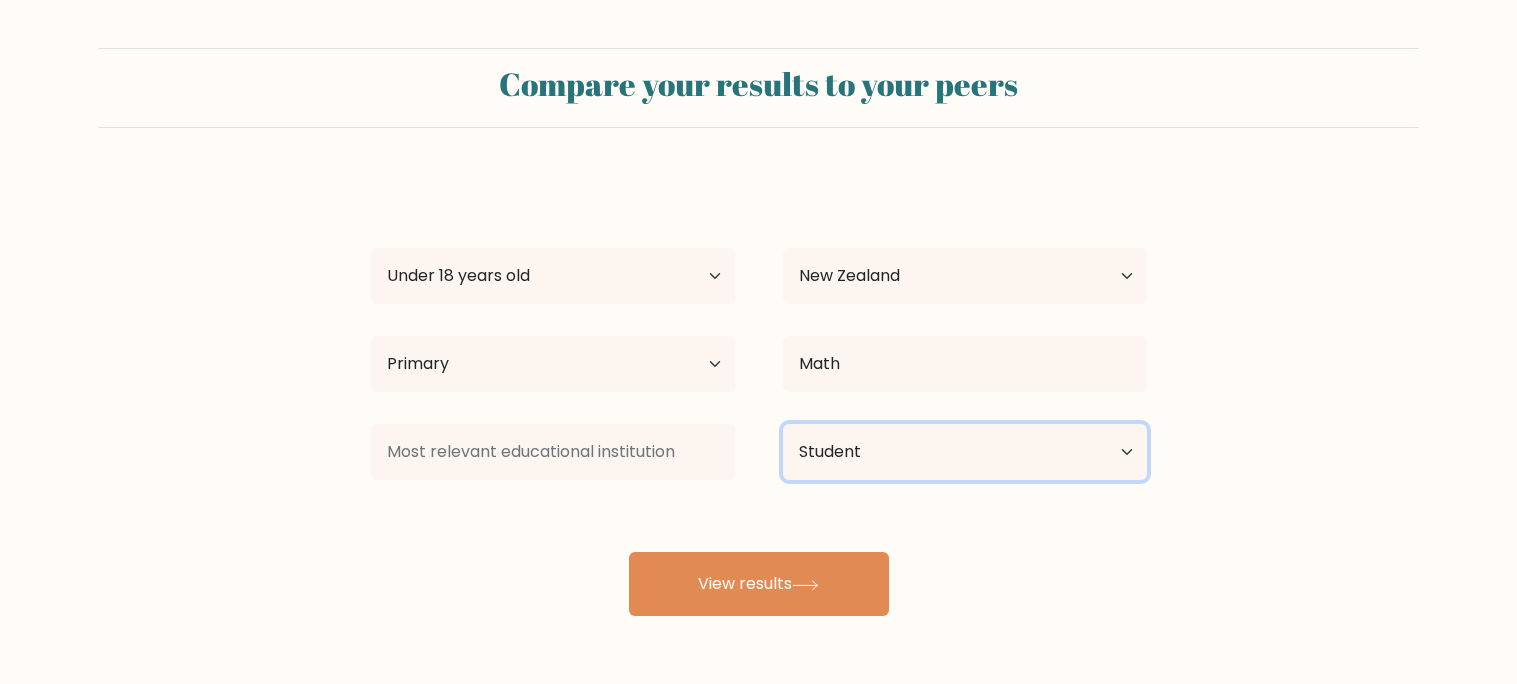 click on "Current employment status
Employed
Student
Retired
Other / prefer not to answer" at bounding box center [965, 452] 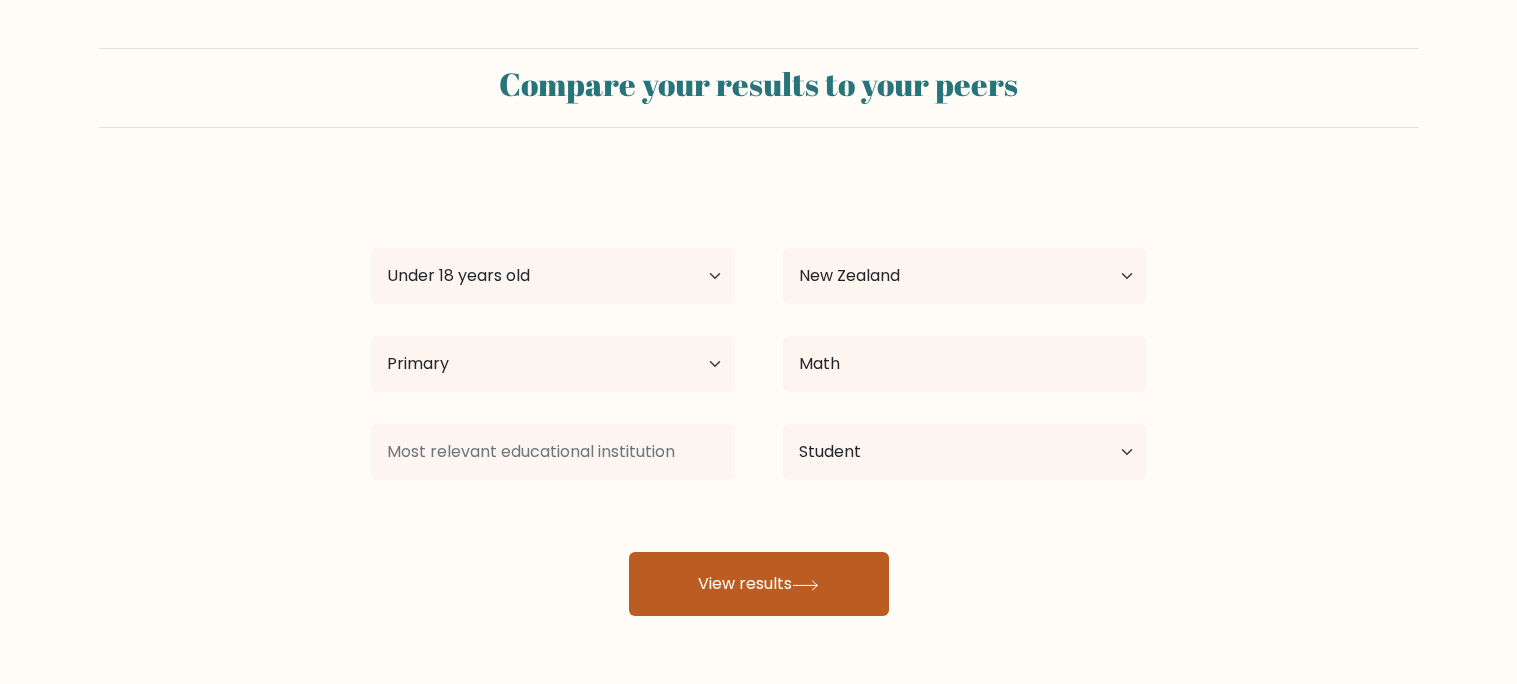 click on "View results" at bounding box center [759, 584] 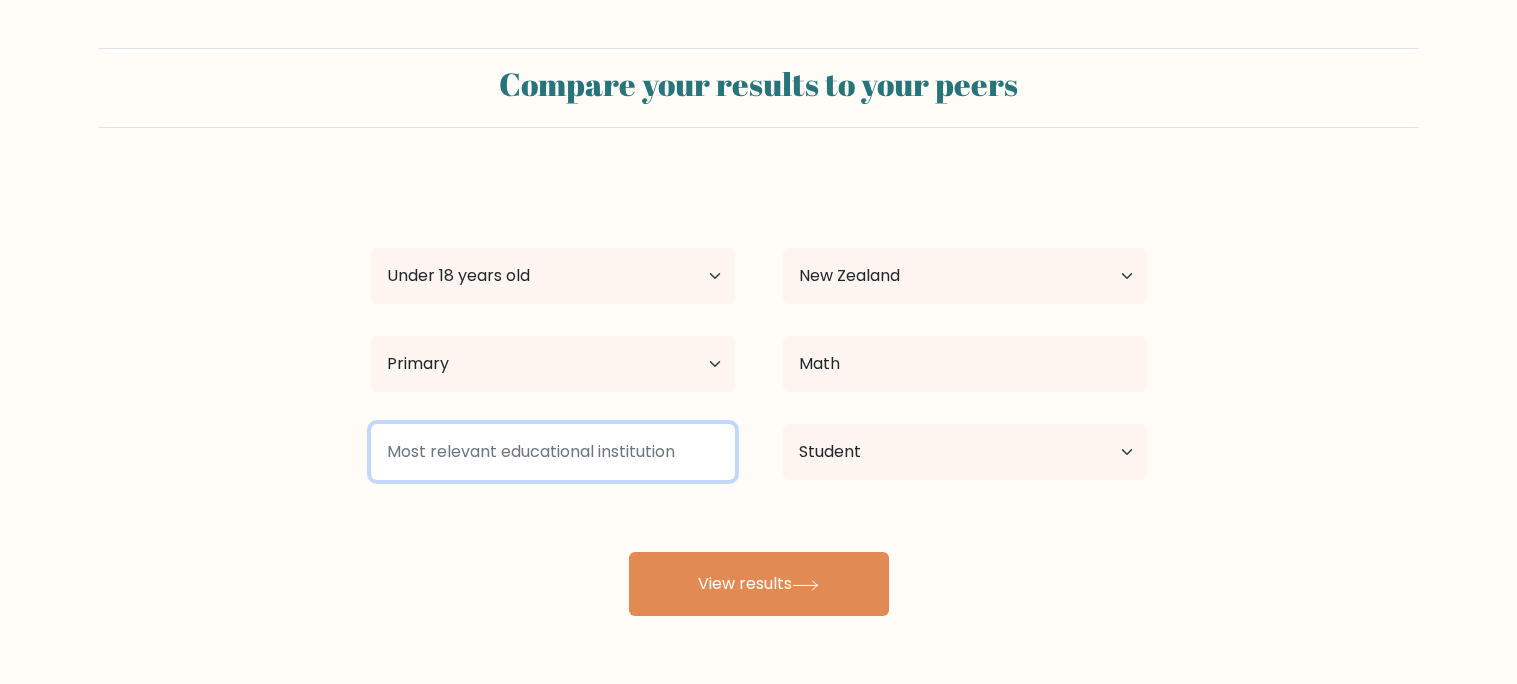 click at bounding box center [553, 452] 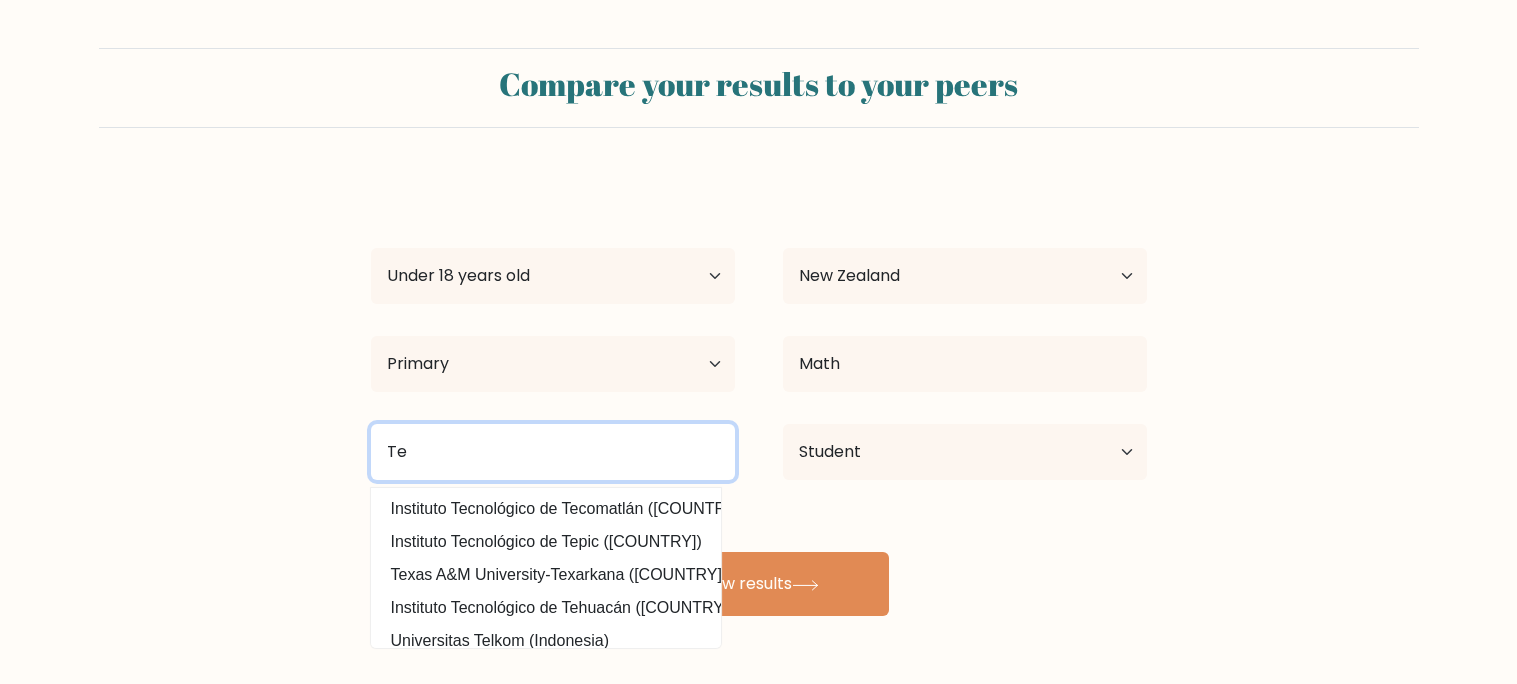 type on "T" 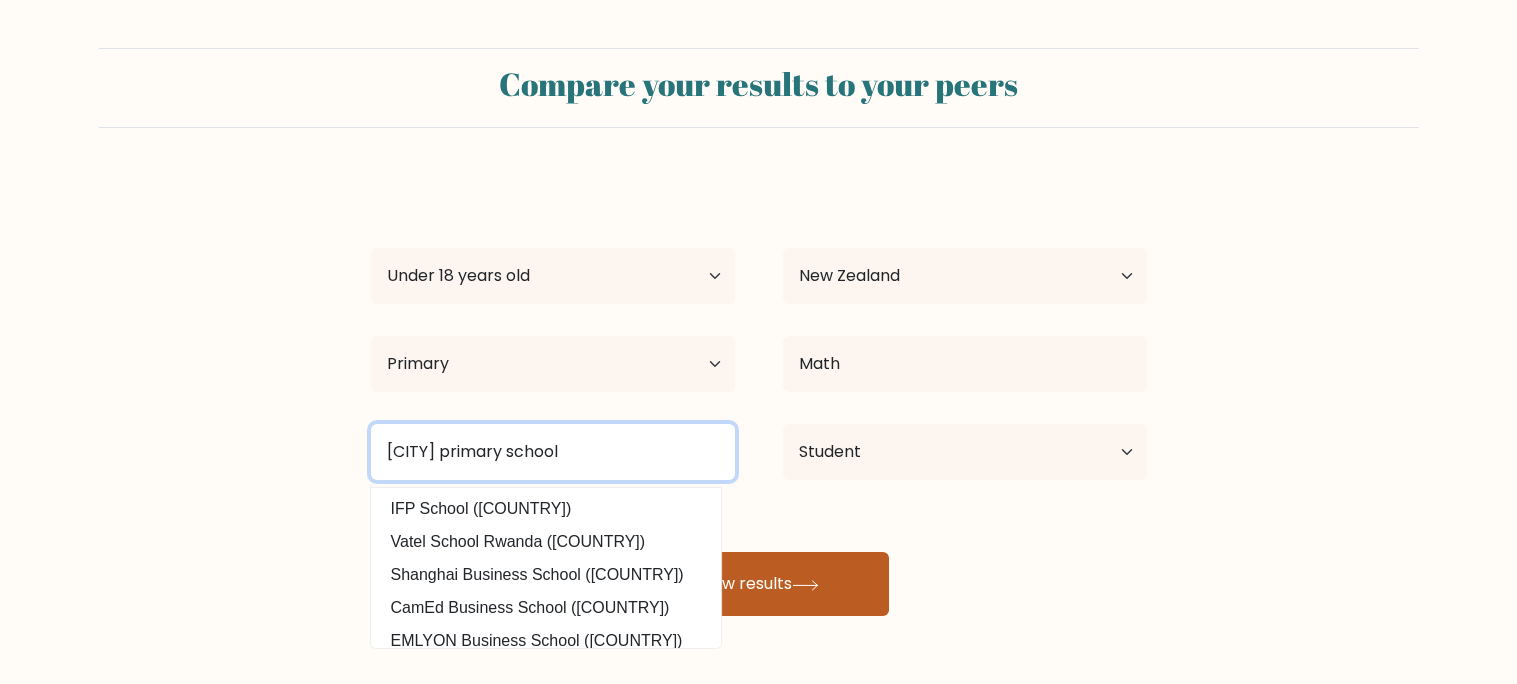 type on "inglewood primary school" 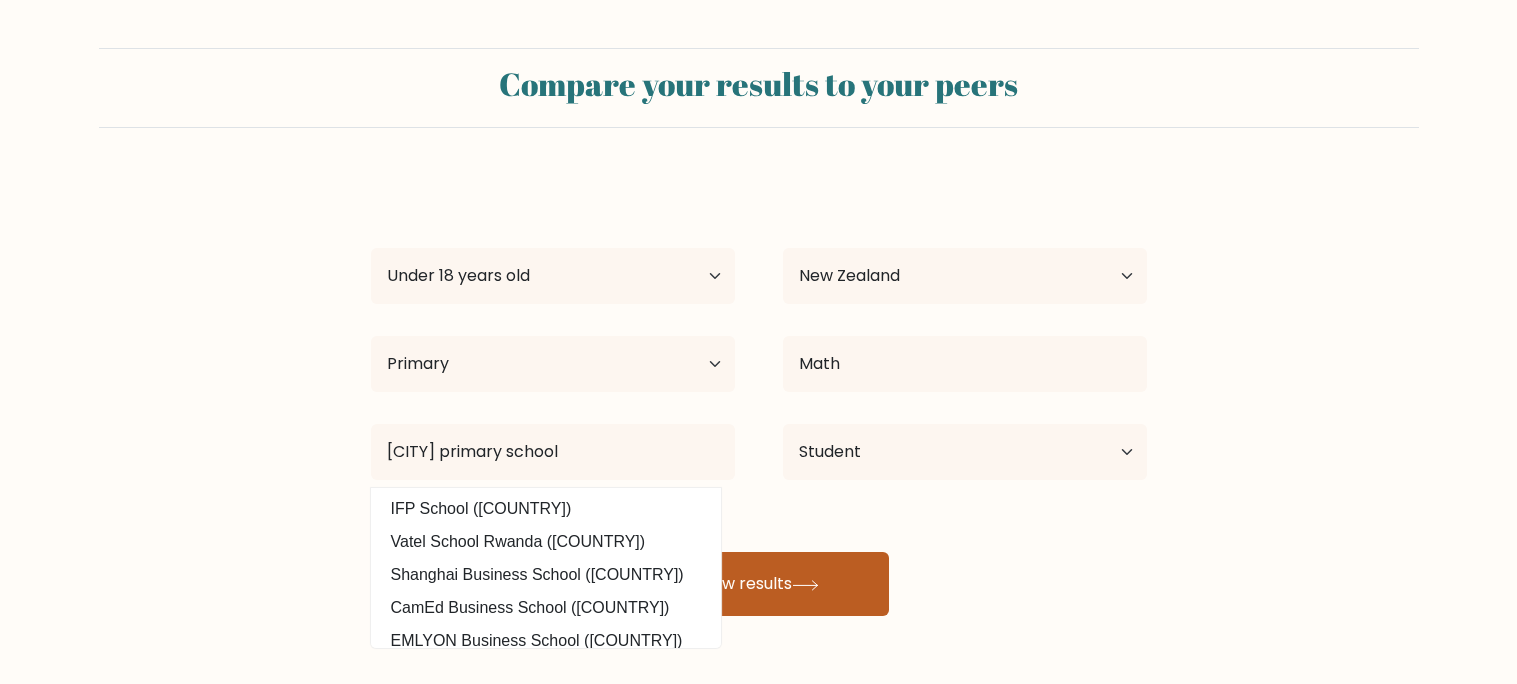 click on "View results" at bounding box center [759, 584] 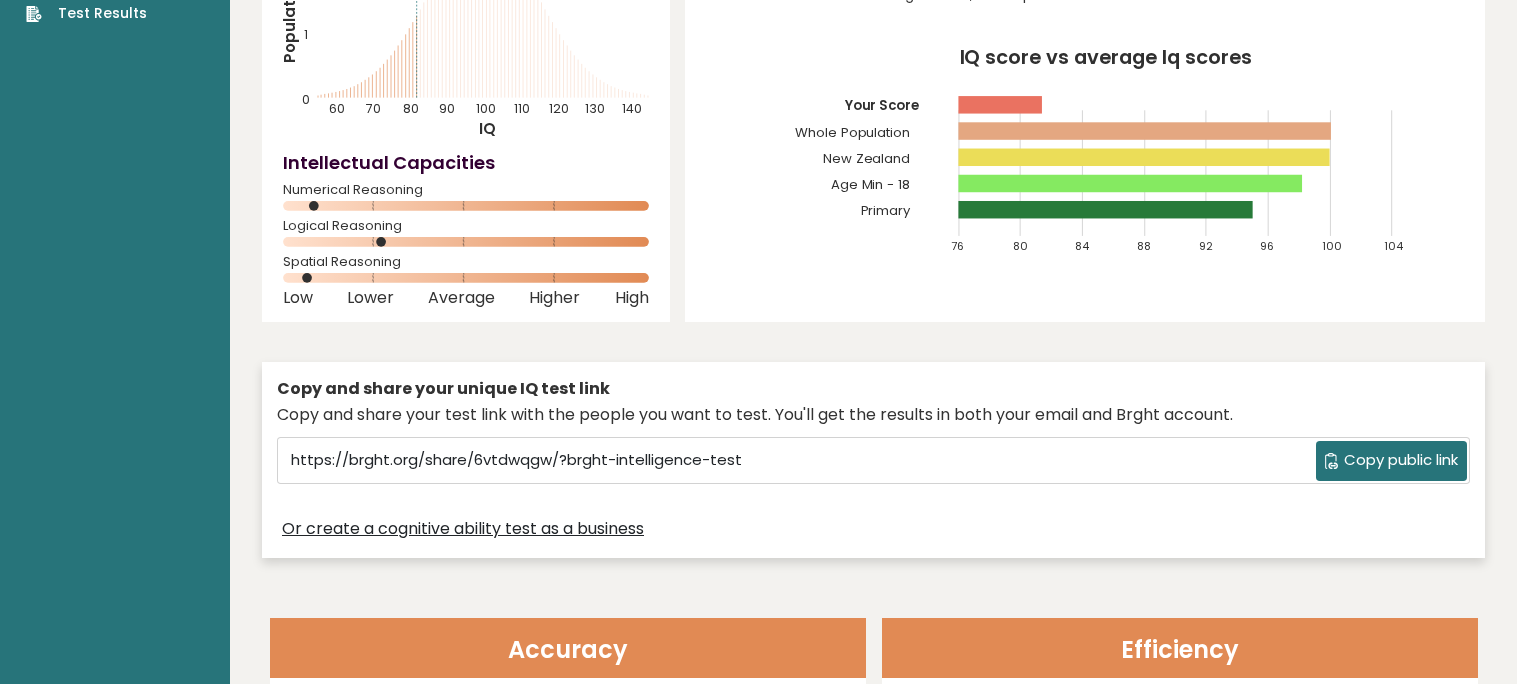 scroll, scrollTop: 0, scrollLeft: 0, axis: both 